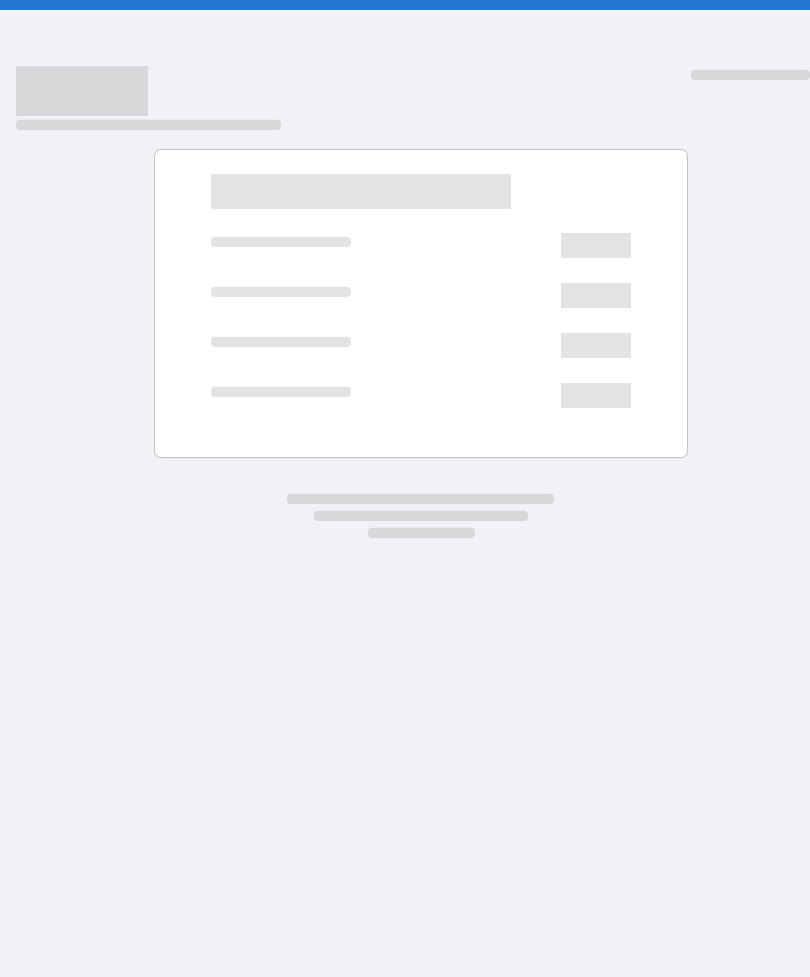 scroll, scrollTop: 0, scrollLeft: 0, axis: both 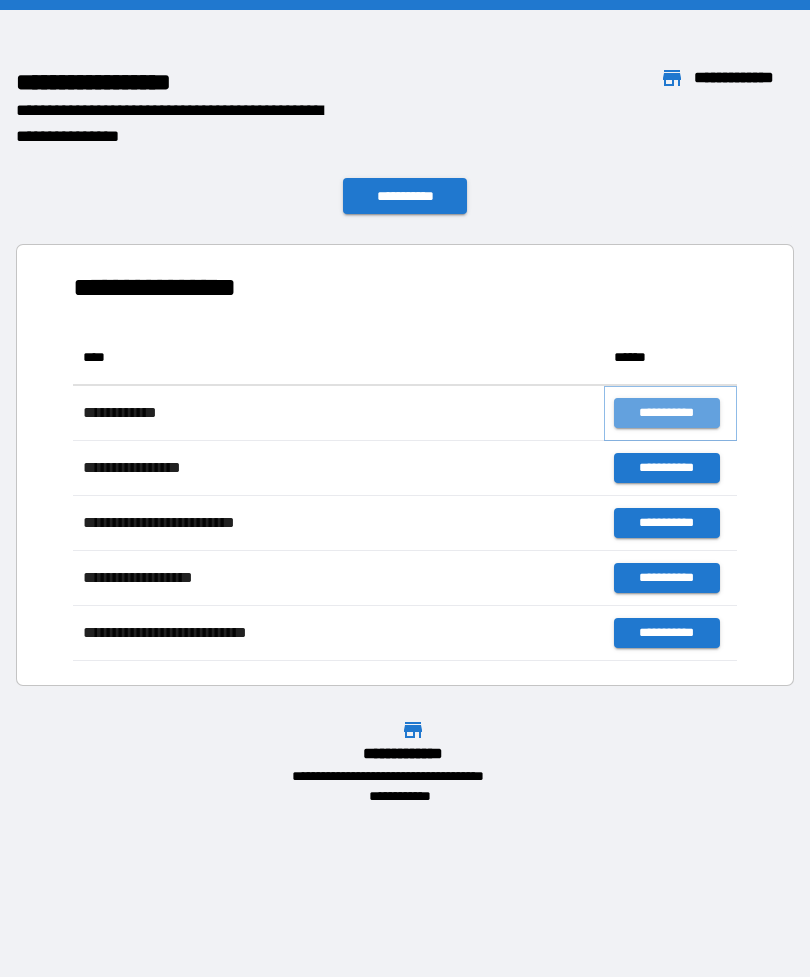 click on "**********" at bounding box center [666, 413] 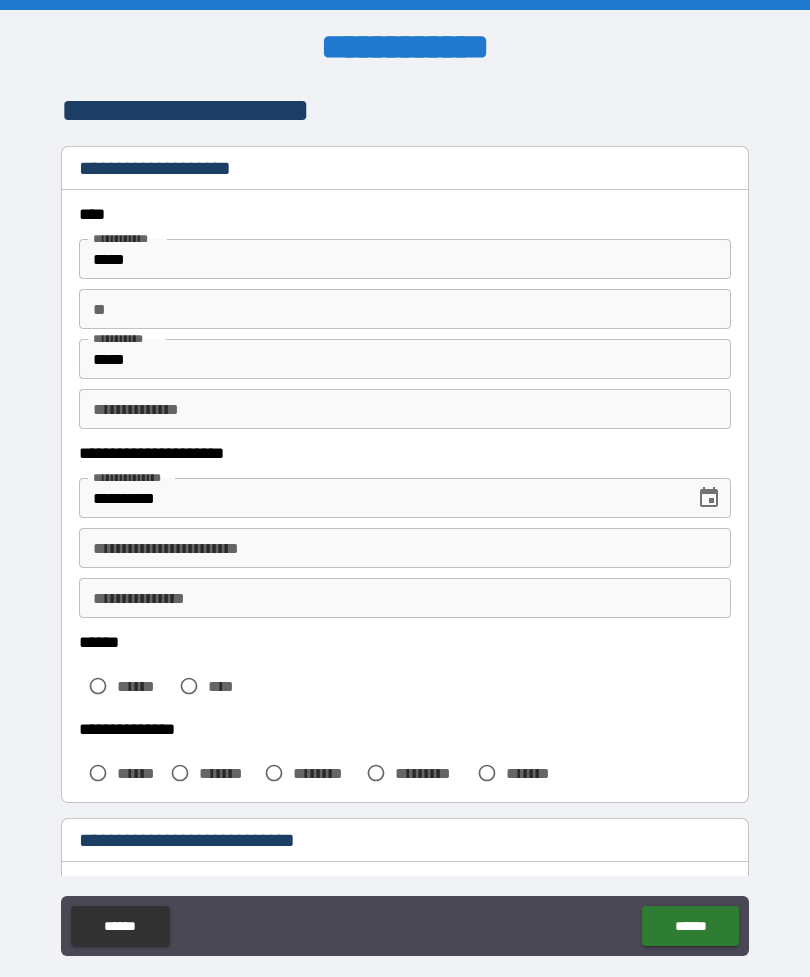 click on "****" at bounding box center (207, 686) 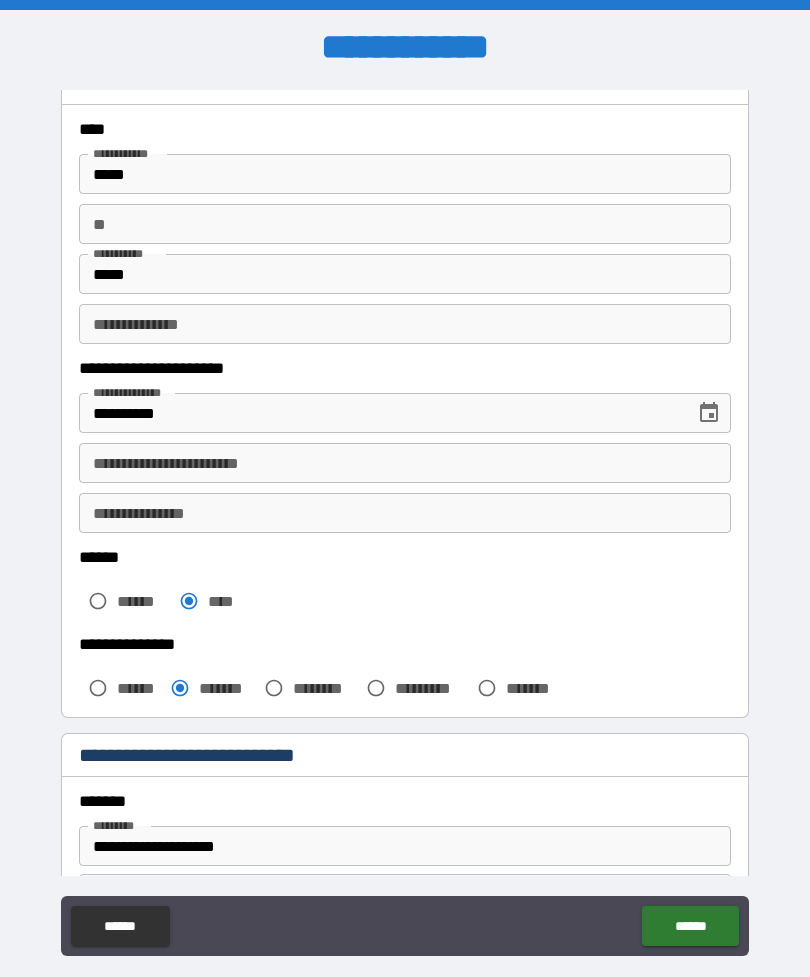 scroll, scrollTop: 87, scrollLeft: 0, axis: vertical 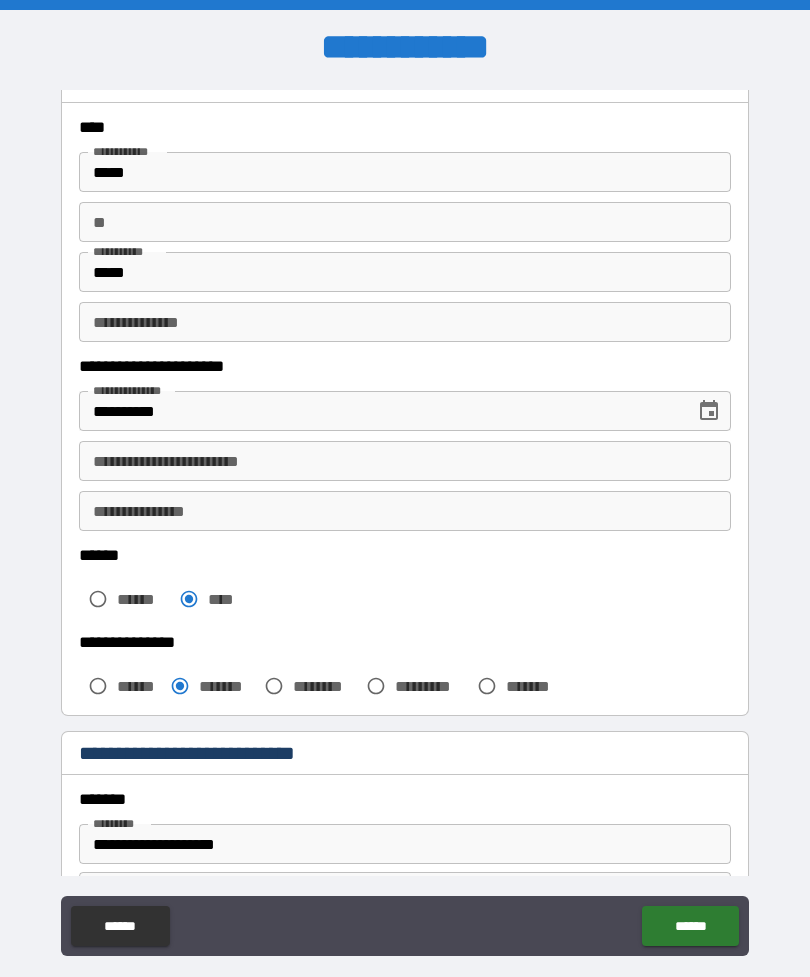 click on "**********" at bounding box center (405, 461) 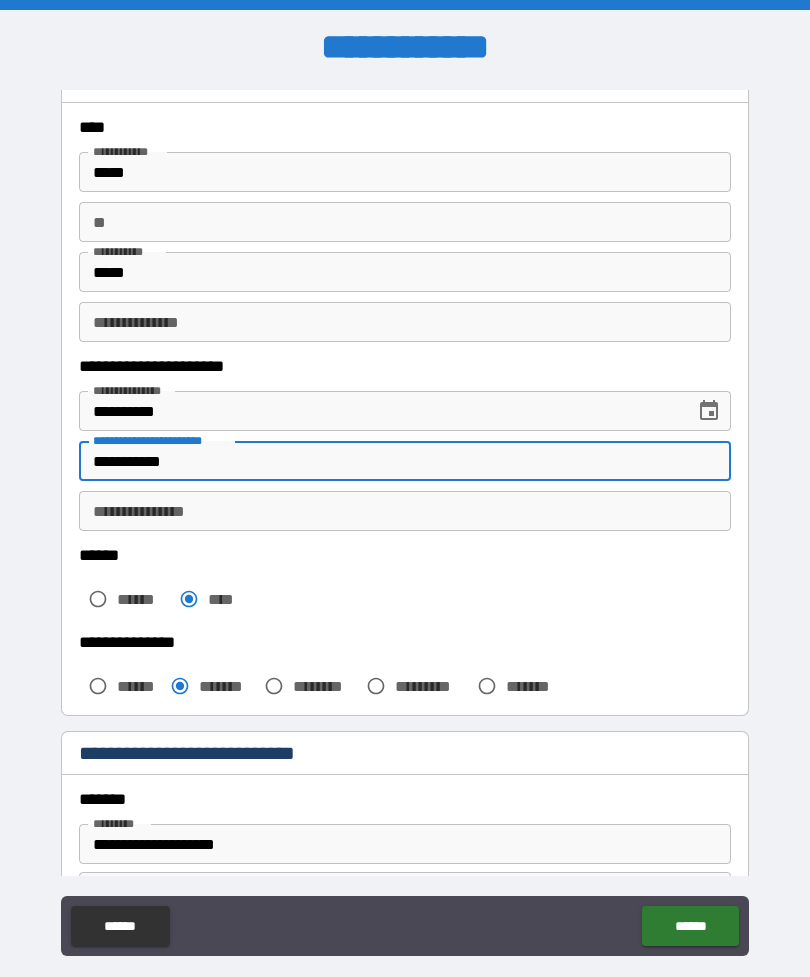 type on "**********" 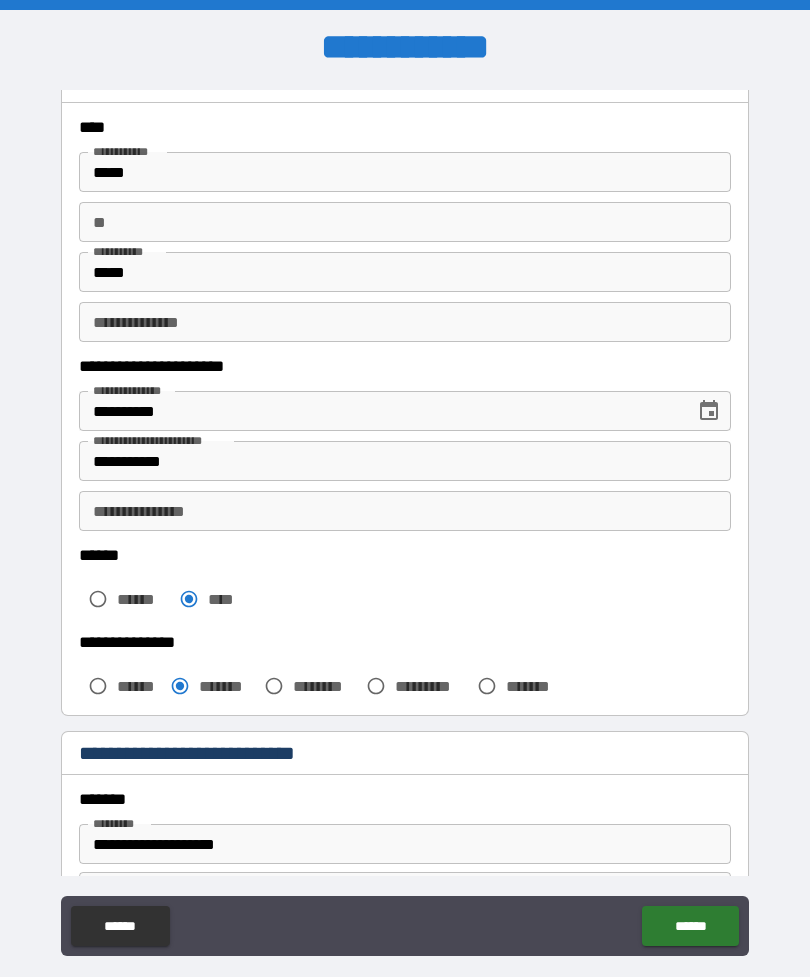 click on "******" at bounding box center [690, 926] 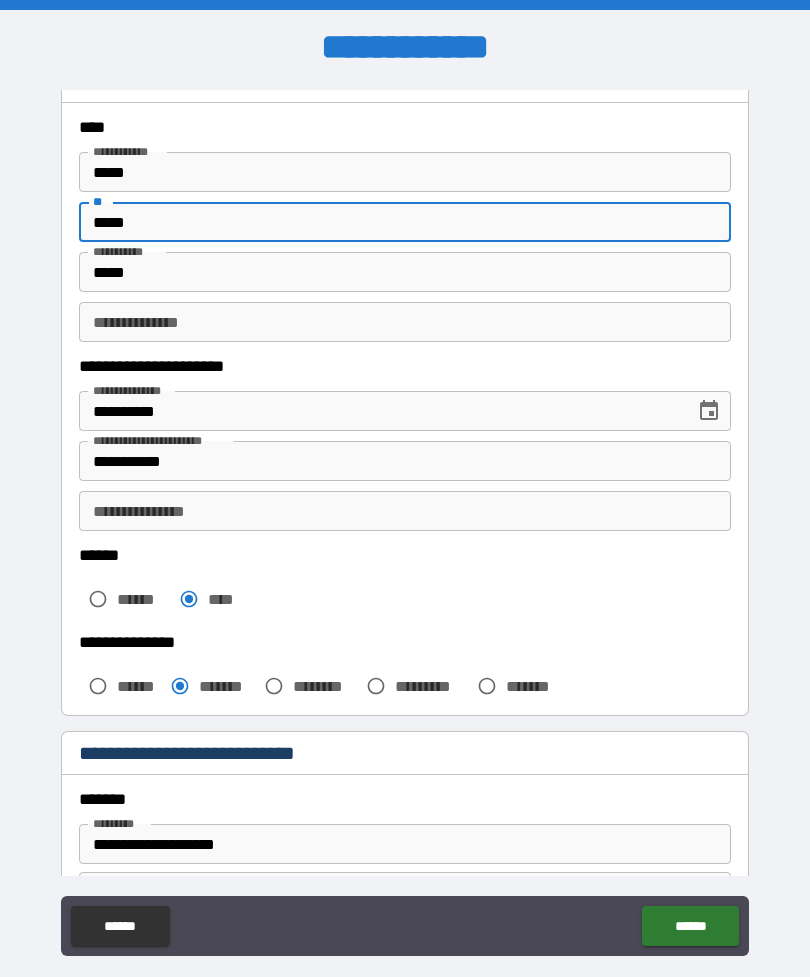 type on "*****" 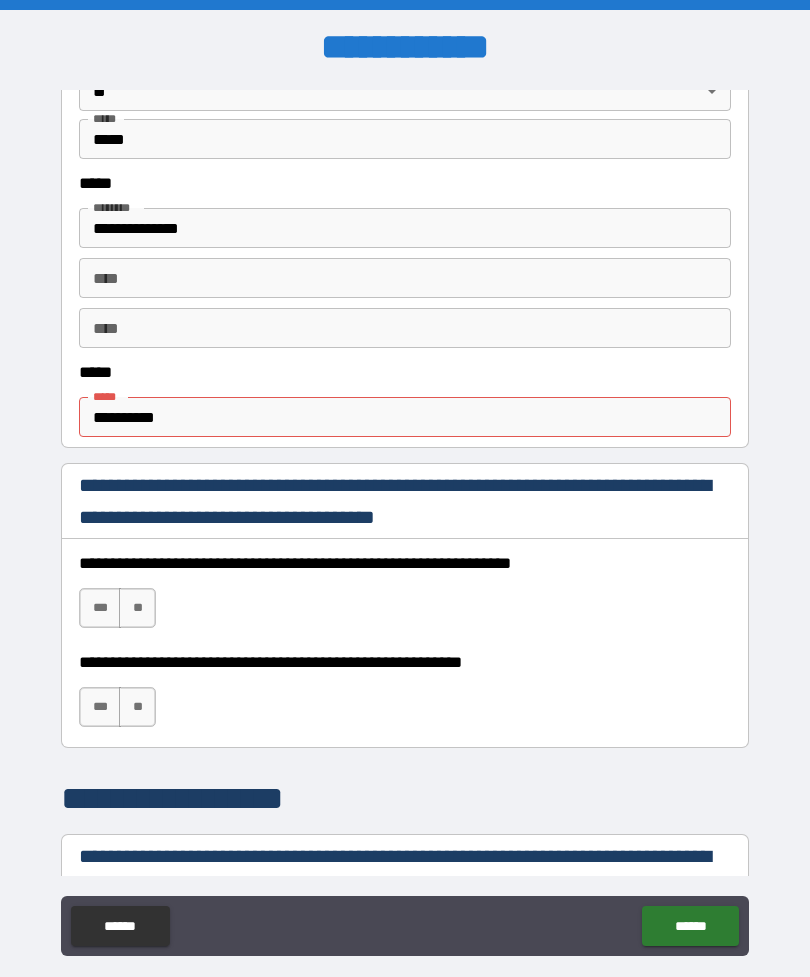 scroll, scrollTop: 985, scrollLeft: 0, axis: vertical 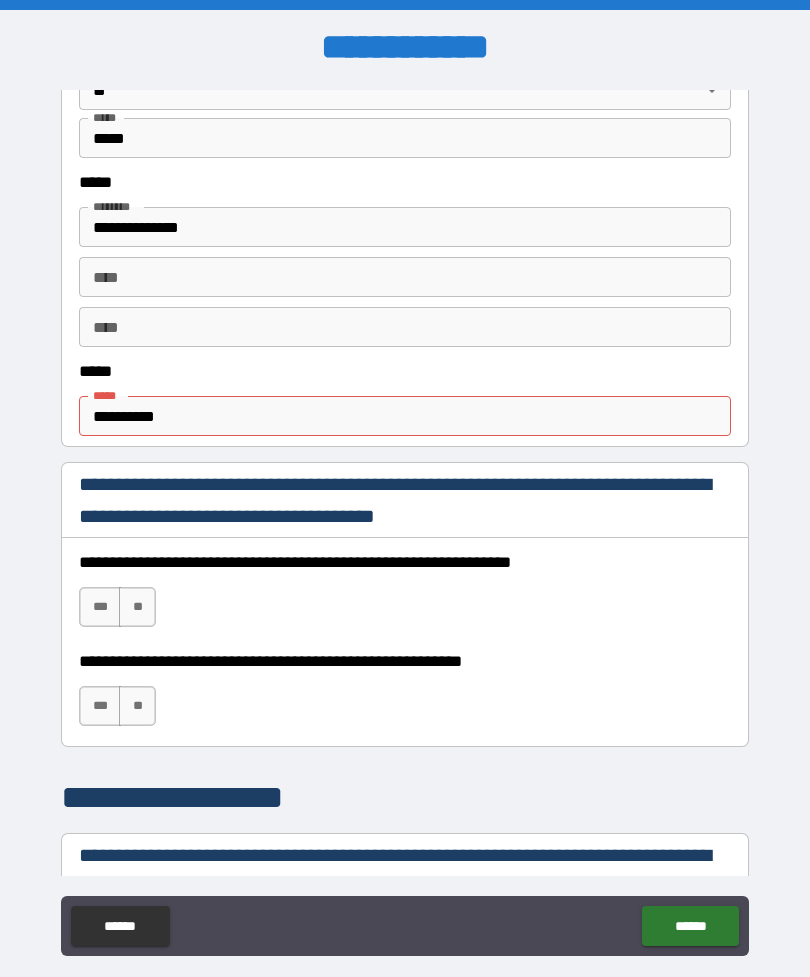 click on "***" at bounding box center [100, 607] 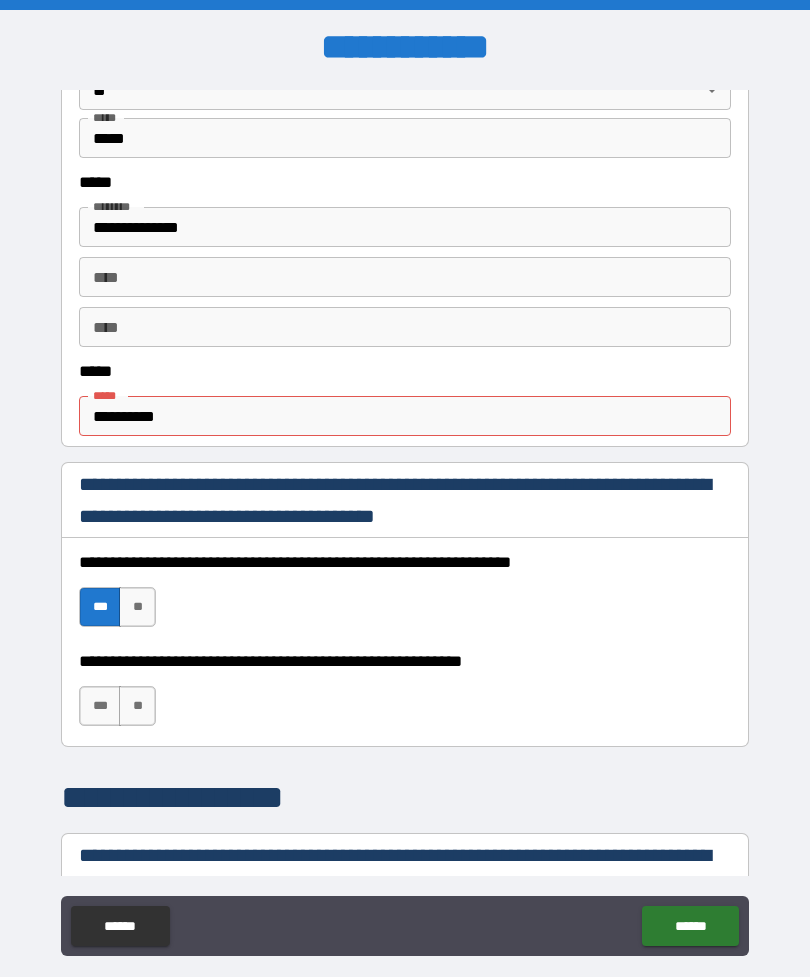 click on "**" at bounding box center (137, 706) 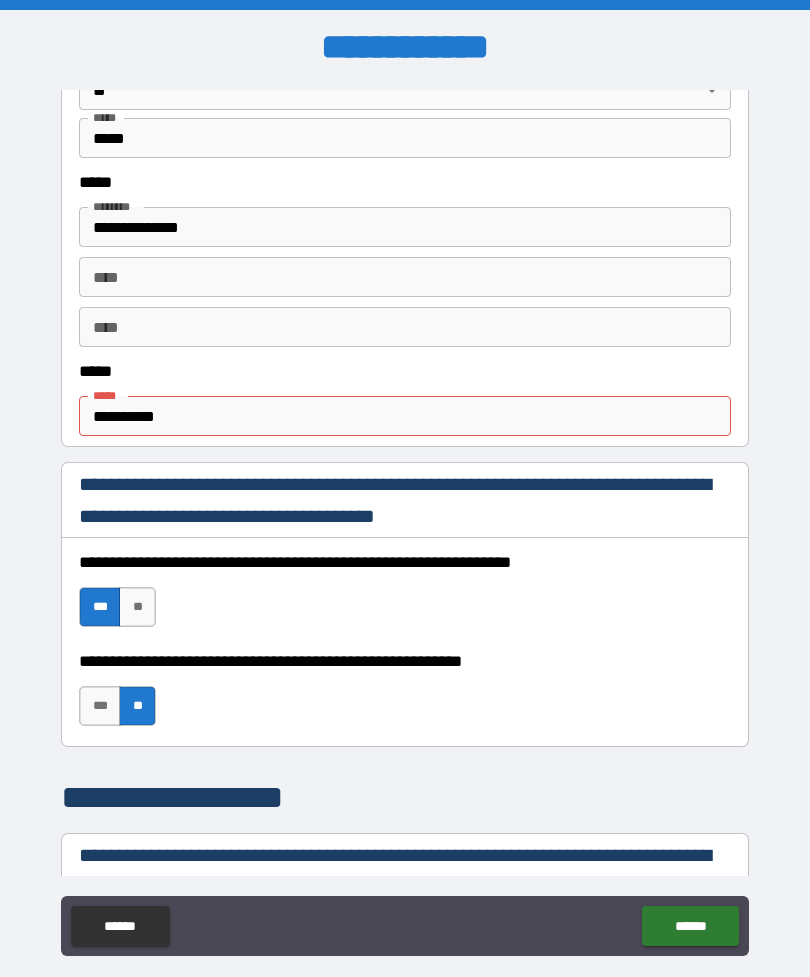 click on "***" at bounding box center [100, 706] 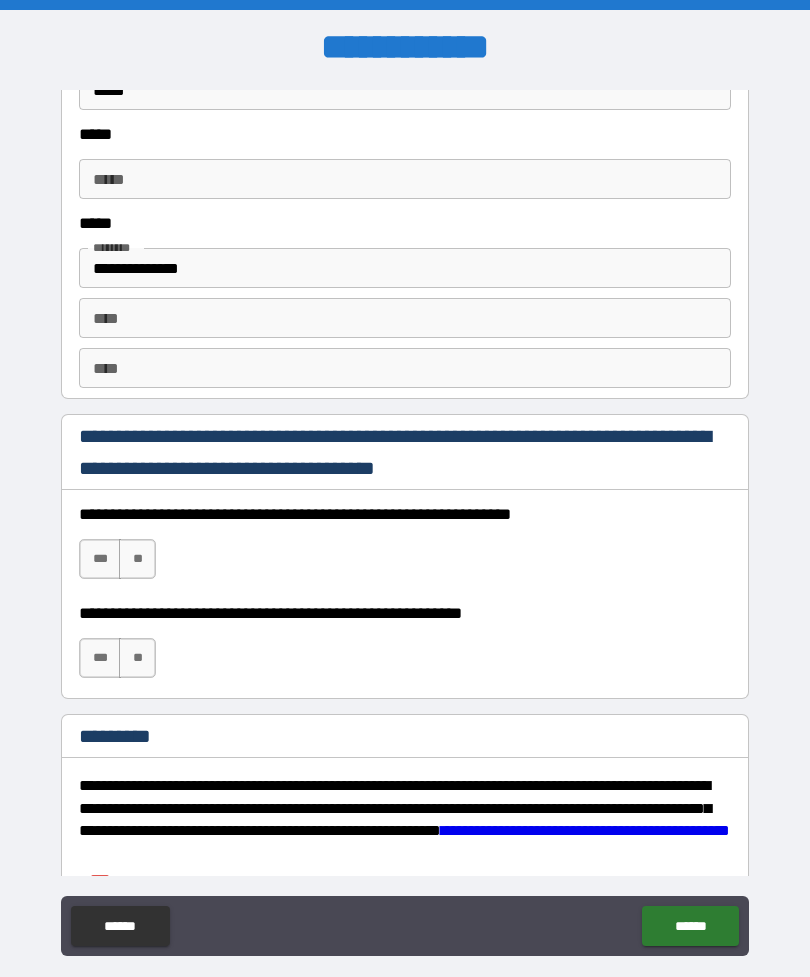 scroll, scrollTop: 2670, scrollLeft: 0, axis: vertical 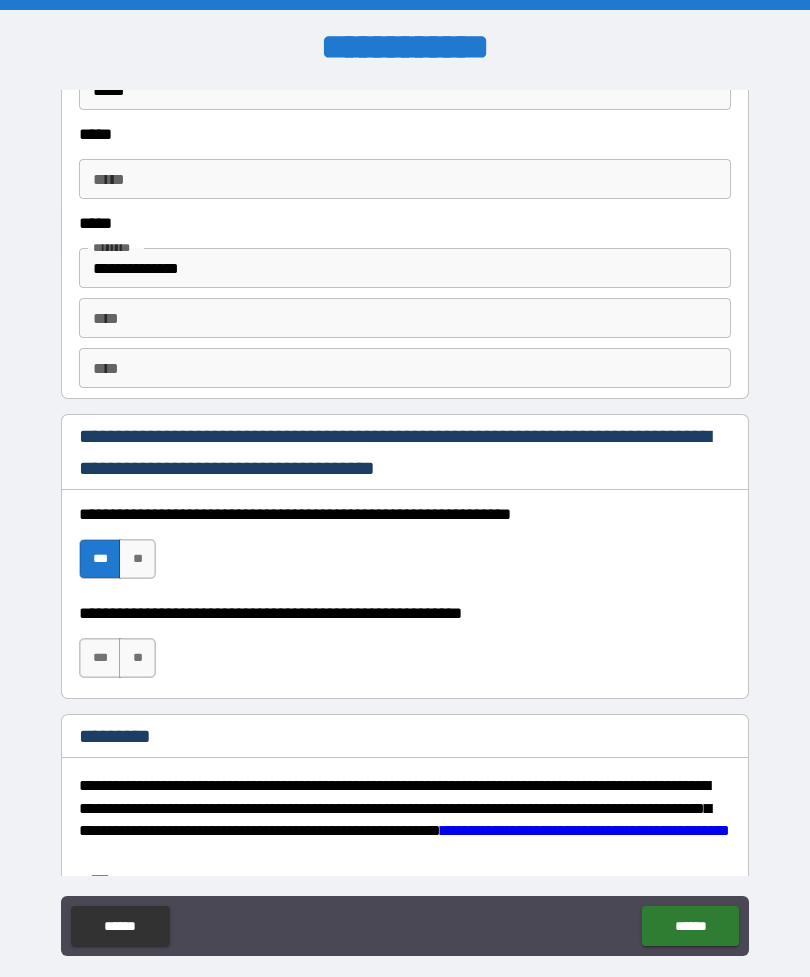 click on "***" at bounding box center (100, 658) 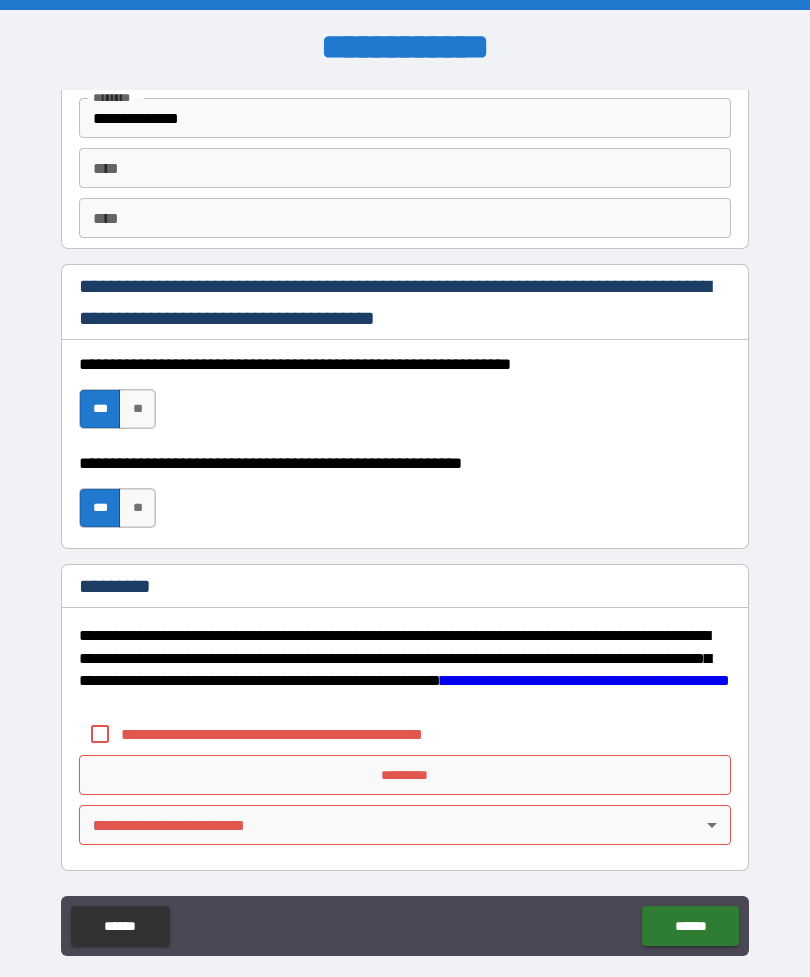scroll, scrollTop: 2820, scrollLeft: 0, axis: vertical 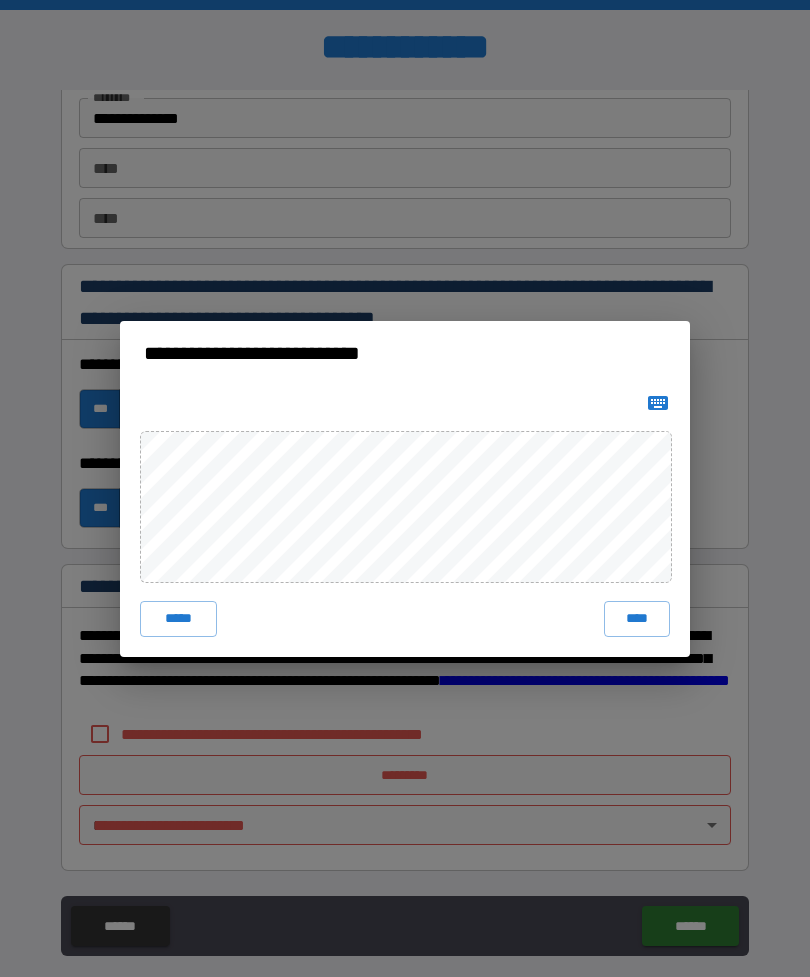 click on "*****" at bounding box center (178, 619) 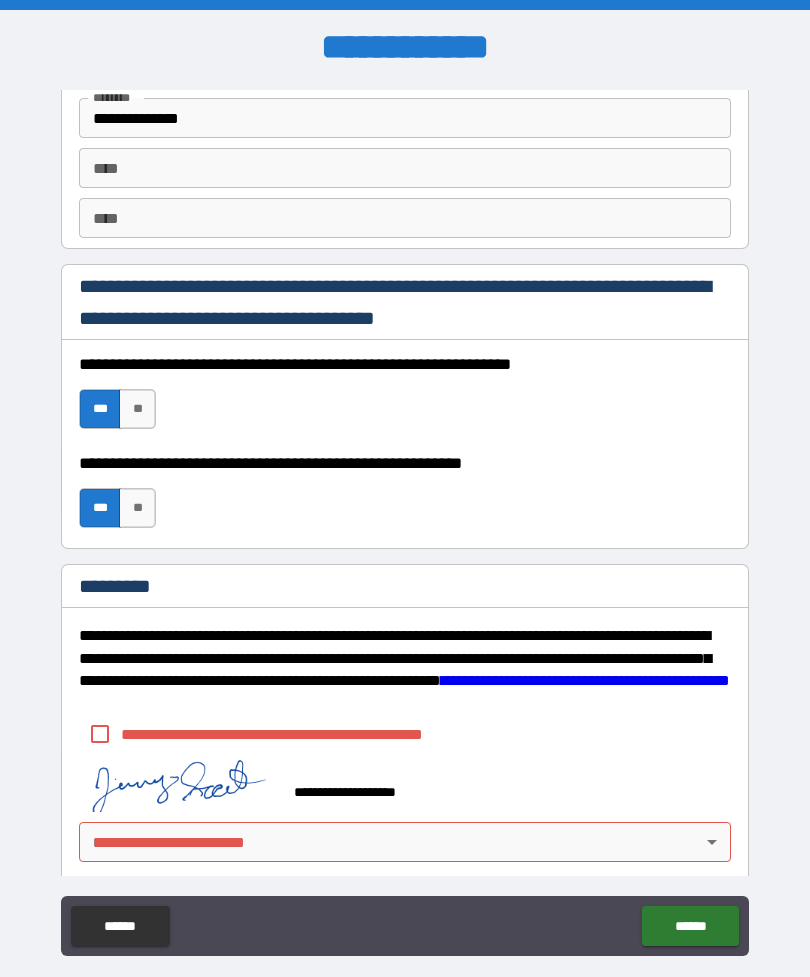 scroll, scrollTop: 2810, scrollLeft: 0, axis: vertical 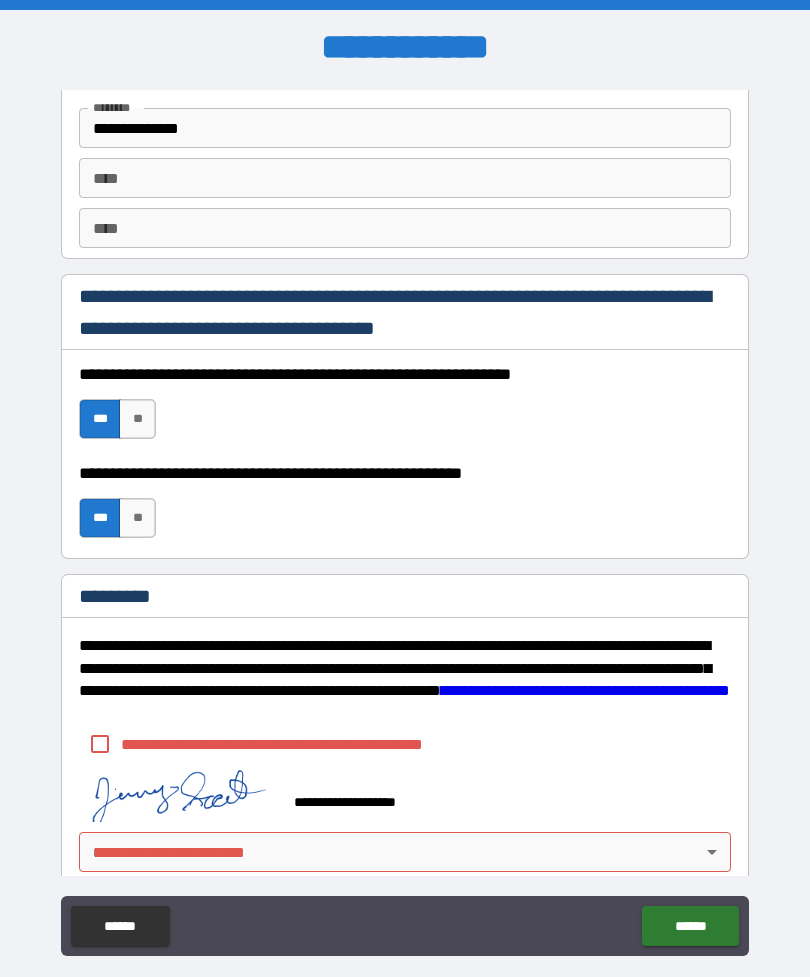 click on "******" at bounding box center [690, 926] 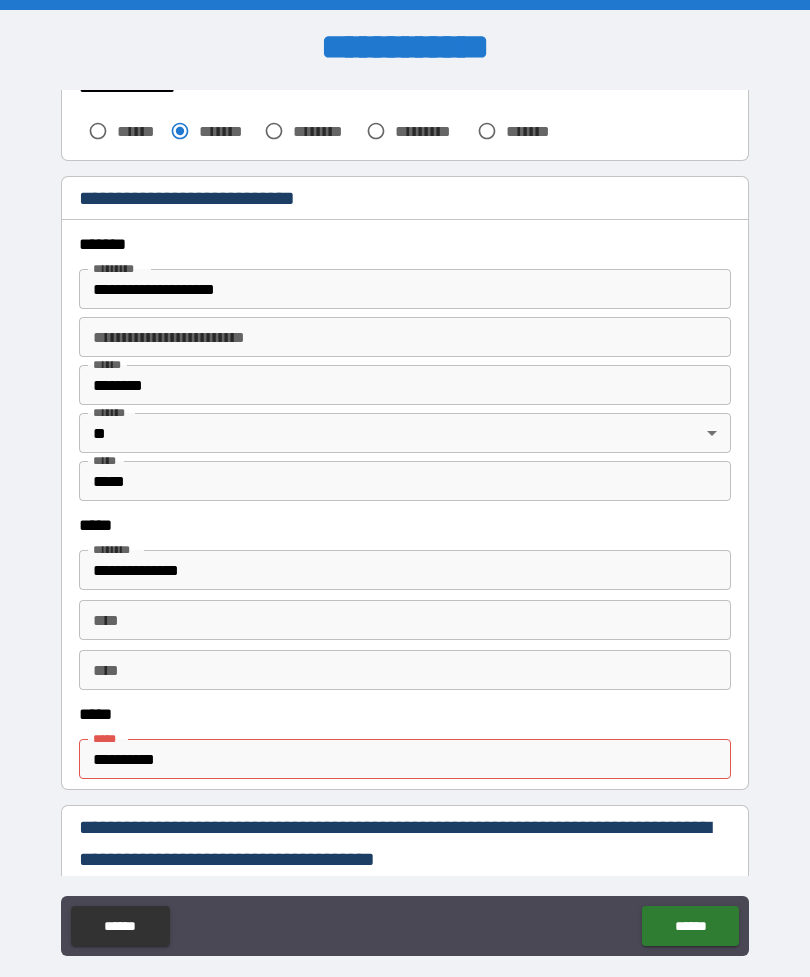 scroll, scrollTop: 644, scrollLeft: 0, axis: vertical 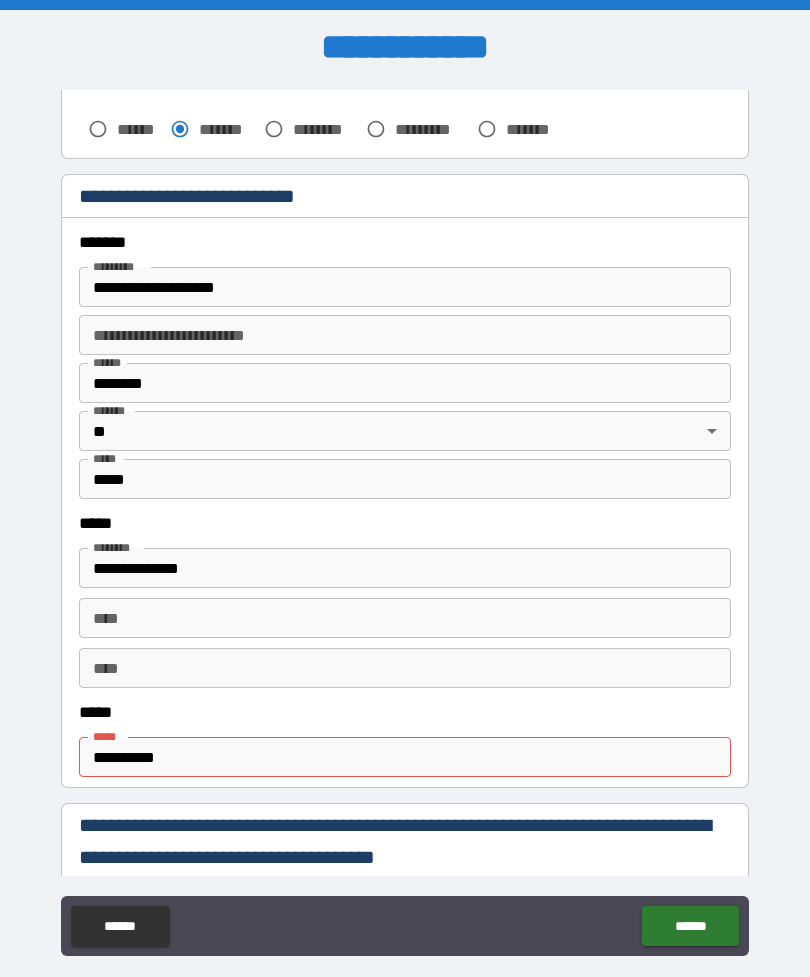 click on "**********" at bounding box center (405, 757) 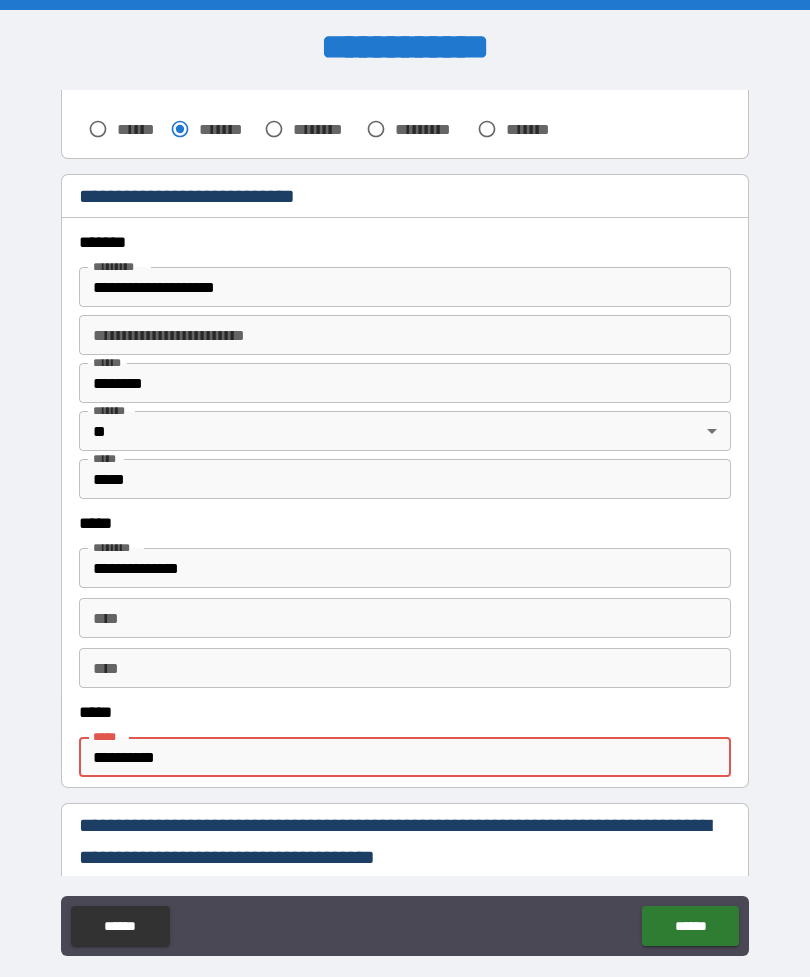 scroll, scrollTop: 64, scrollLeft: 0, axis: vertical 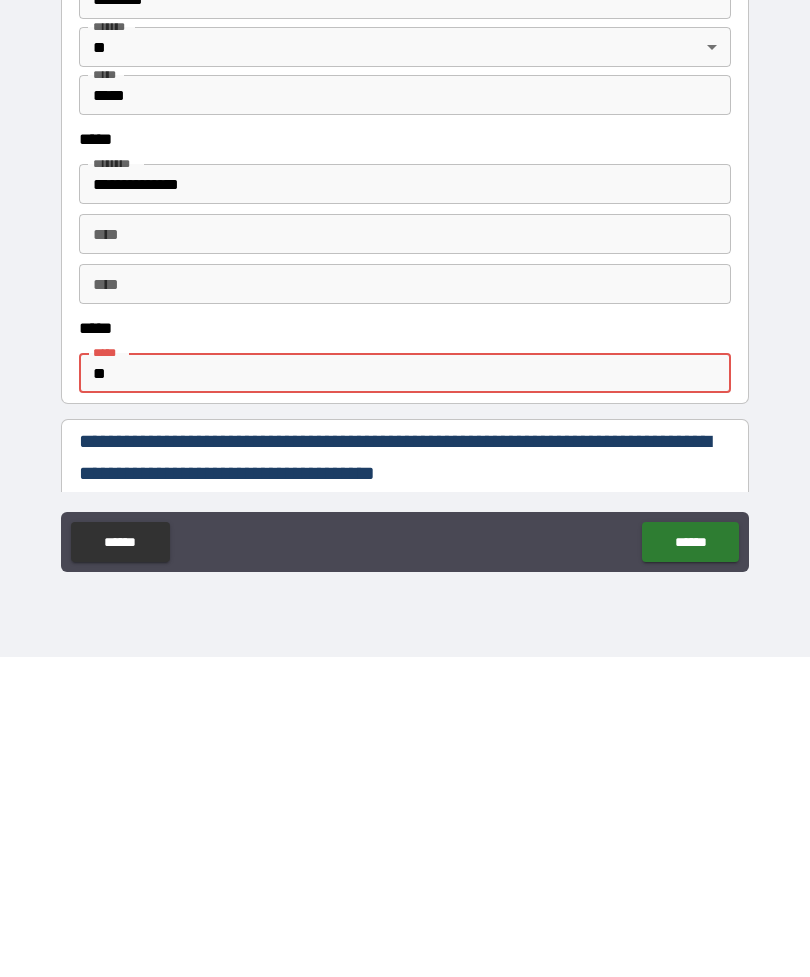 type on "*" 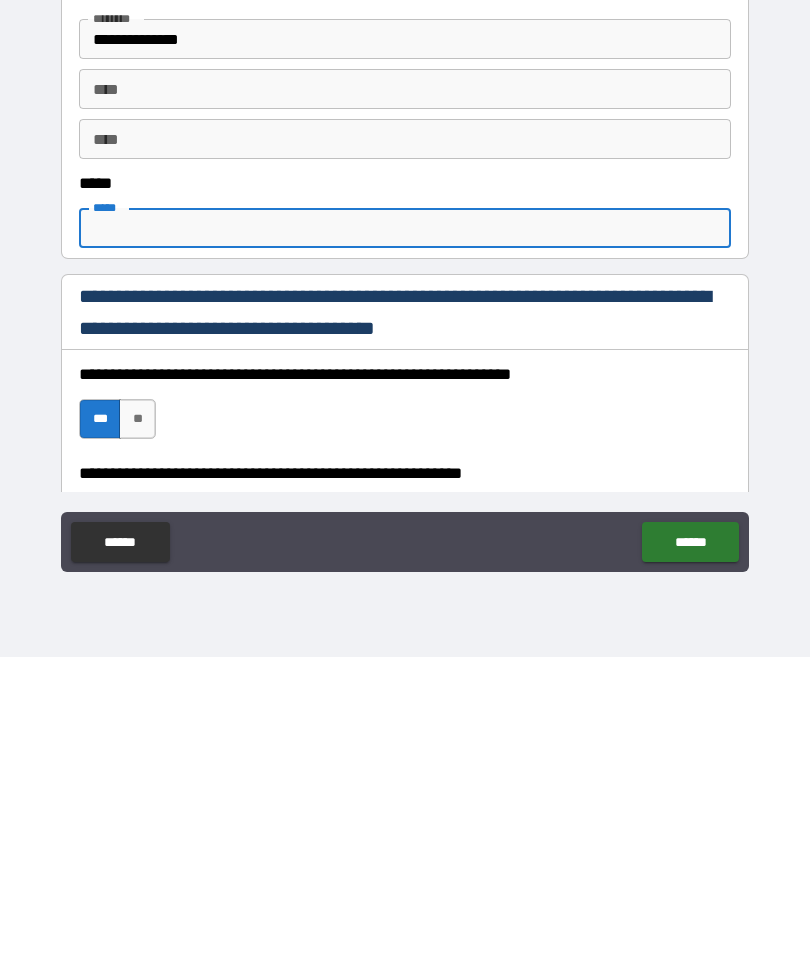scroll, scrollTop: 810, scrollLeft: 0, axis: vertical 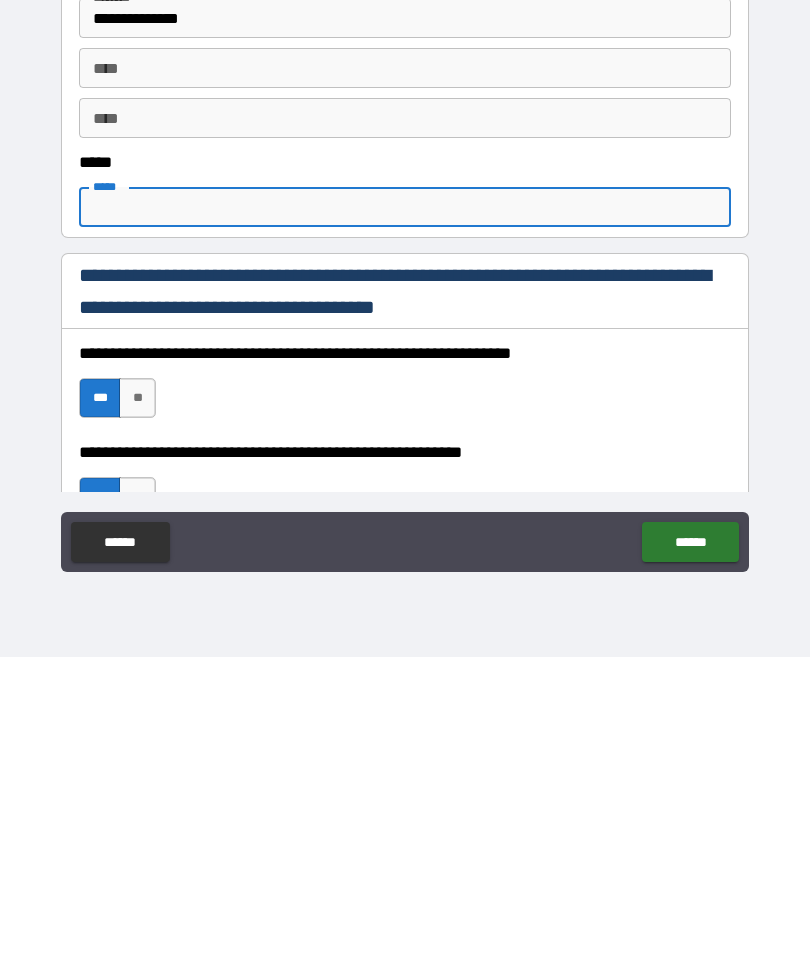 type 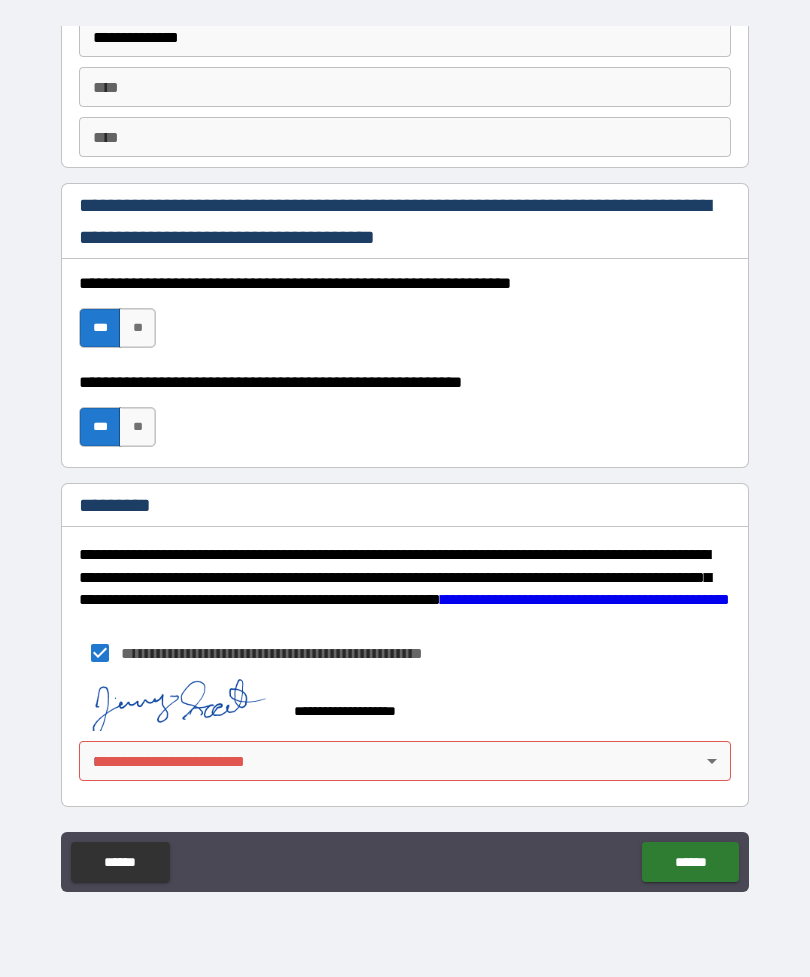 scroll, scrollTop: 2837, scrollLeft: 0, axis: vertical 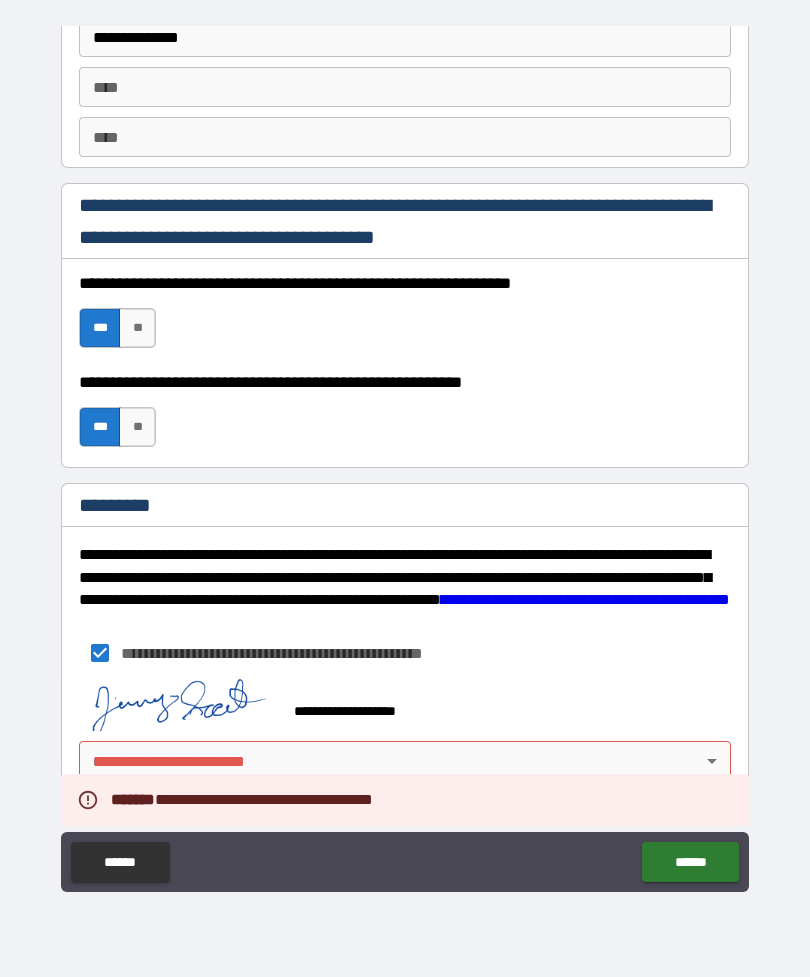 click on "**********" at bounding box center (405, 456) 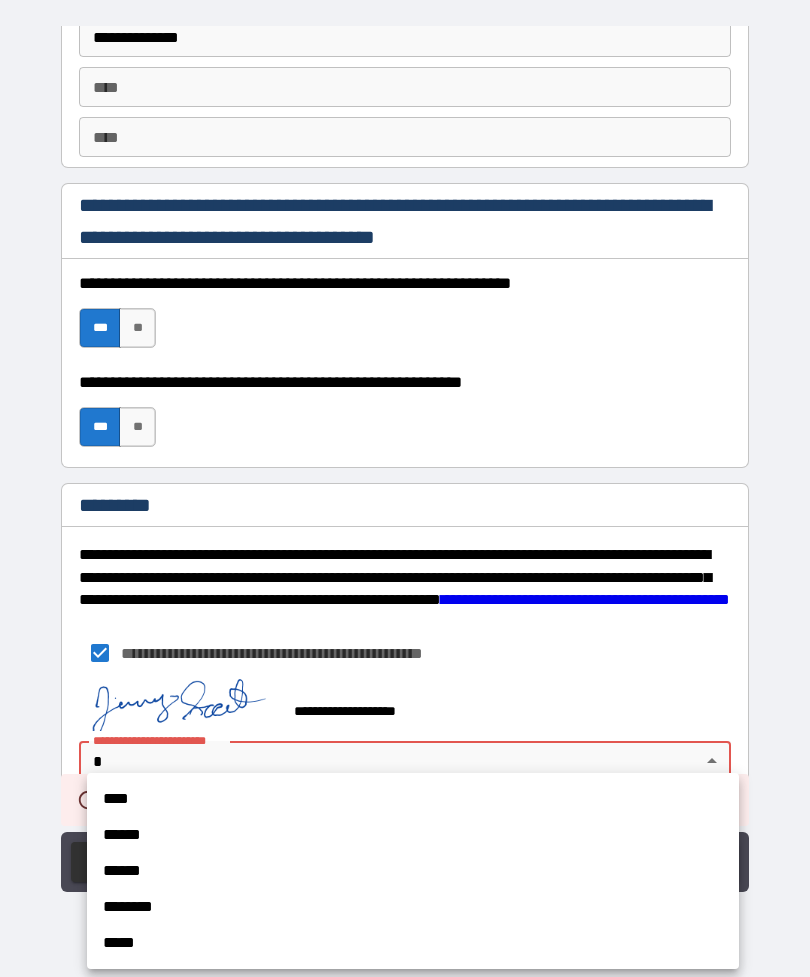 click on "****" at bounding box center [413, 799] 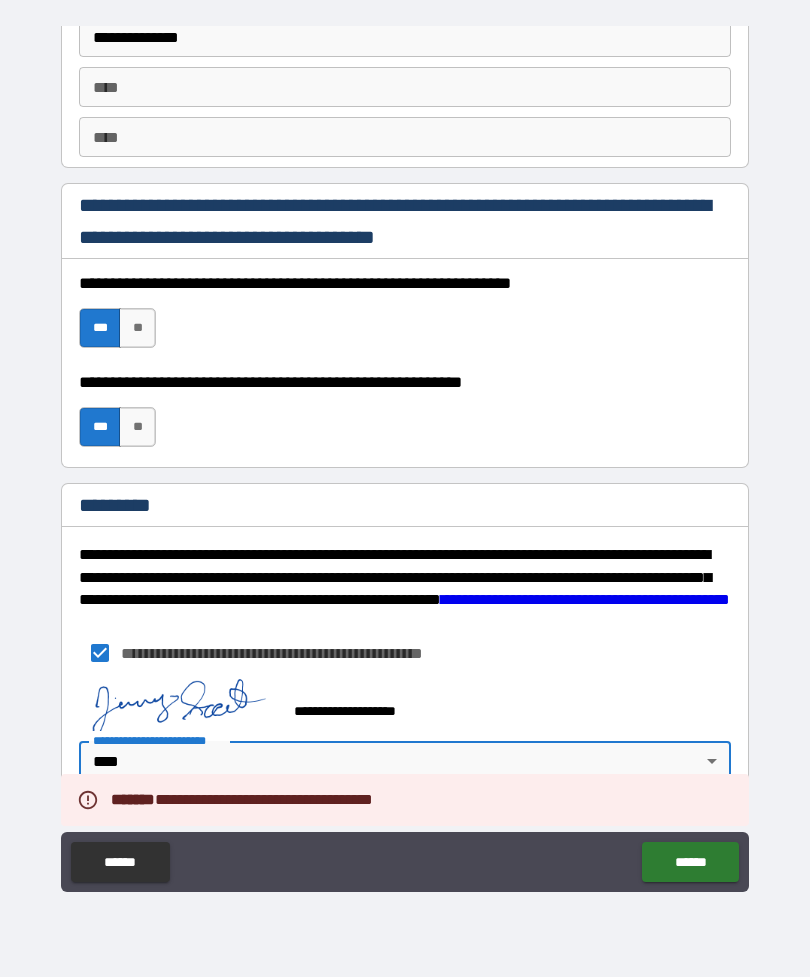 type on "*" 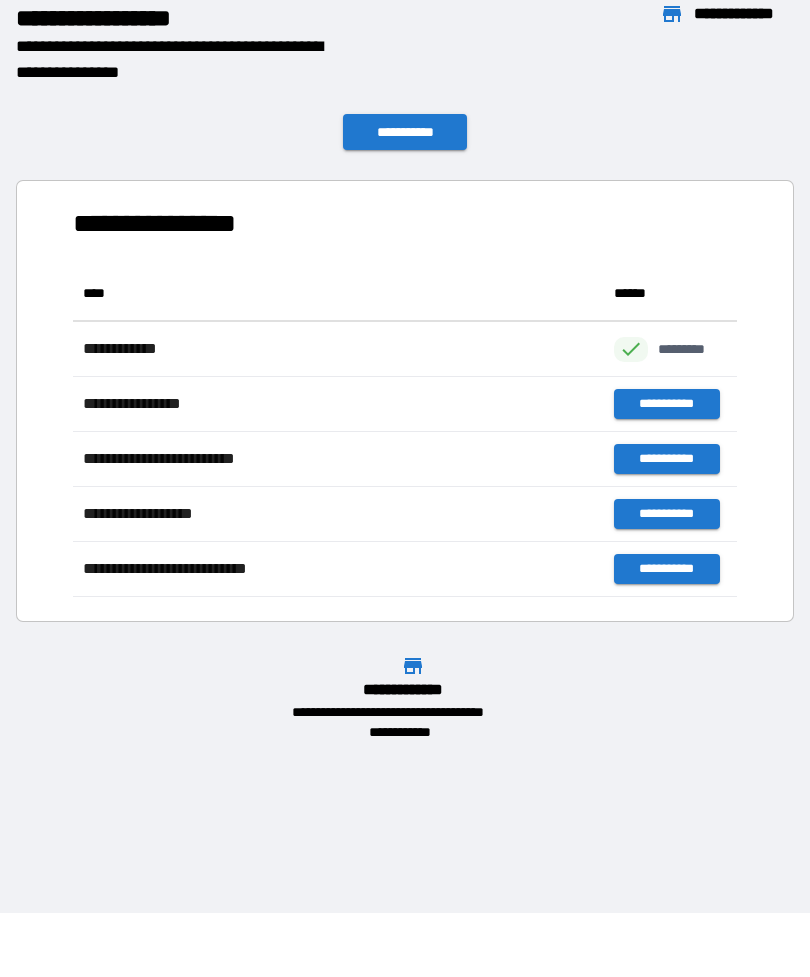 scroll, scrollTop: 1, scrollLeft: 1, axis: both 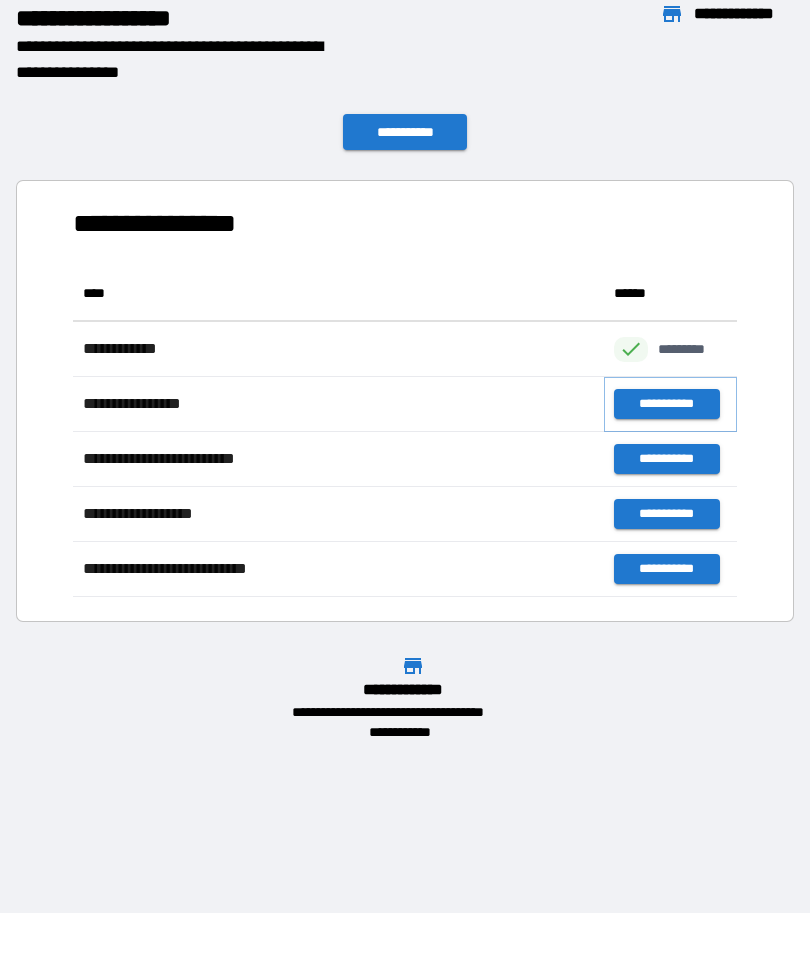 click on "**********" at bounding box center [666, 404] 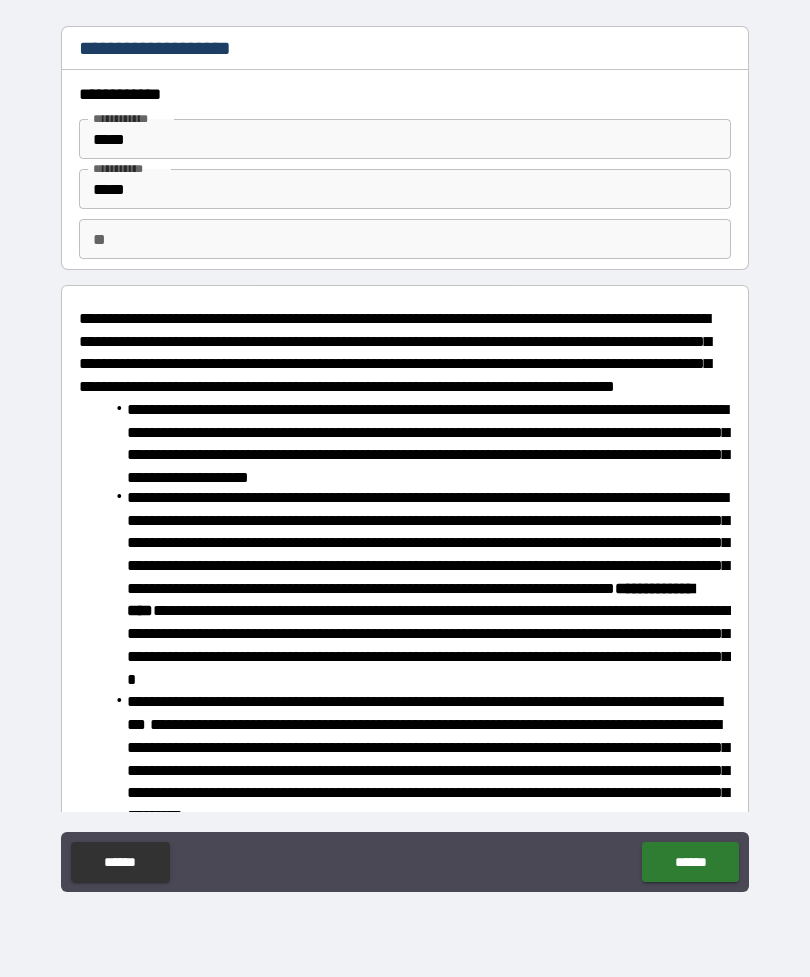 click on "**" at bounding box center [405, 239] 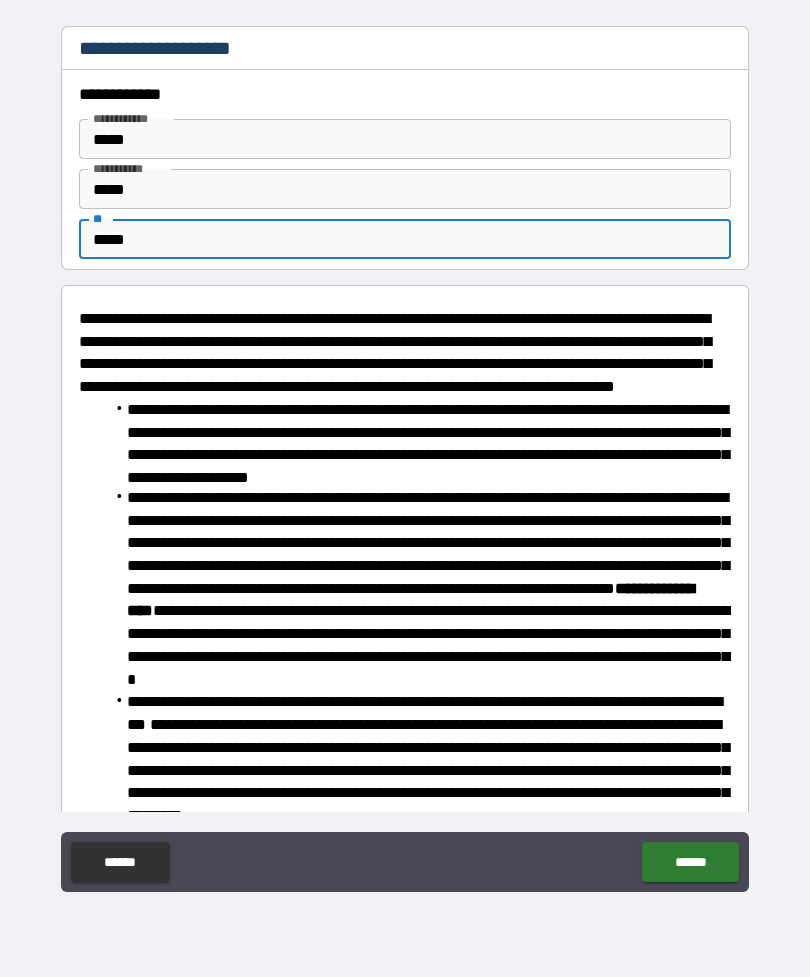 type on "*****" 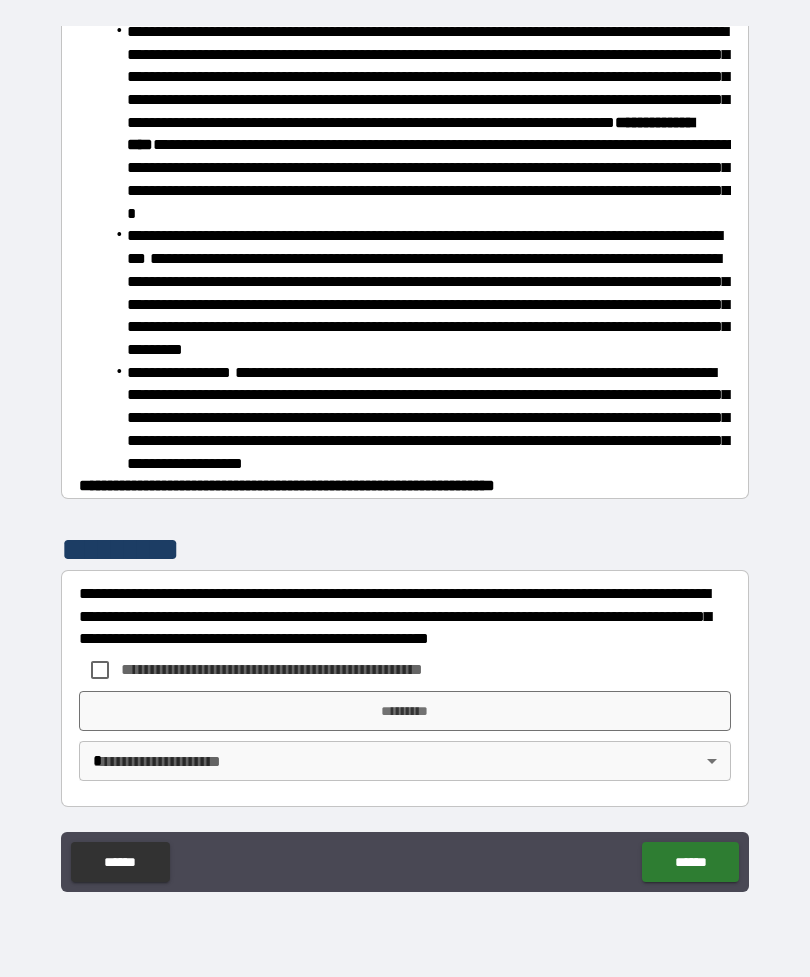scroll, scrollTop: 492, scrollLeft: 0, axis: vertical 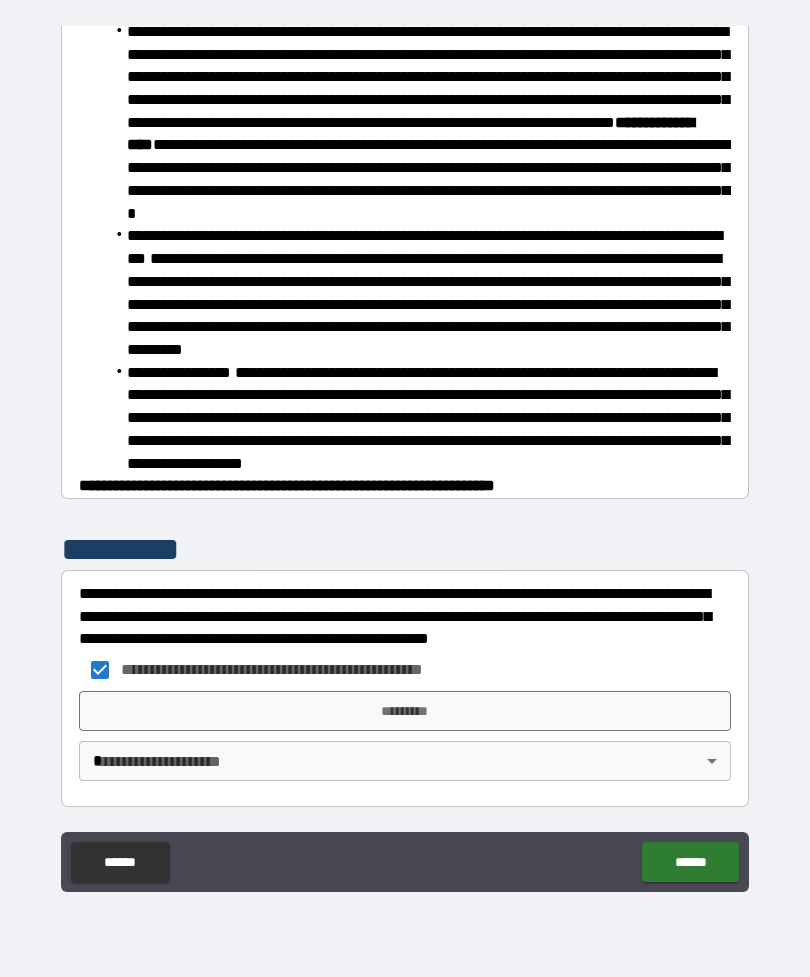 click on "*********" at bounding box center [405, 711] 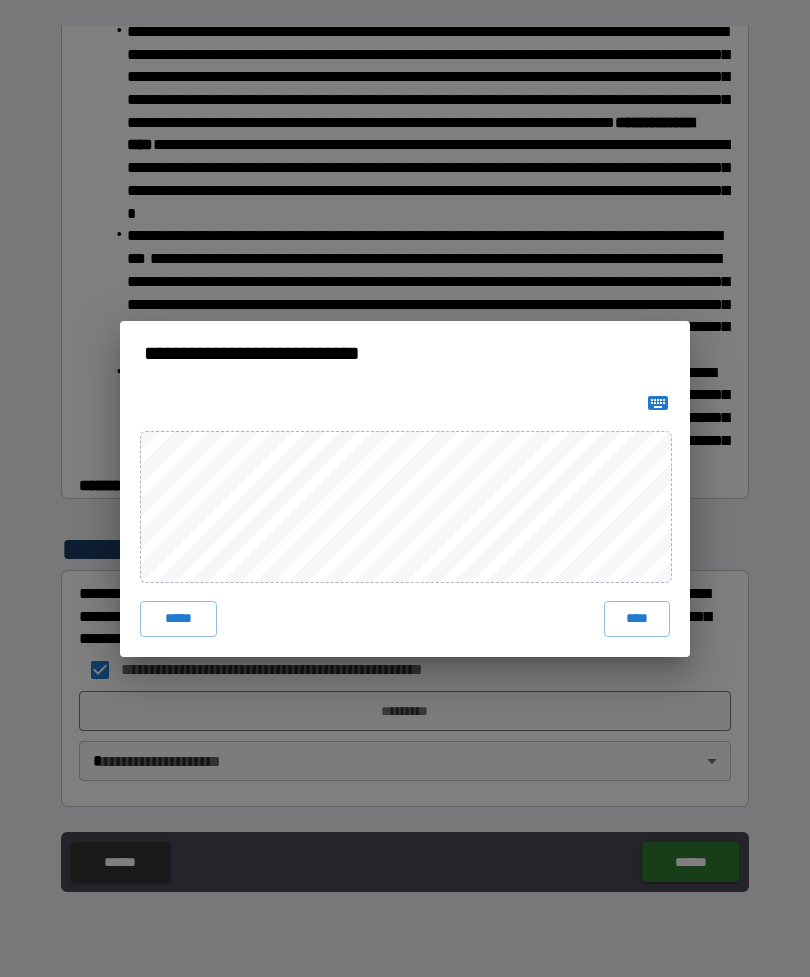 click on "****" at bounding box center [637, 619] 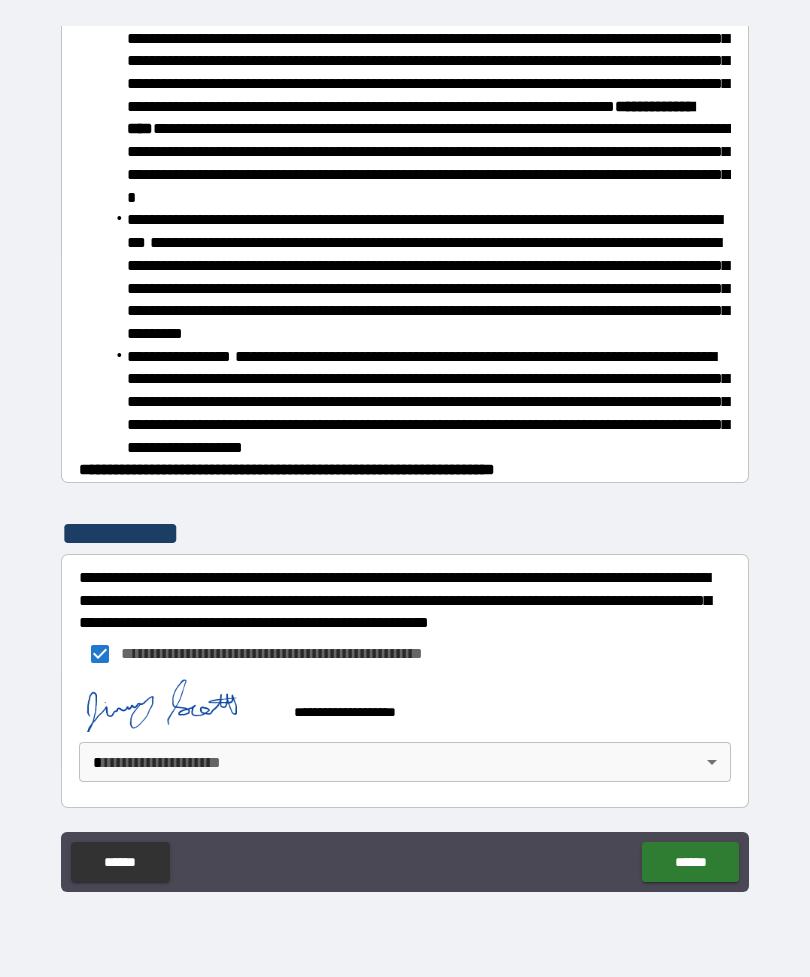 click on "******" at bounding box center [690, 862] 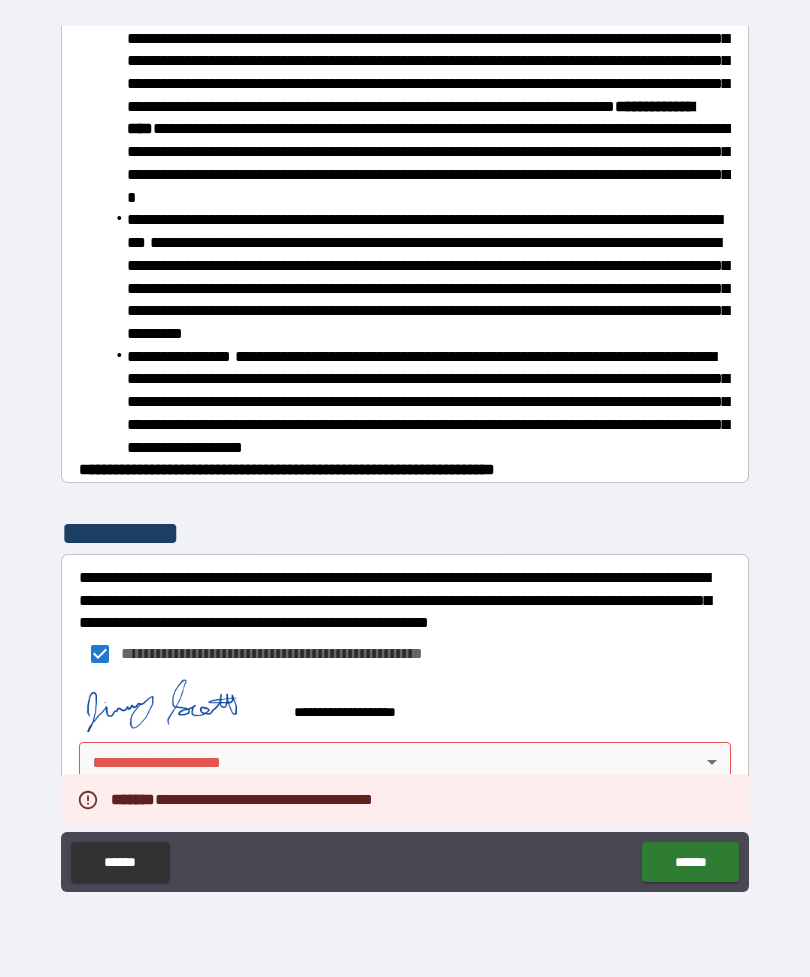 click on "******" at bounding box center [690, 862] 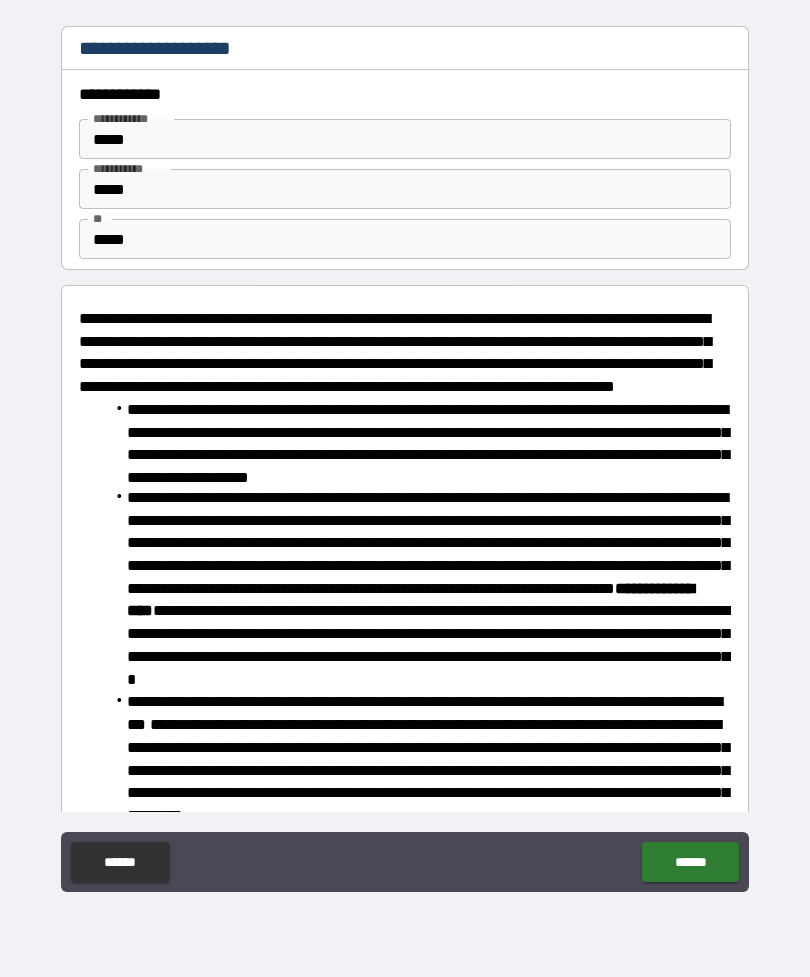 scroll, scrollTop: 0, scrollLeft: 0, axis: both 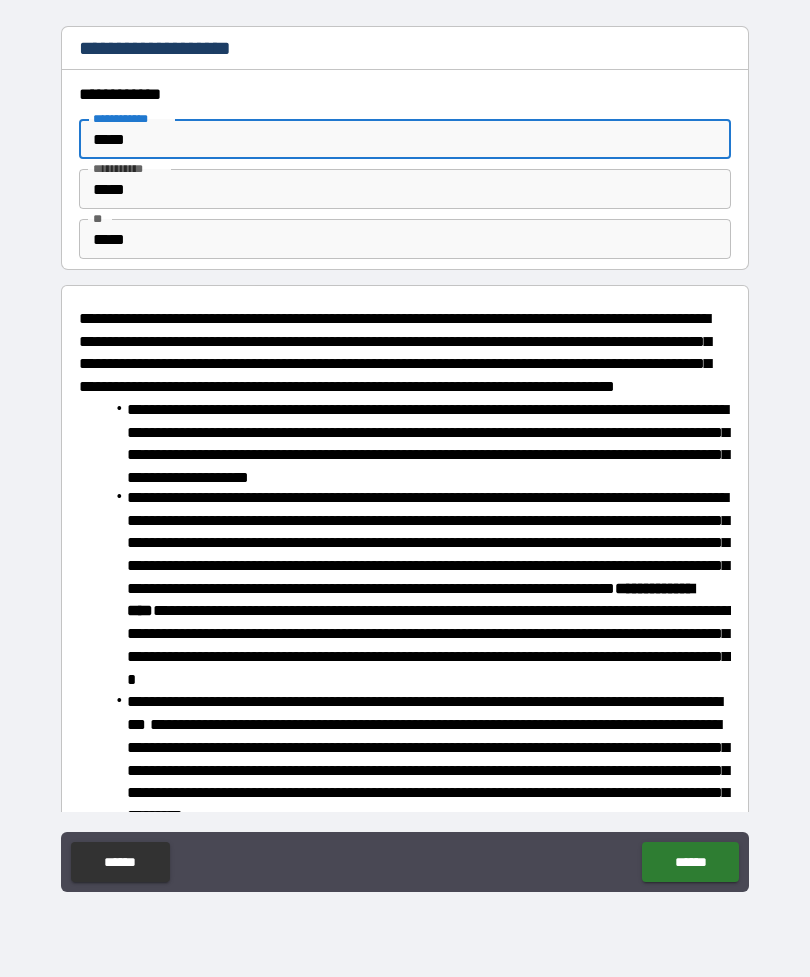 click on "*****" at bounding box center [405, 189] 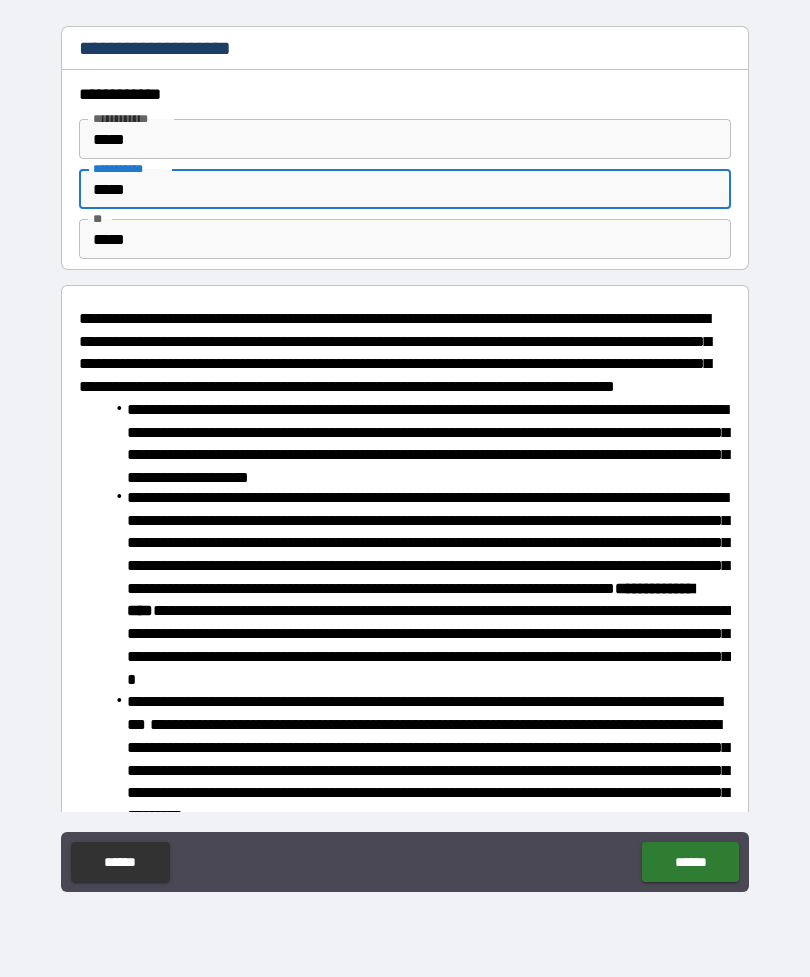 click on "**********" at bounding box center (405, 459) 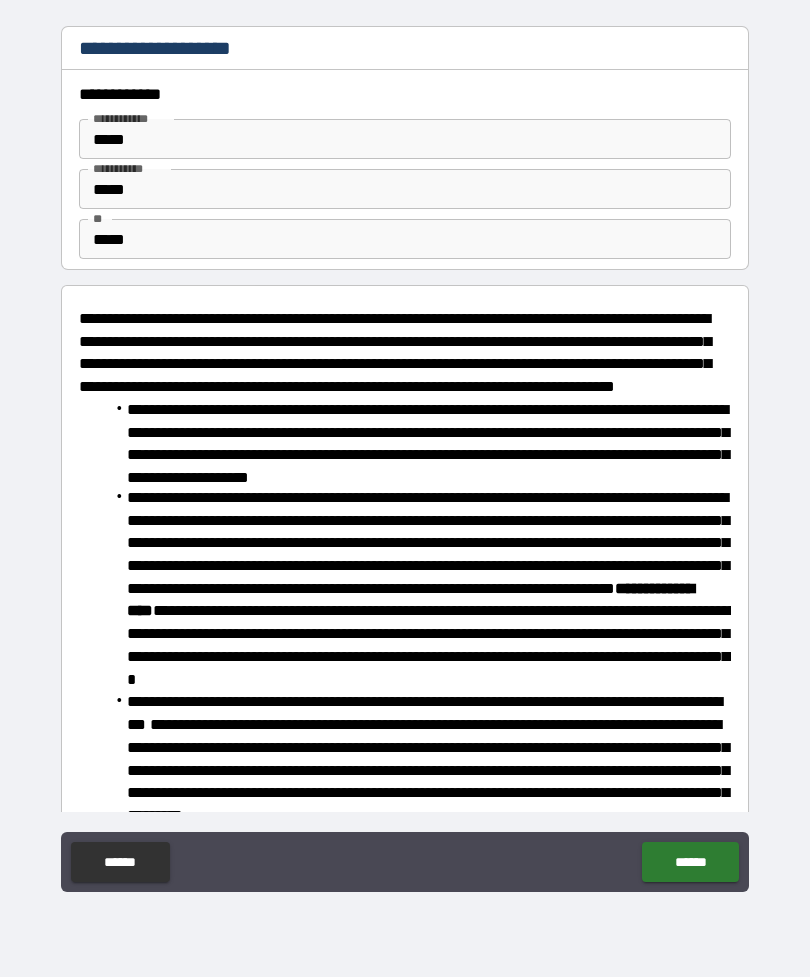 click on "******" at bounding box center [690, 862] 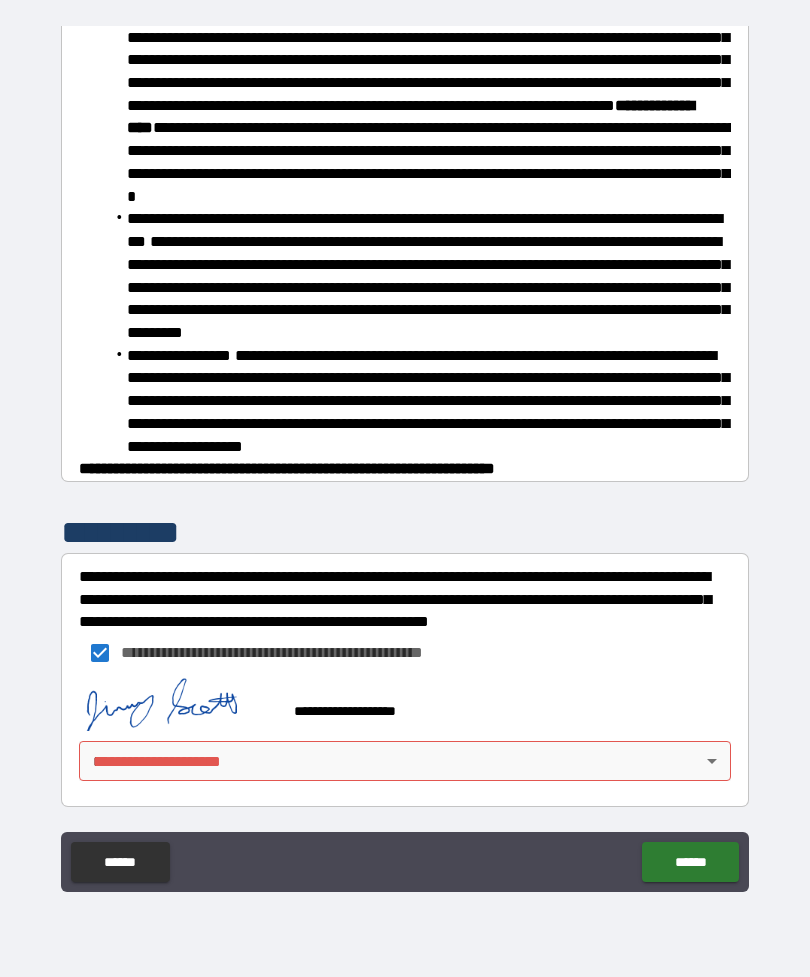 scroll, scrollTop: 509, scrollLeft: 0, axis: vertical 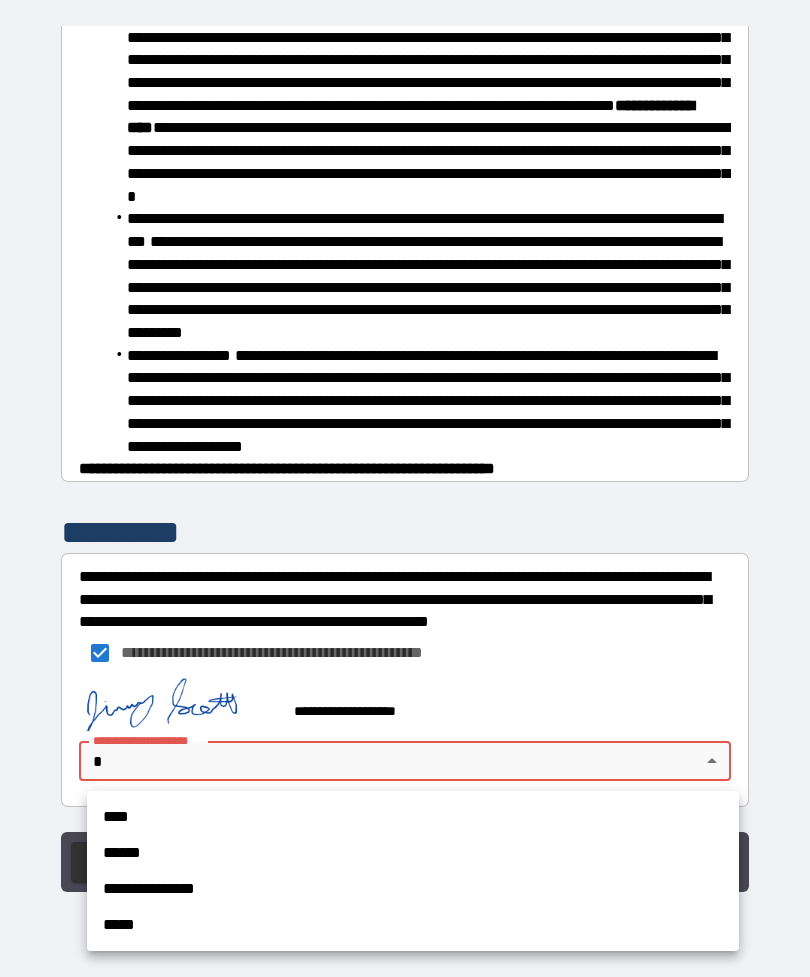 click on "****" at bounding box center (413, 817) 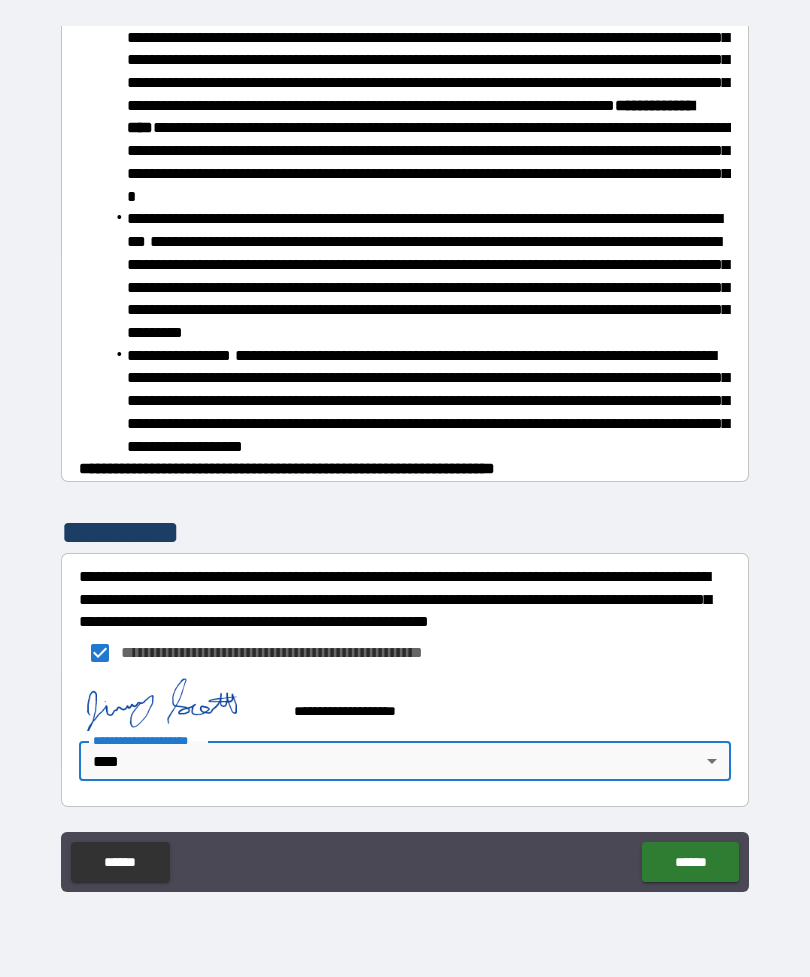 click on "******" at bounding box center [690, 862] 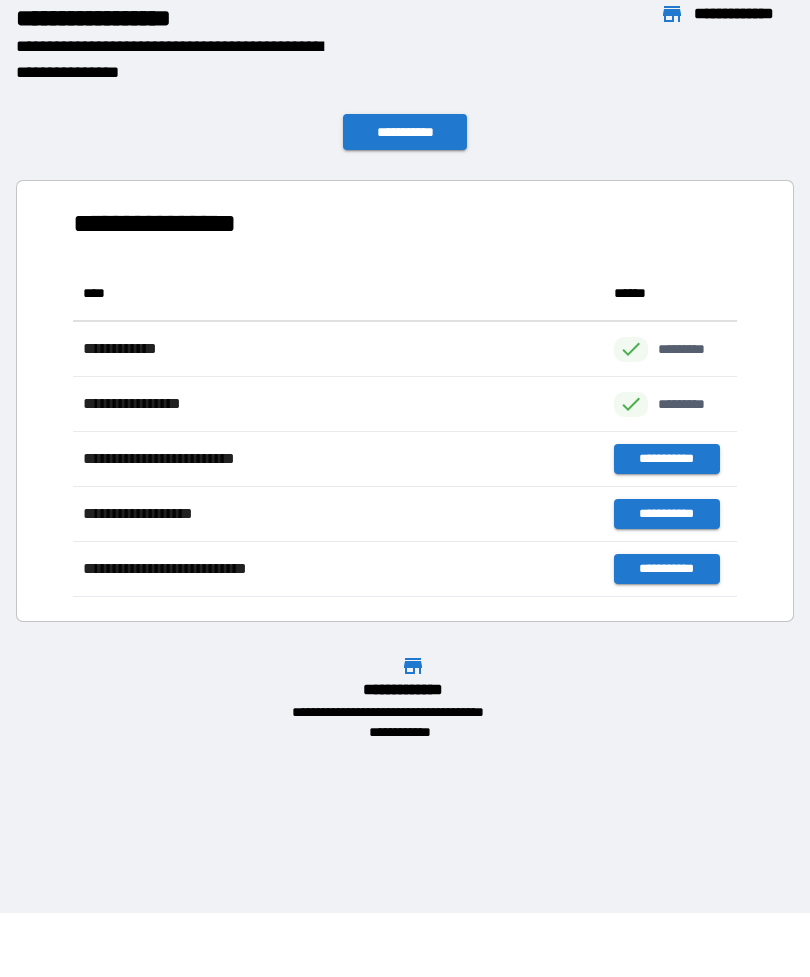 scroll, scrollTop: 1, scrollLeft: 1, axis: both 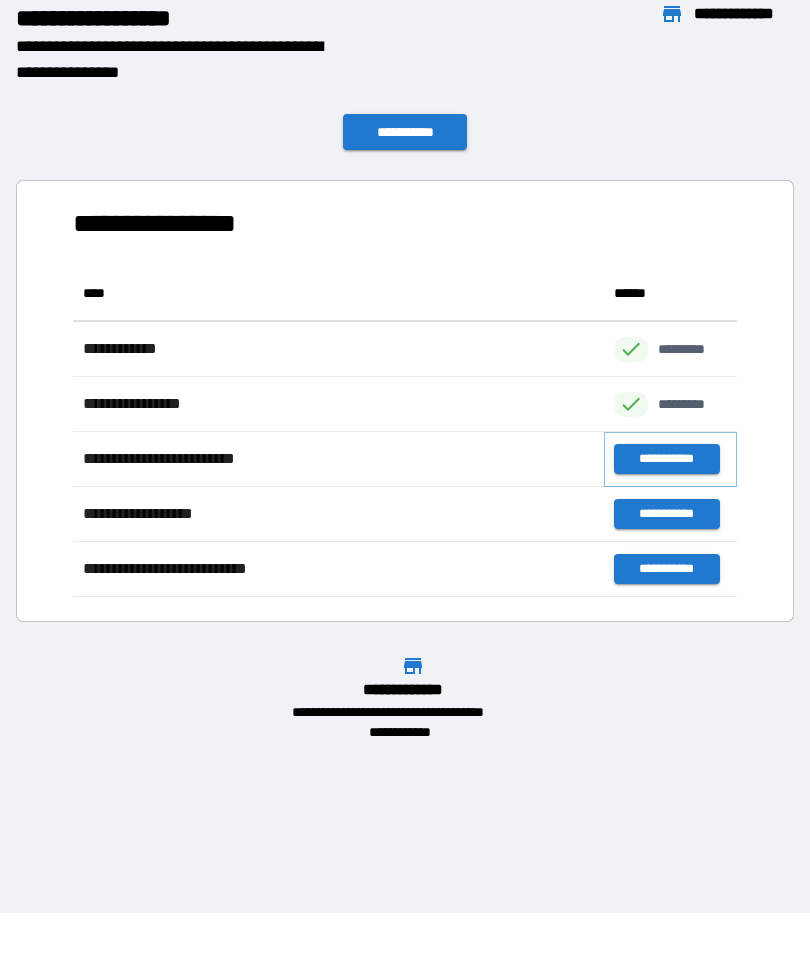 click on "**********" at bounding box center [666, 459] 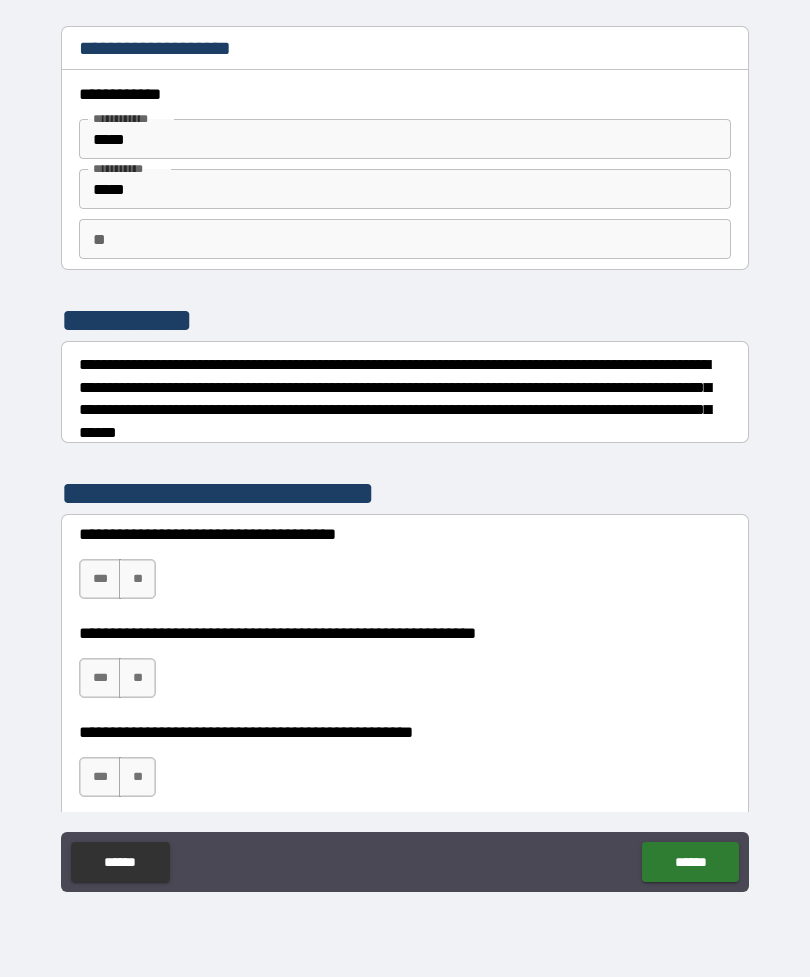 click on "**" at bounding box center [405, 239] 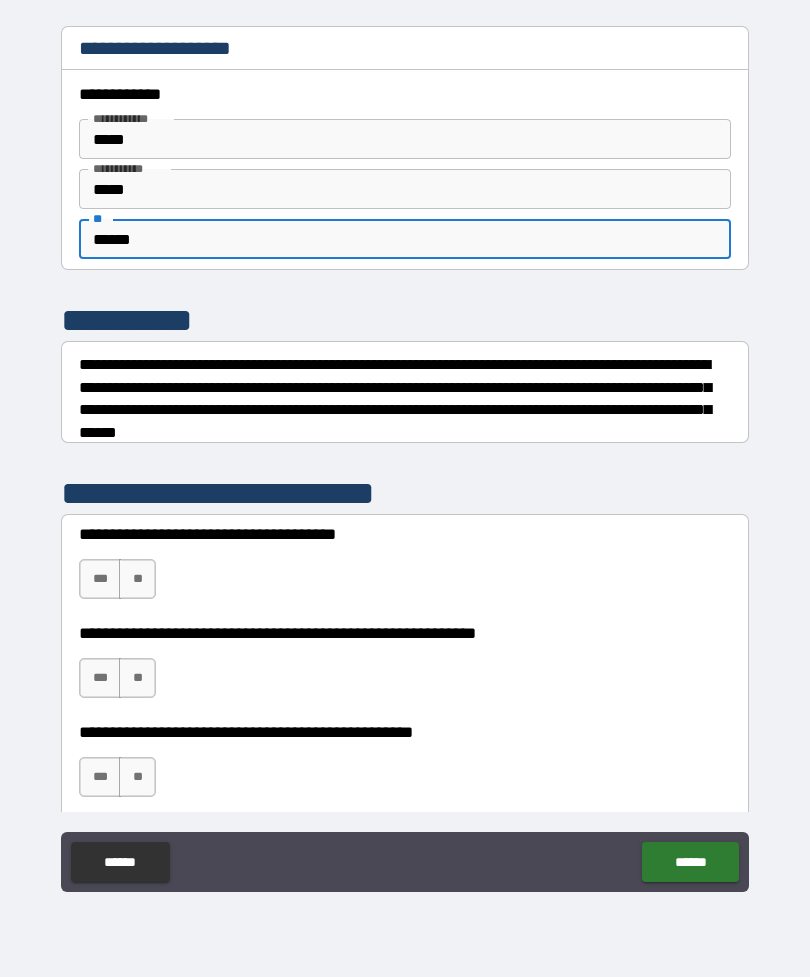 type on "******" 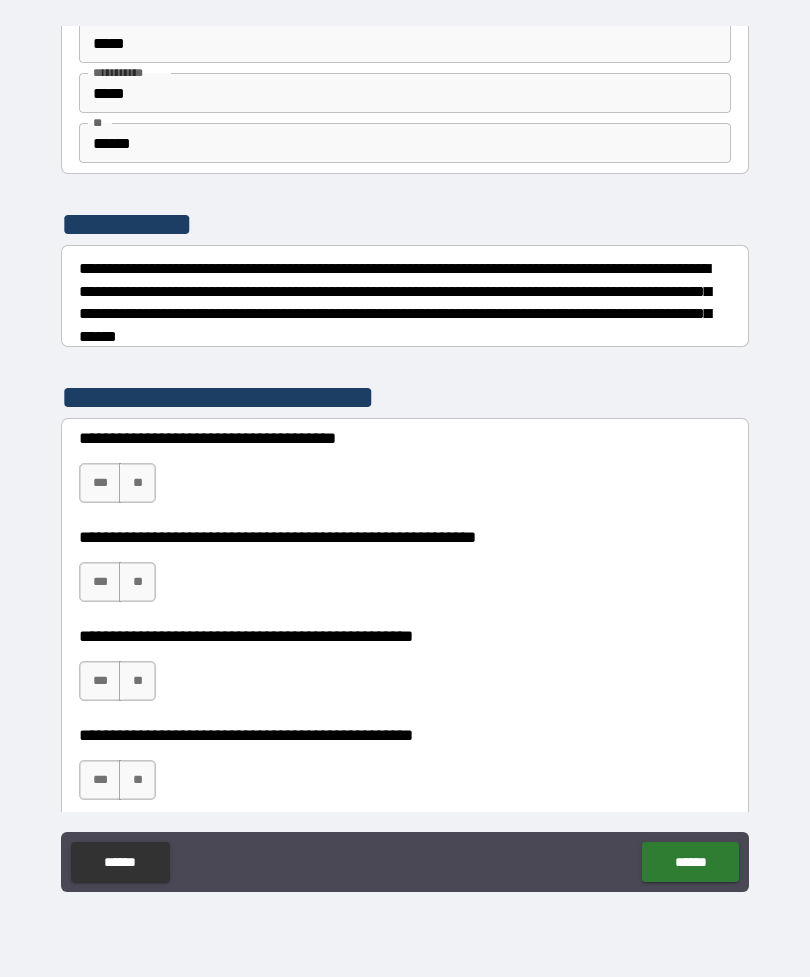 scroll, scrollTop: 98, scrollLeft: 0, axis: vertical 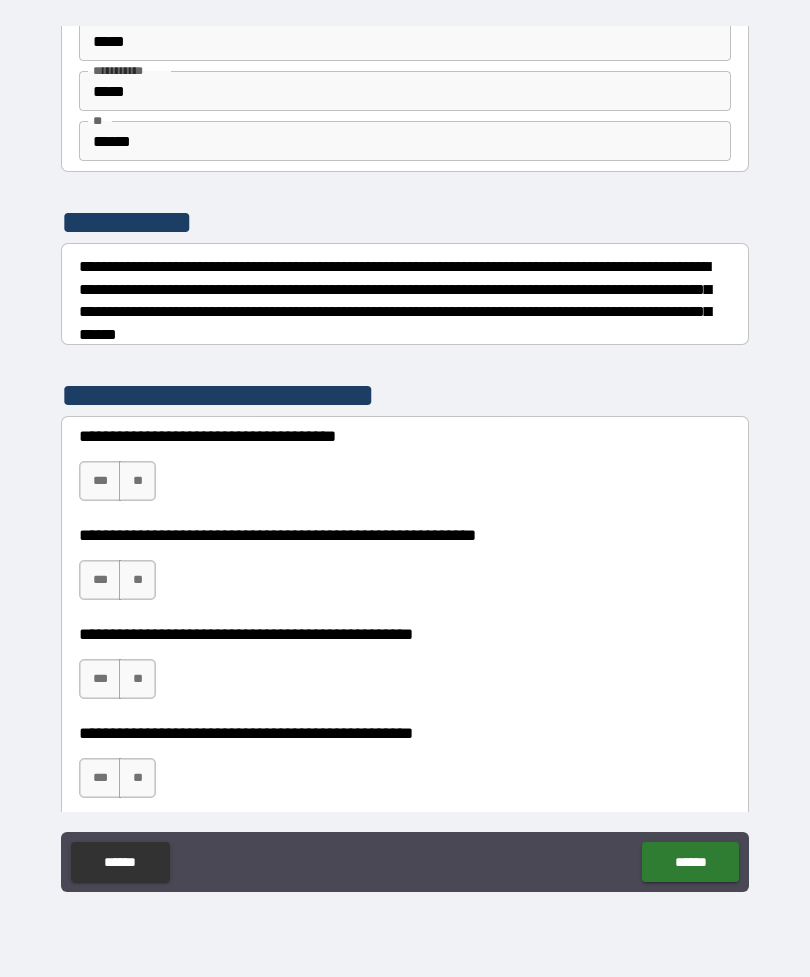 click on "**" at bounding box center [137, 481] 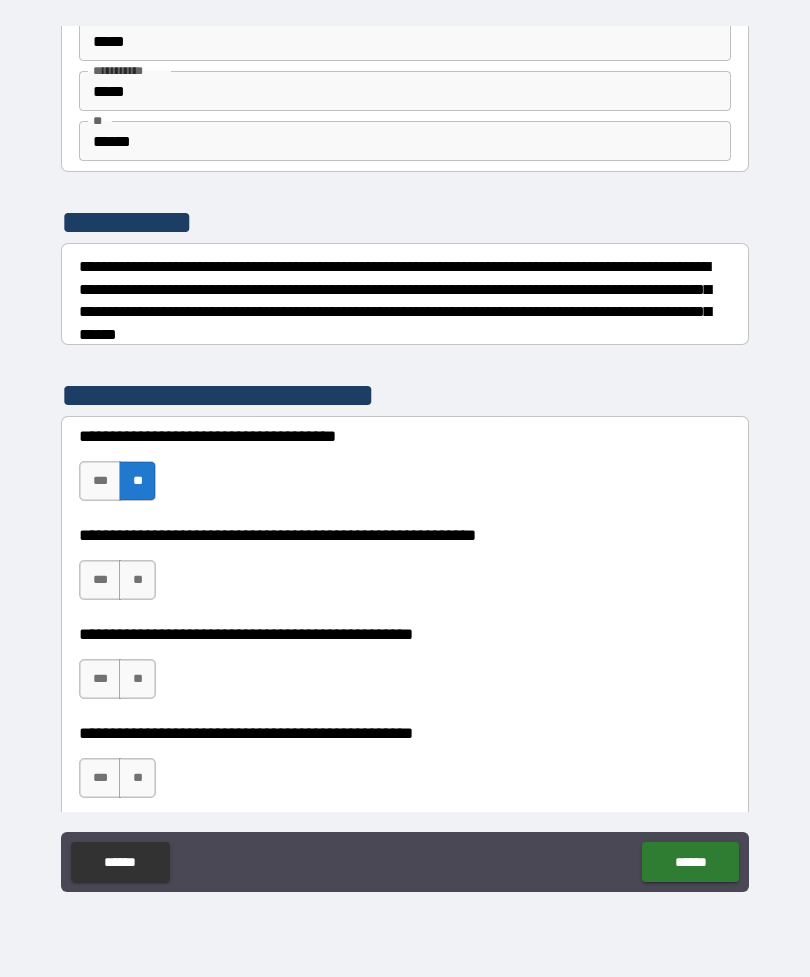 click on "**" at bounding box center [137, 580] 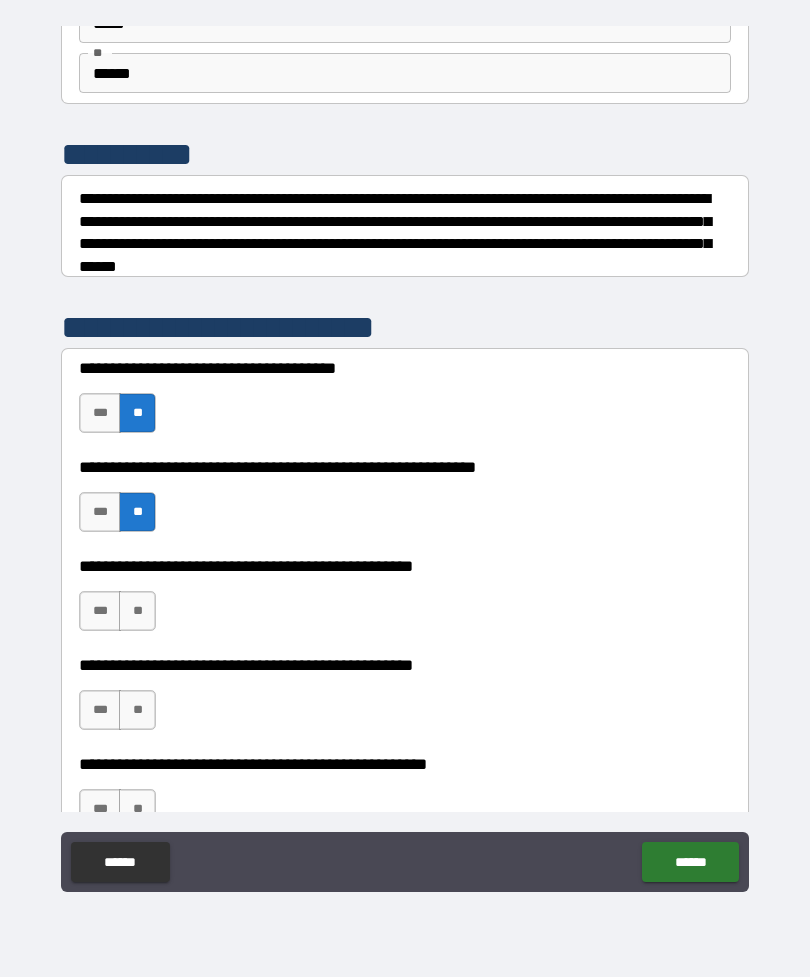 scroll, scrollTop: 206, scrollLeft: 0, axis: vertical 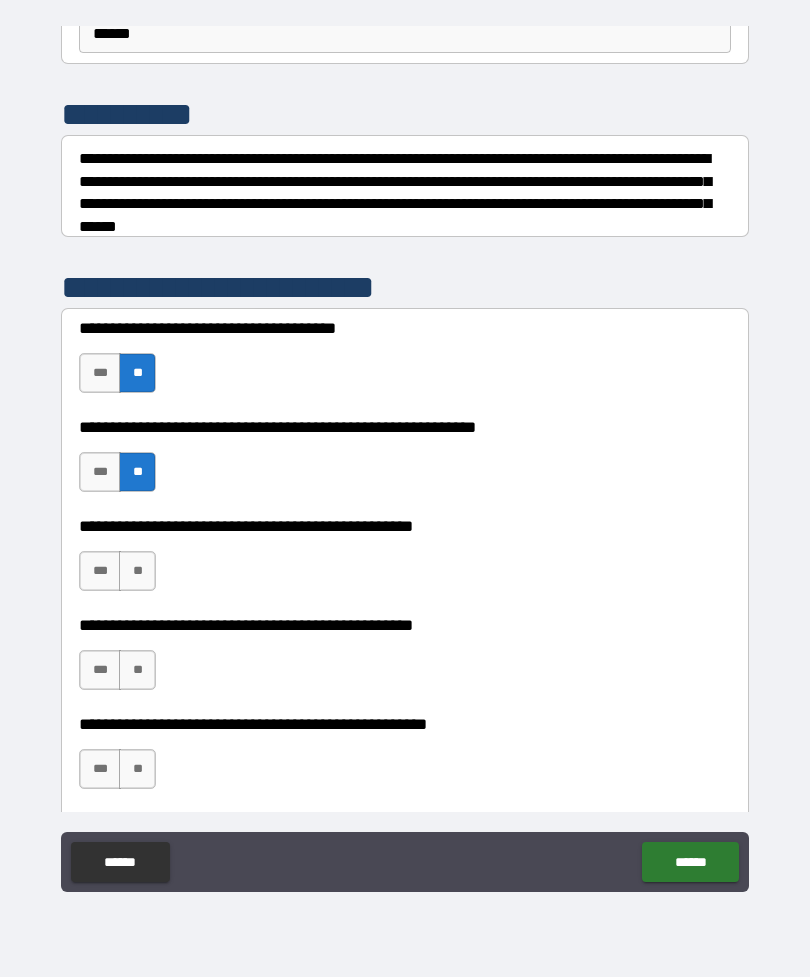 click on "**" at bounding box center (137, 571) 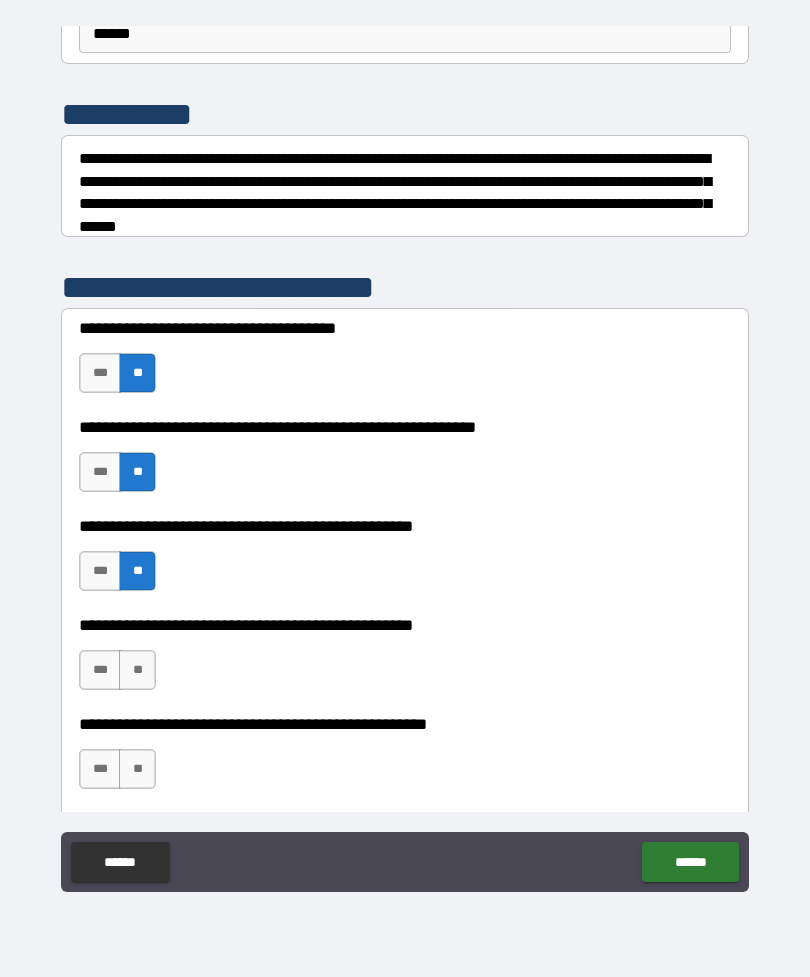 click on "***" at bounding box center [100, 670] 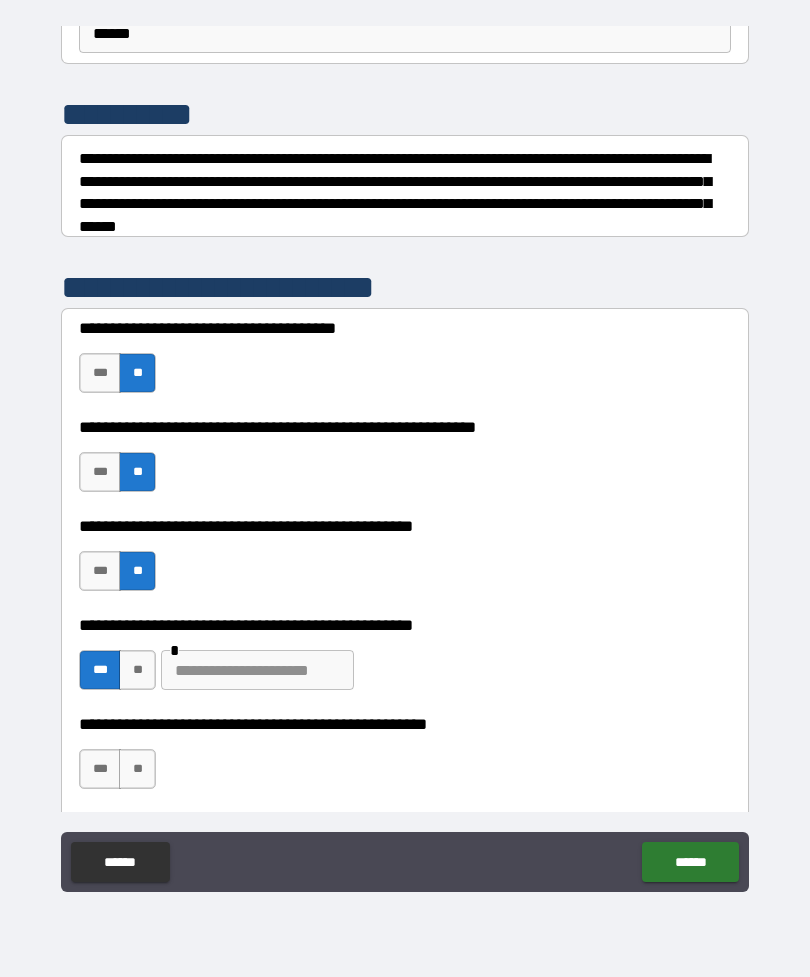 click at bounding box center [257, 670] 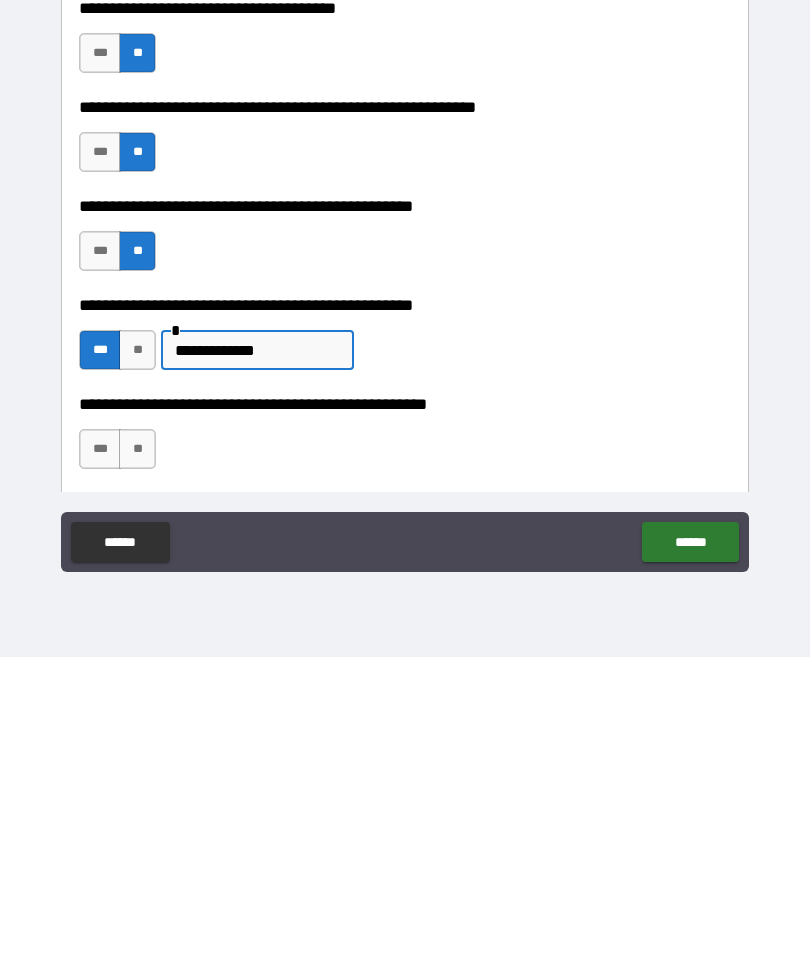 type on "**********" 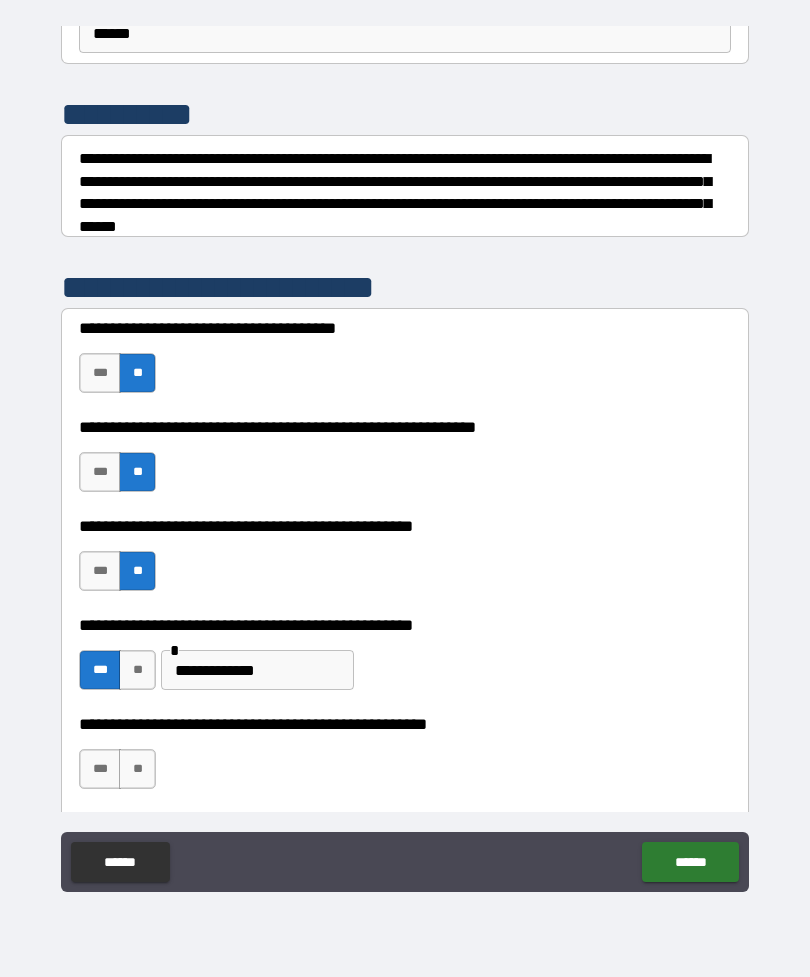click on "**" at bounding box center (137, 769) 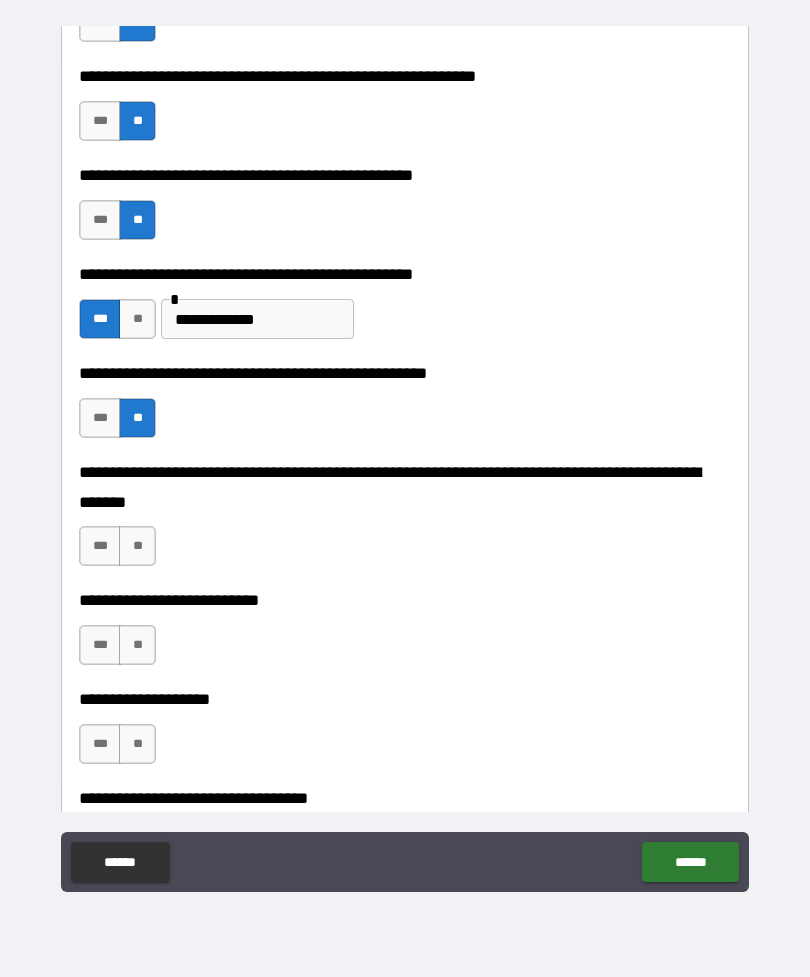 scroll, scrollTop: 558, scrollLeft: 0, axis: vertical 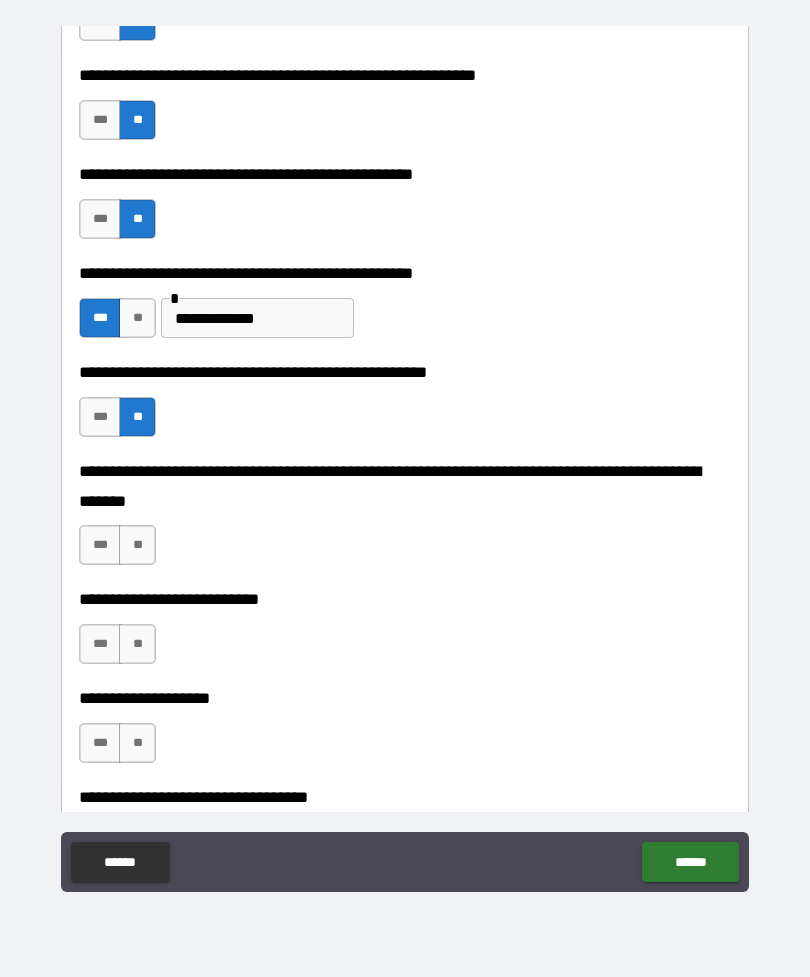 click on "**" at bounding box center (137, 545) 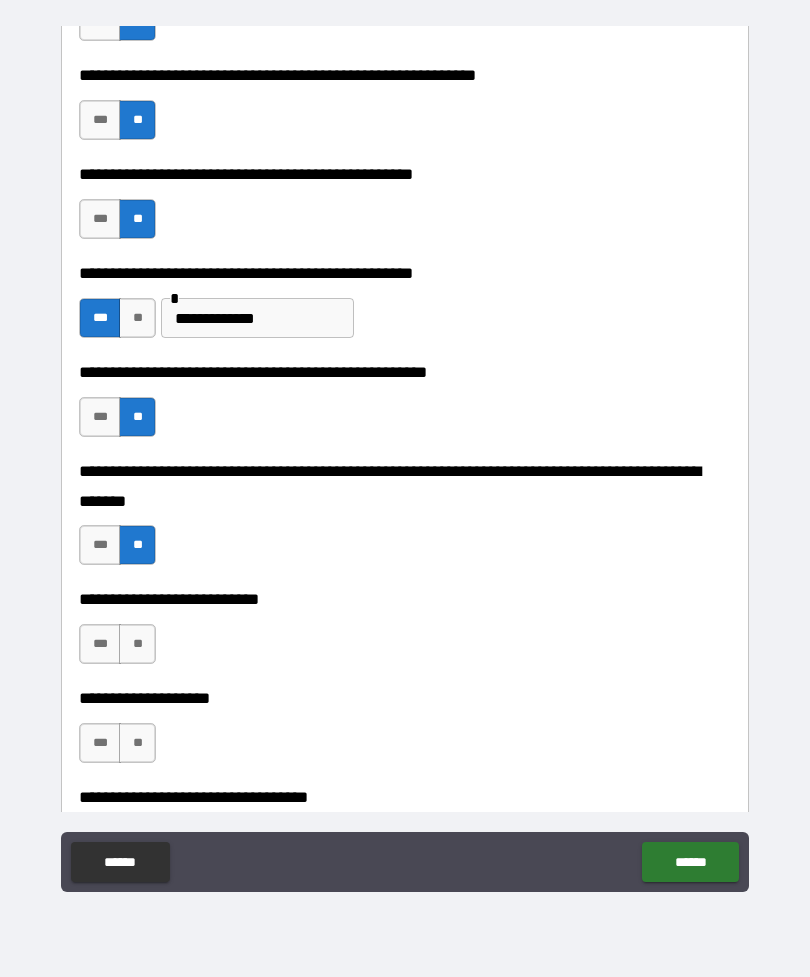 click on "**" at bounding box center (137, 644) 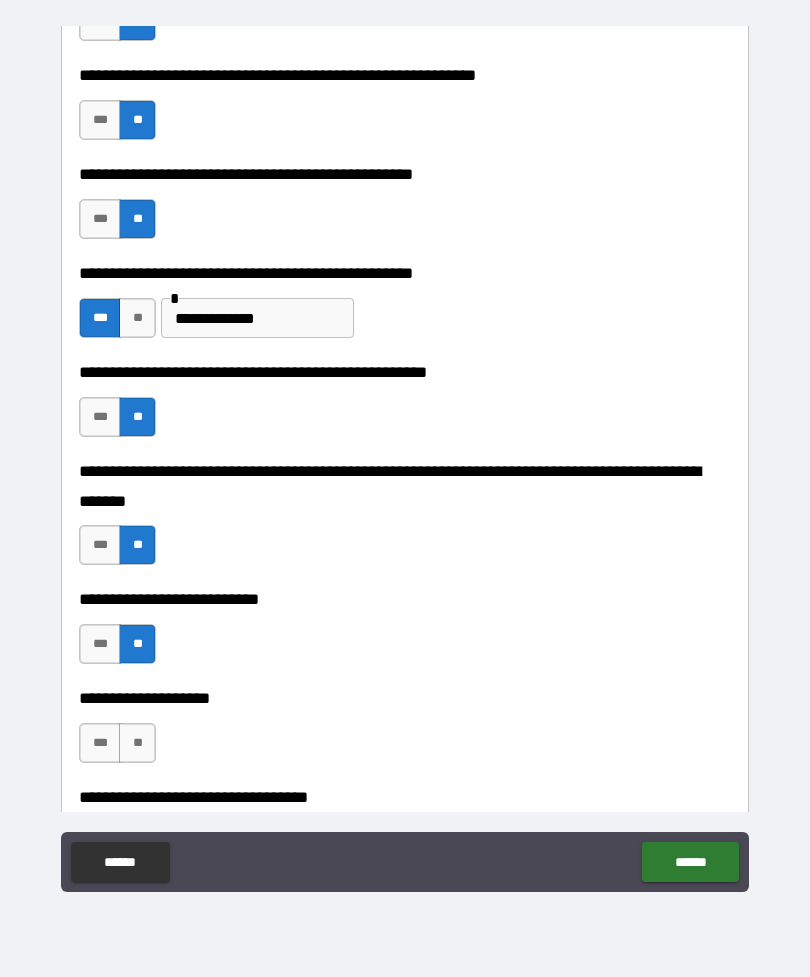 click on "**" at bounding box center [137, 743] 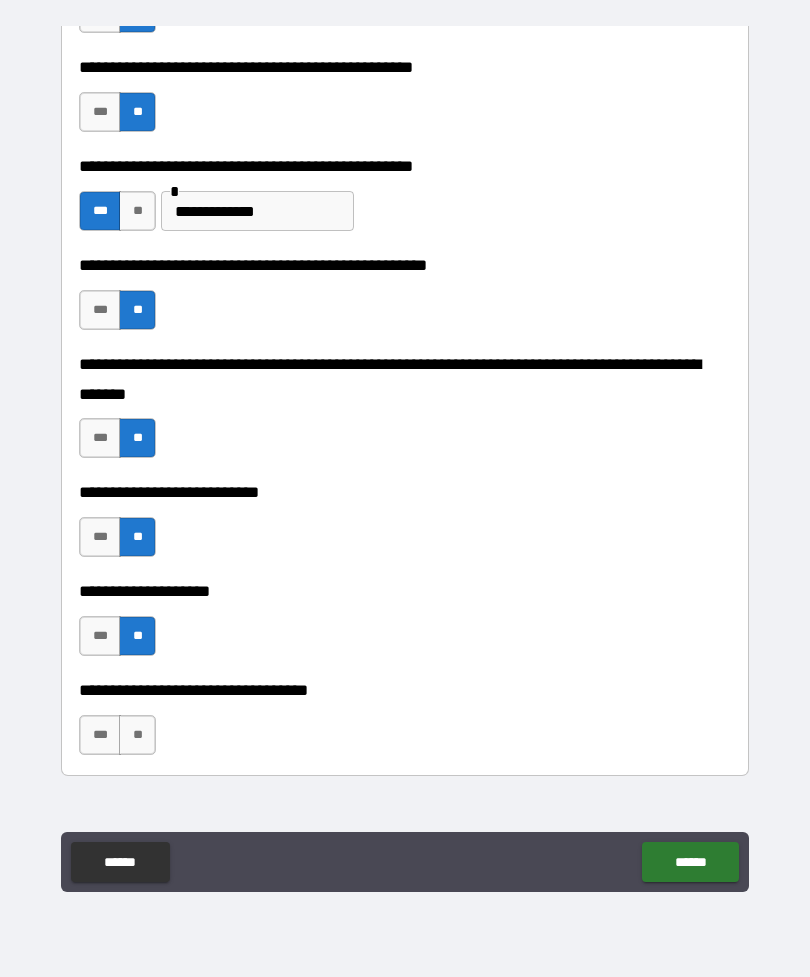 scroll, scrollTop: 723, scrollLeft: 0, axis: vertical 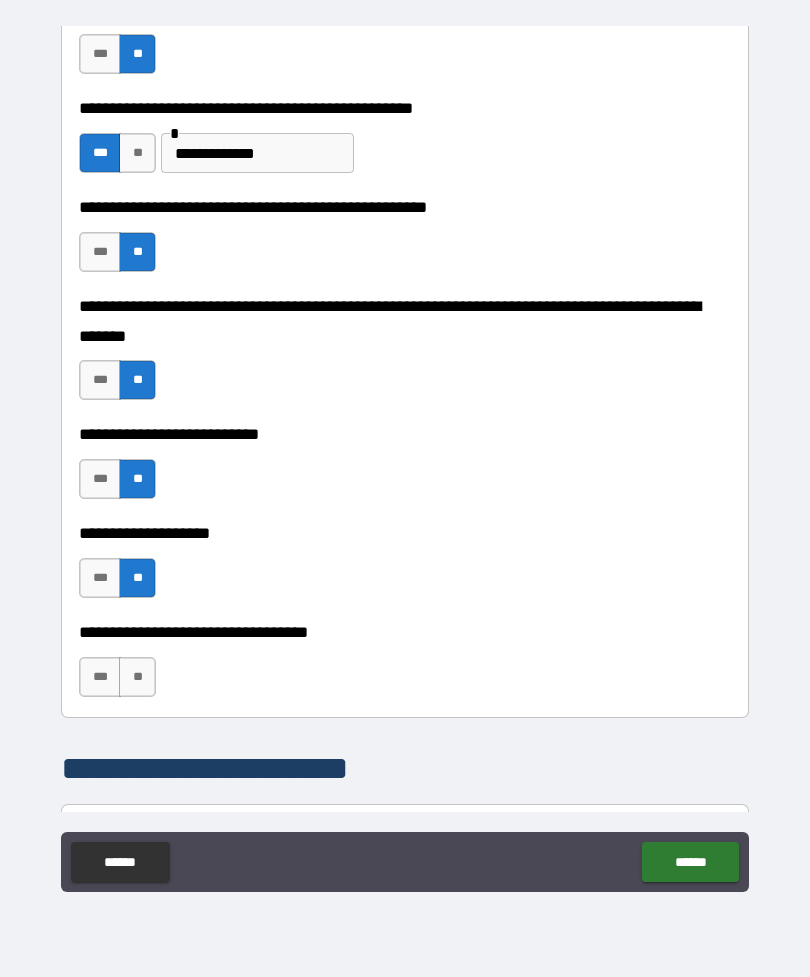click on "**" at bounding box center (137, 677) 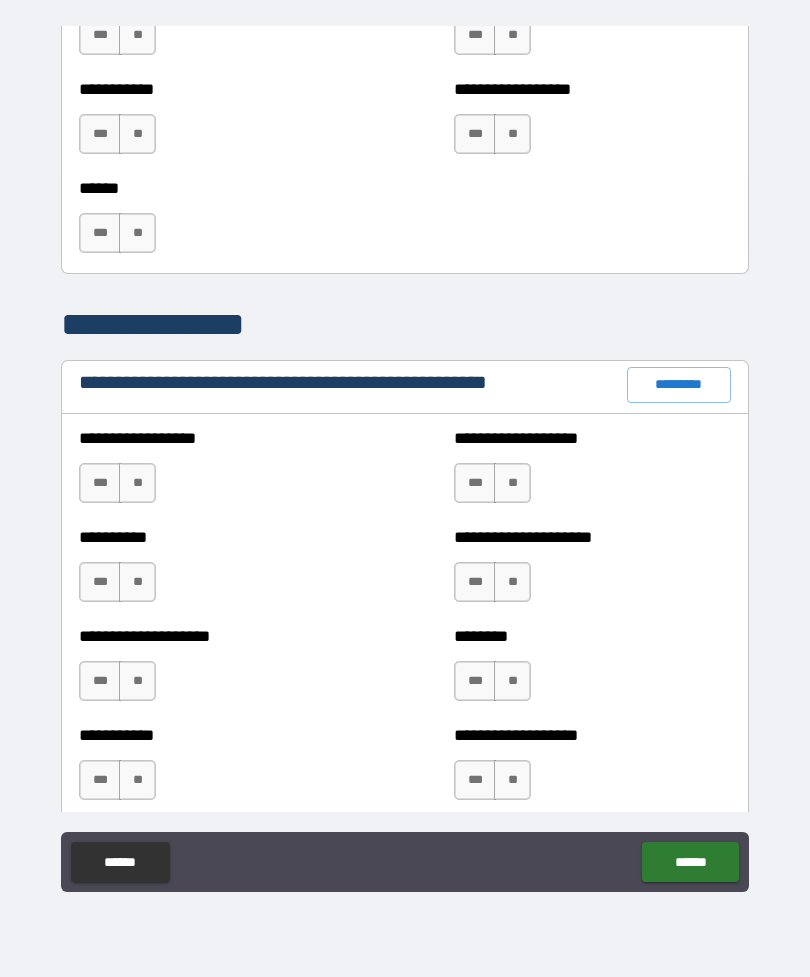 scroll, scrollTop: 2071, scrollLeft: 0, axis: vertical 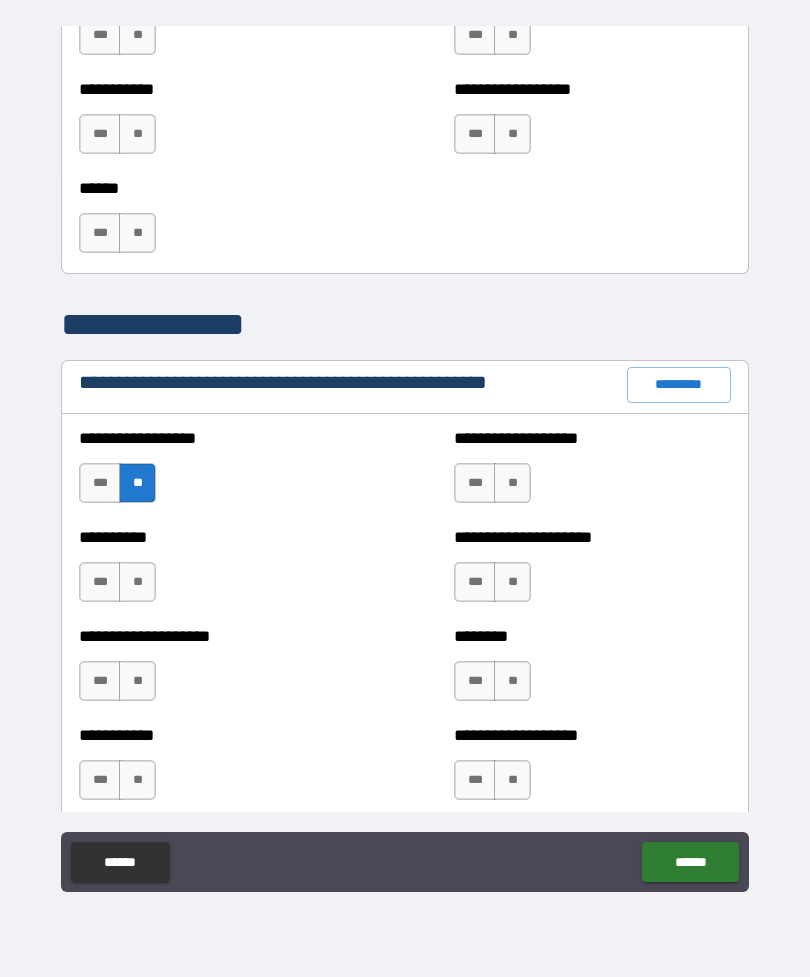 click on "**" at bounding box center (137, 582) 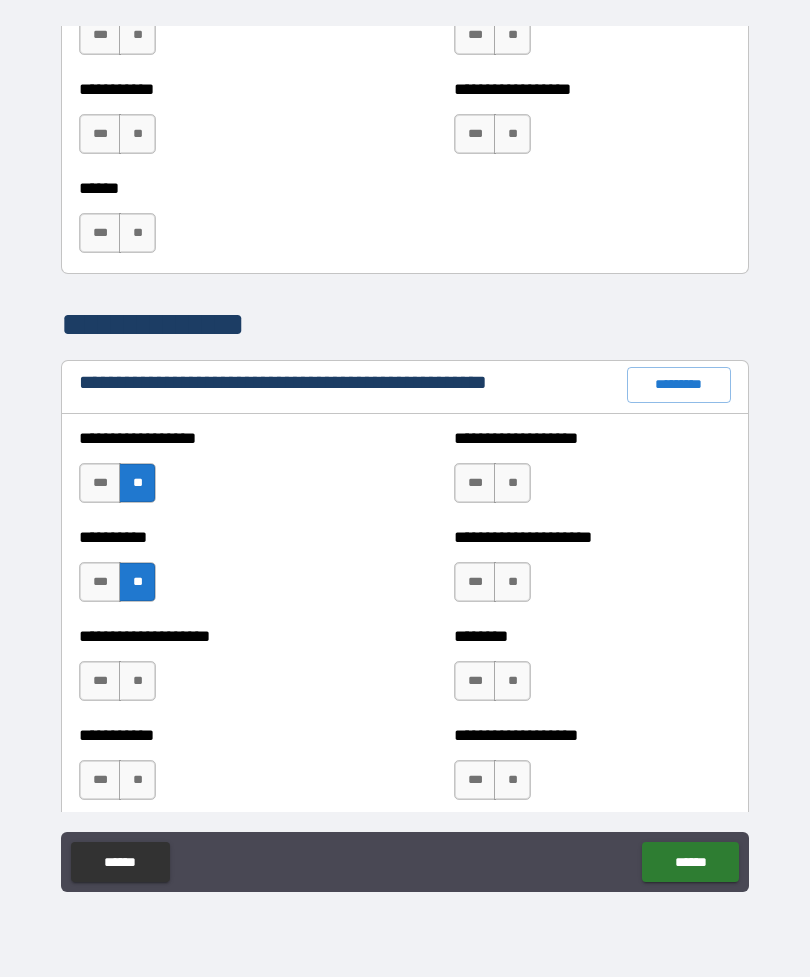 click on "**" at bounding box center (137, 681) 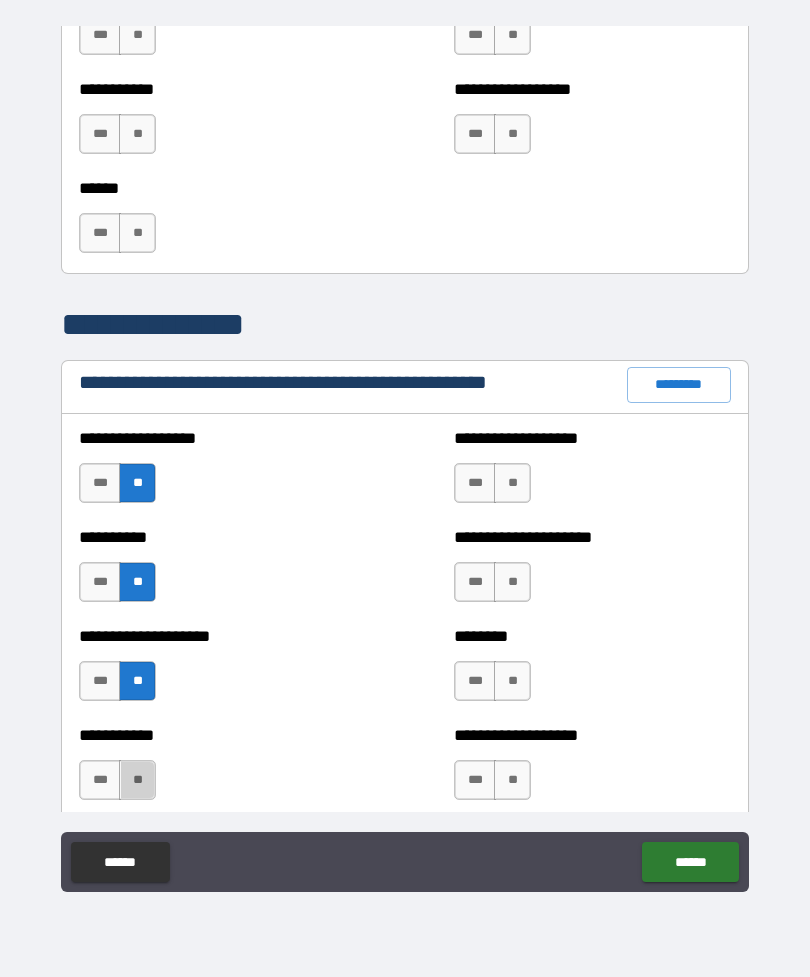 click on "**" at bounding box center (137, 780) 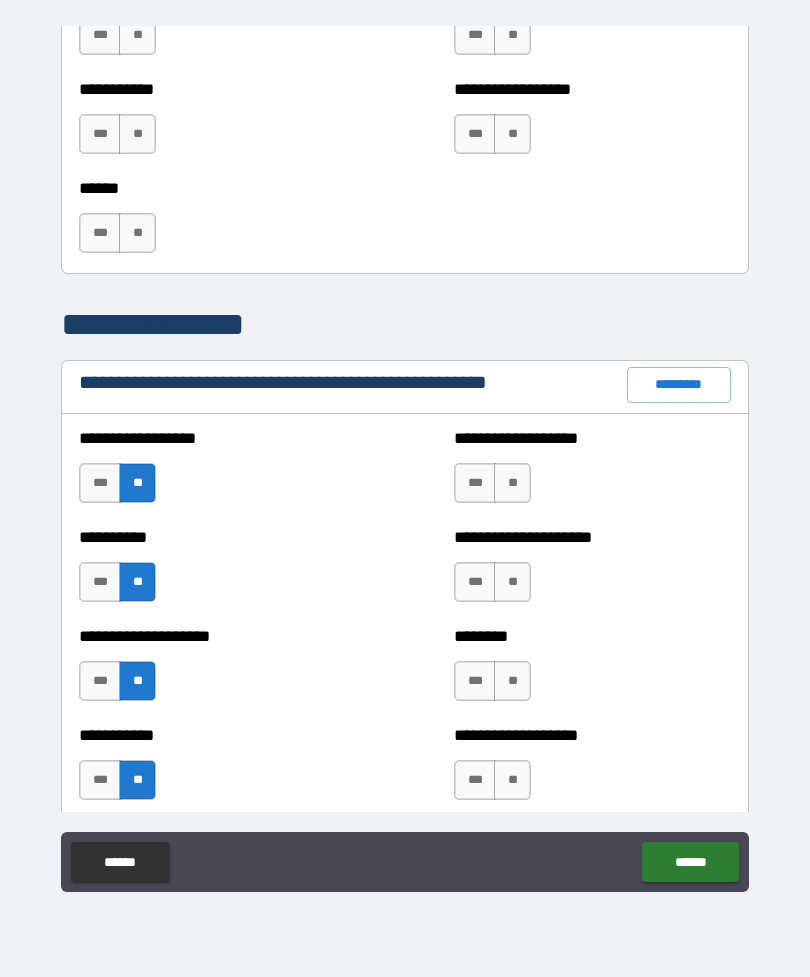 click on "**" at bounding box center [512, 483] 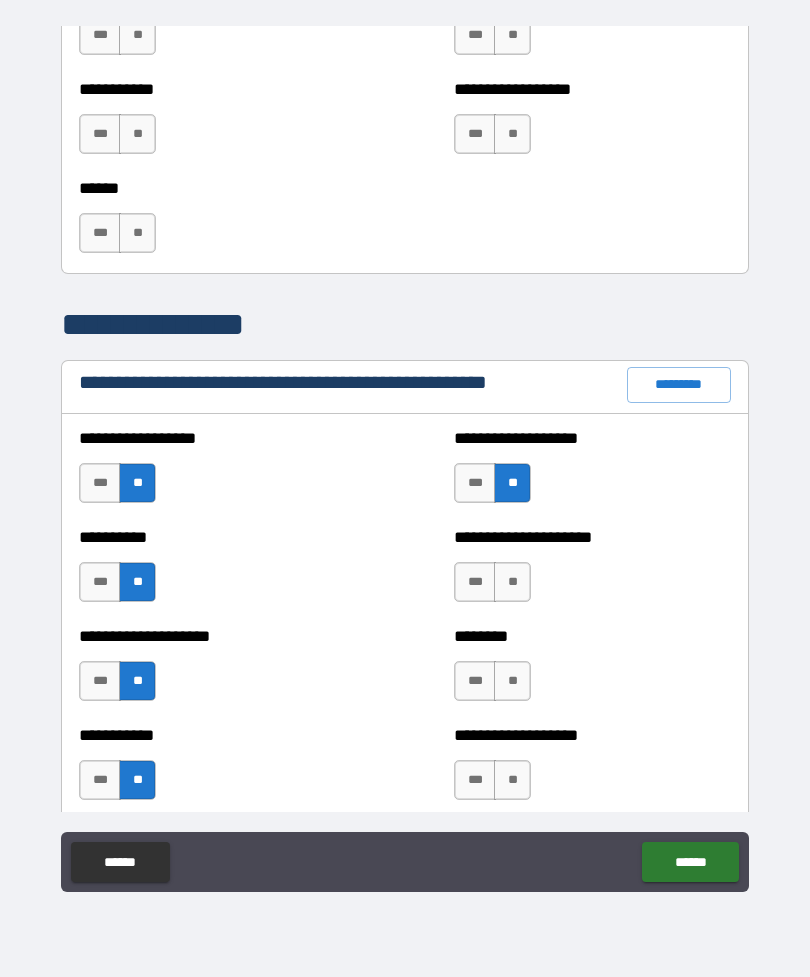 click on "**" at bounding box center (512, 582) 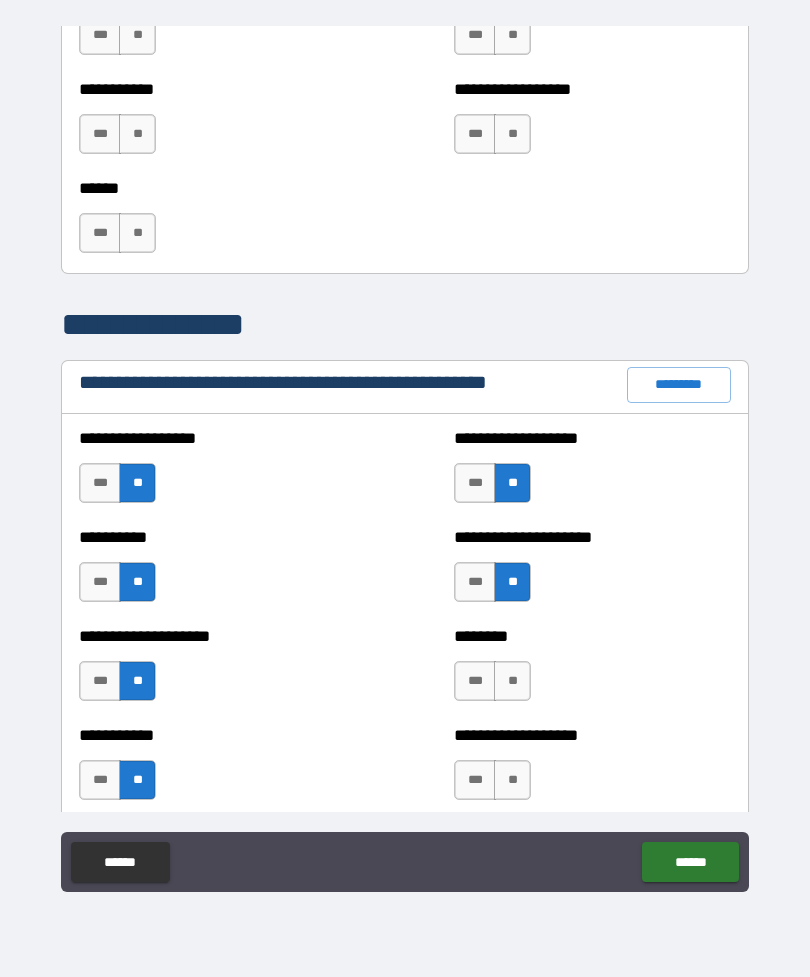 click on "**" at bounding box center (512, 681) 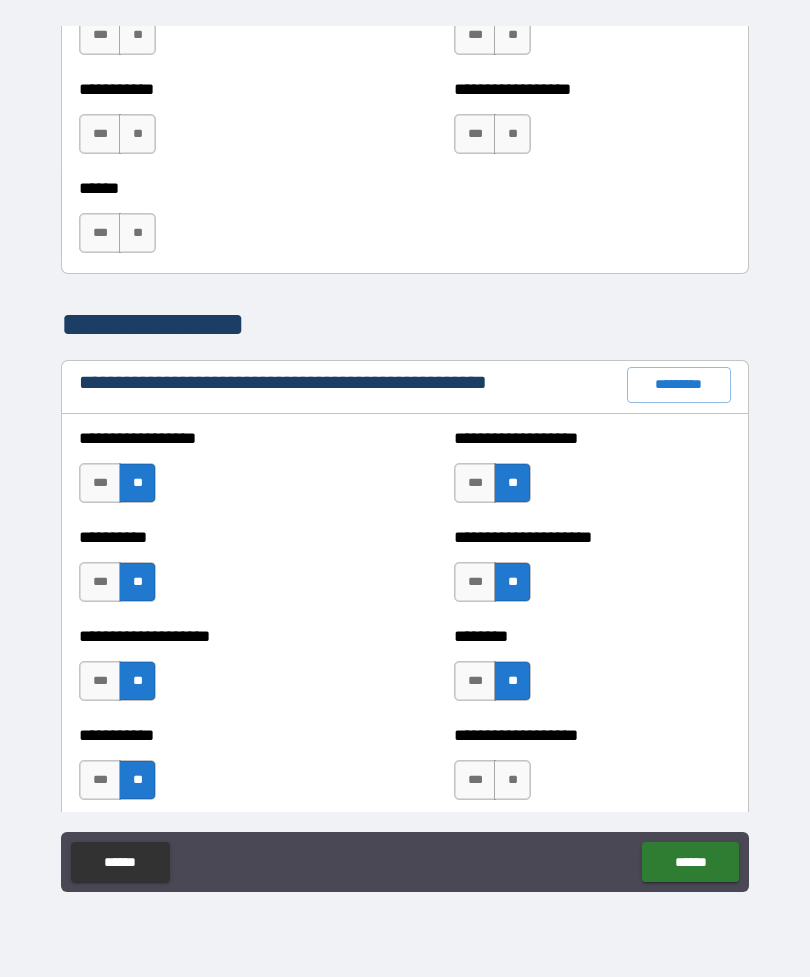 click on "**" at bounding box center [512, 780] 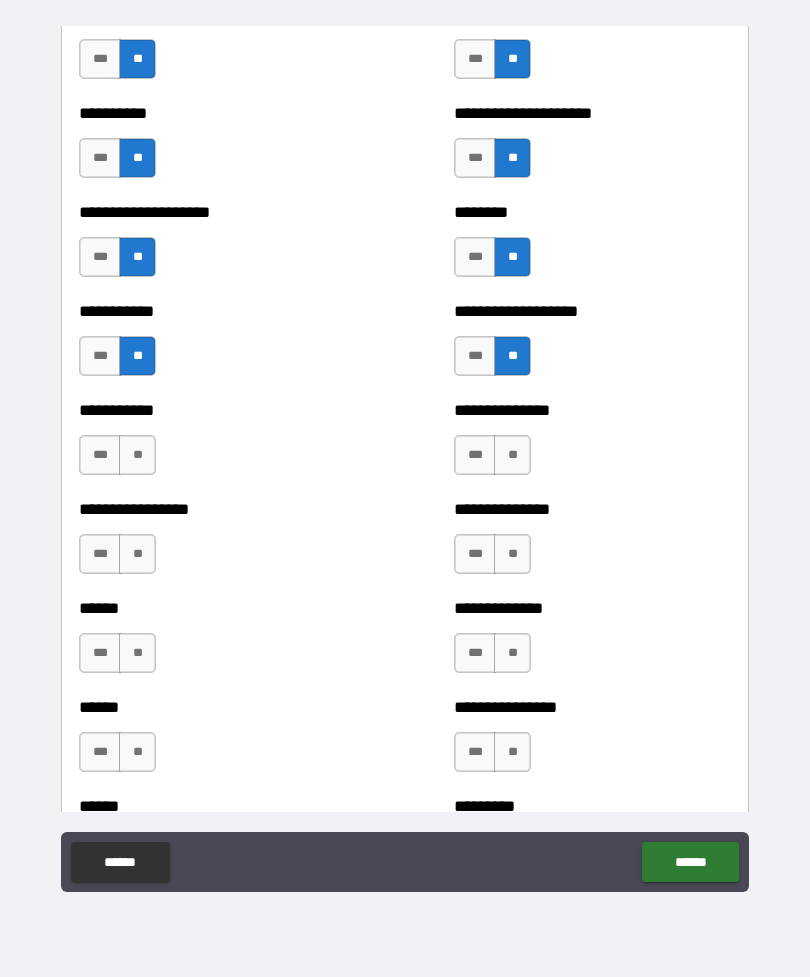 scroll, scrollTop: 2497, scrollLeft: 0, axis: vertical 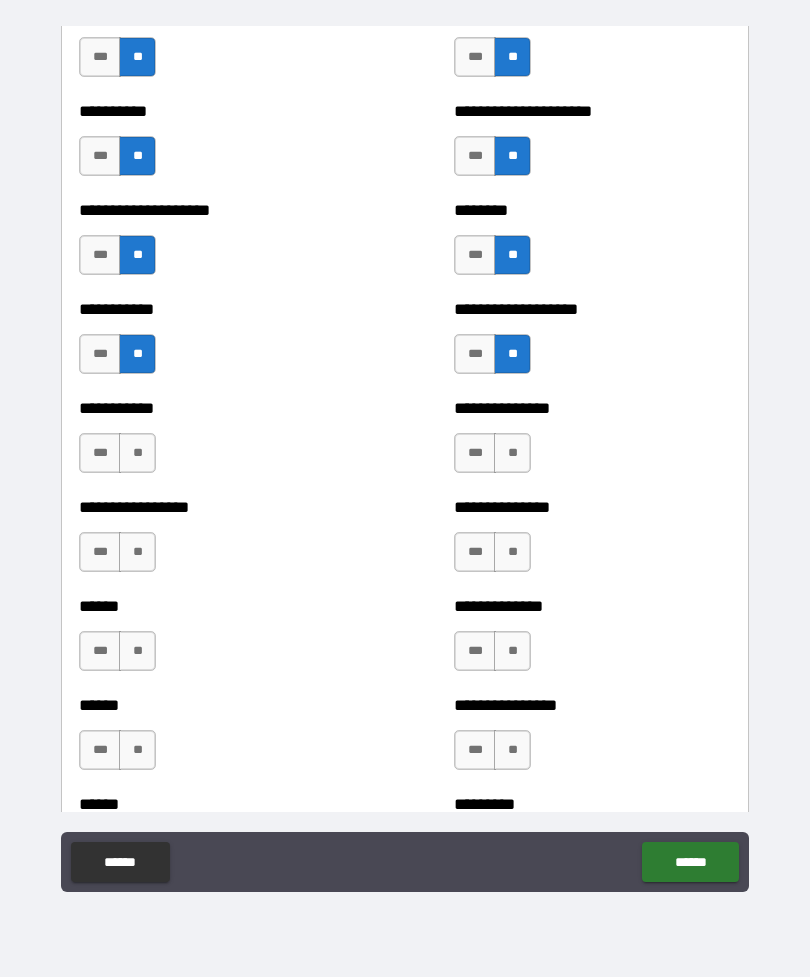 click on "**" at bounding box center [137, 453] 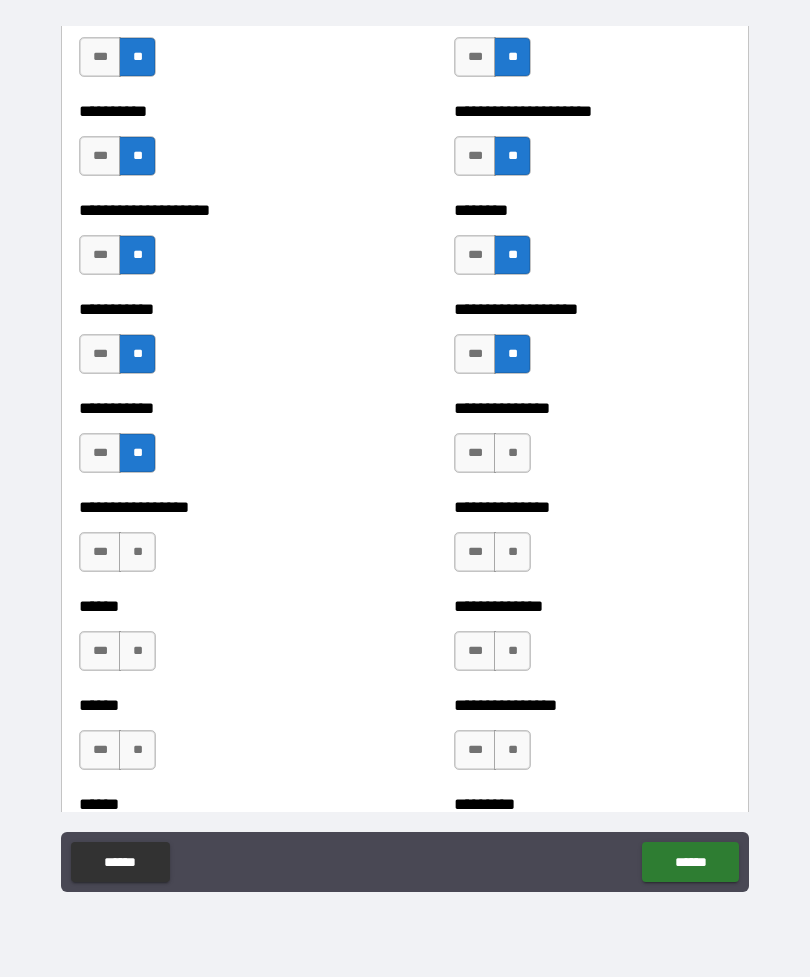 click on "**" at bounding box center [137, 552] 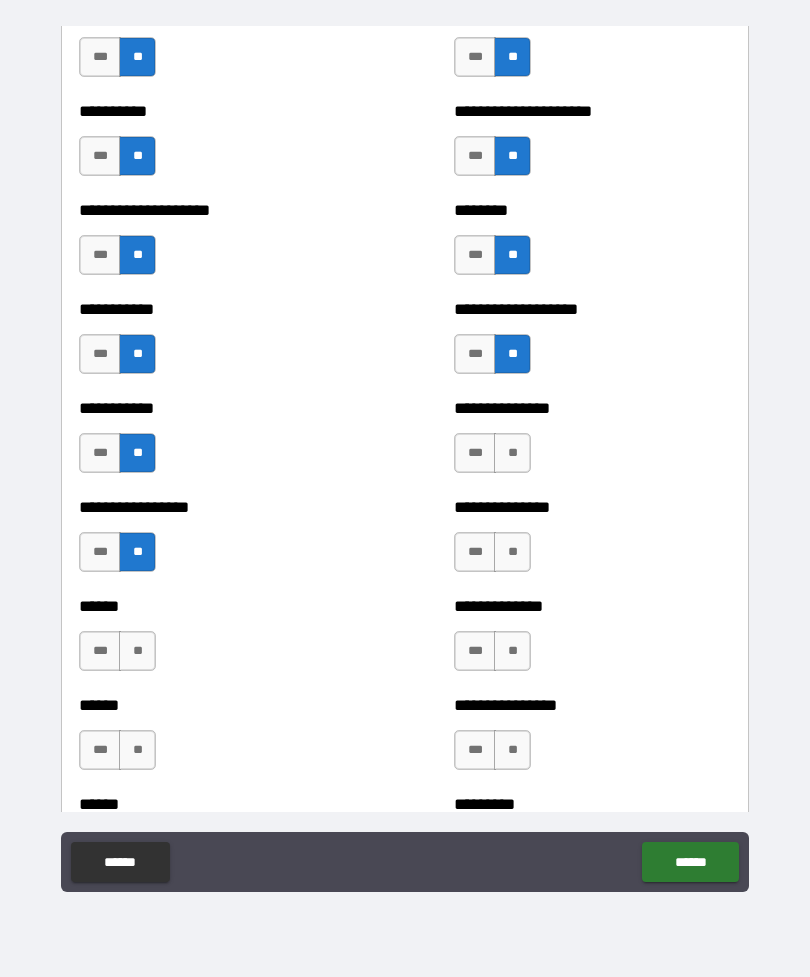 click on "**" at bounding box center (137, 651) 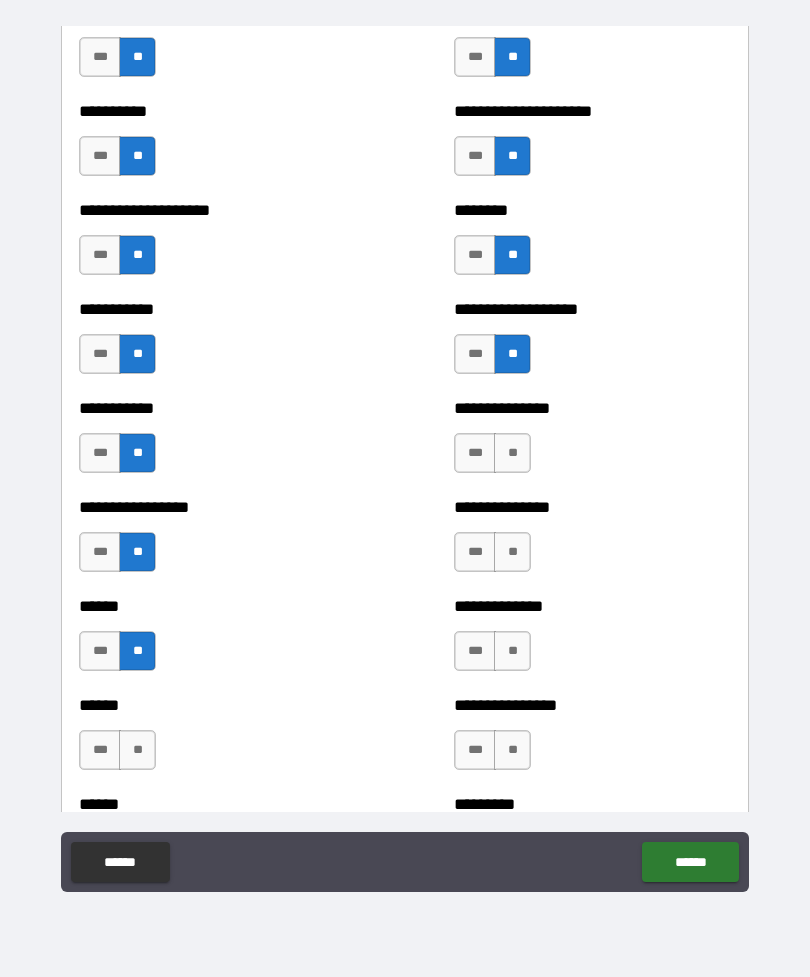 click on "**" at bounding box center [137, 750] 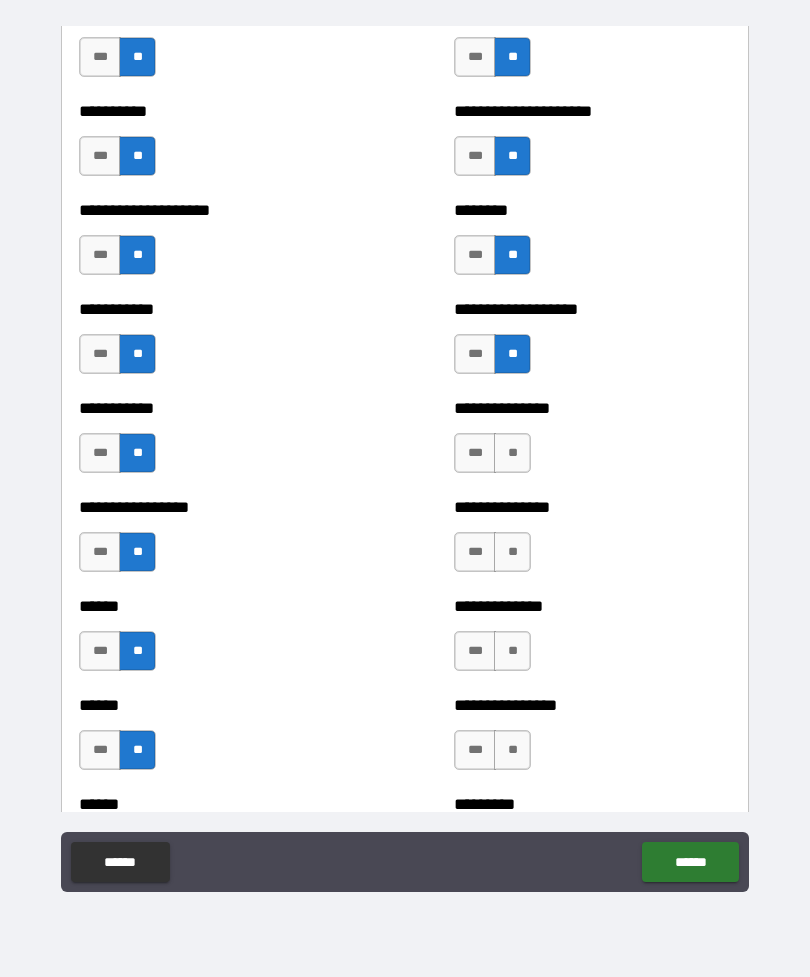 click on "**" at bounding box center [512, 453] 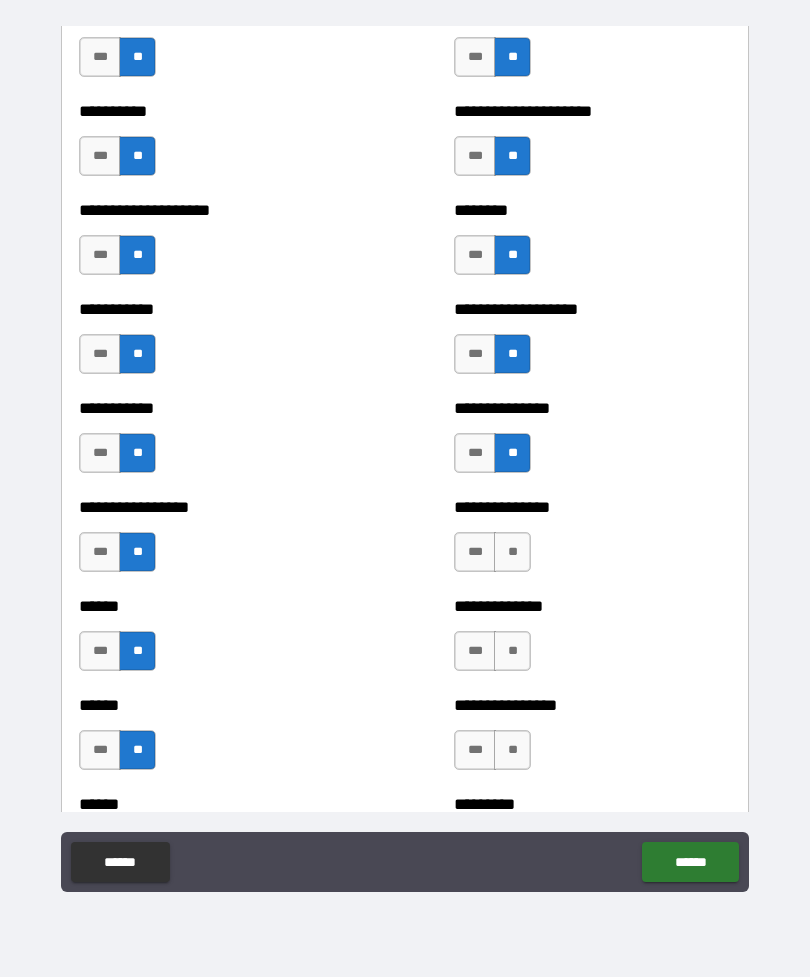 click on "**" at bounding box center [512, 552] 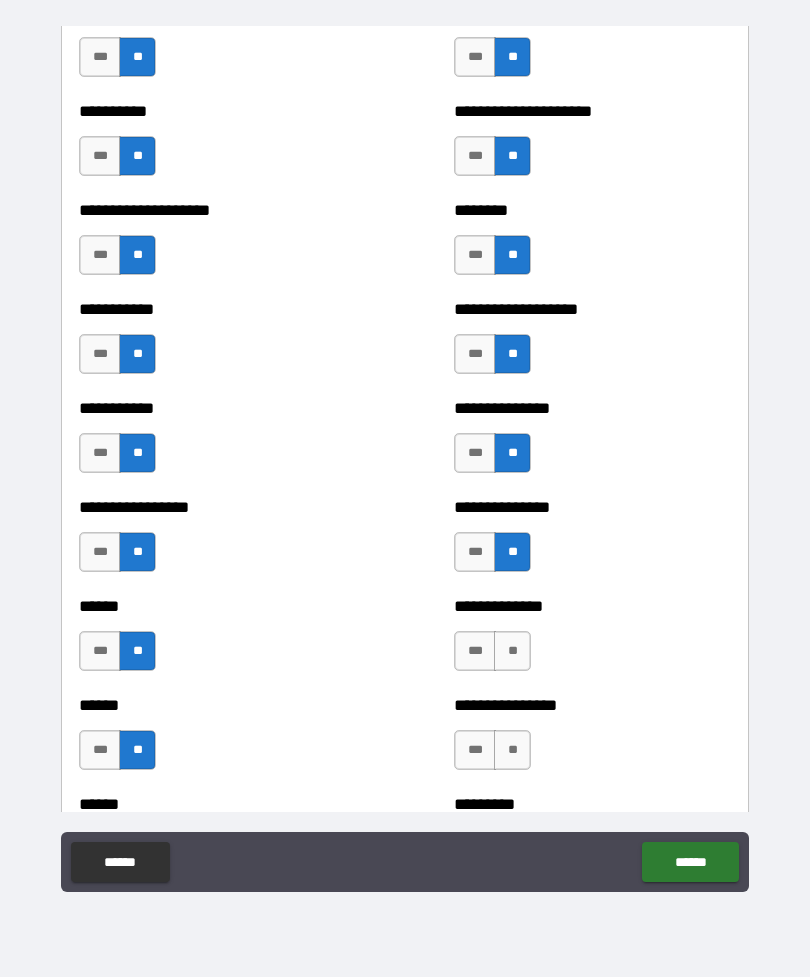 click on "**" at bounding box center (512, 651) 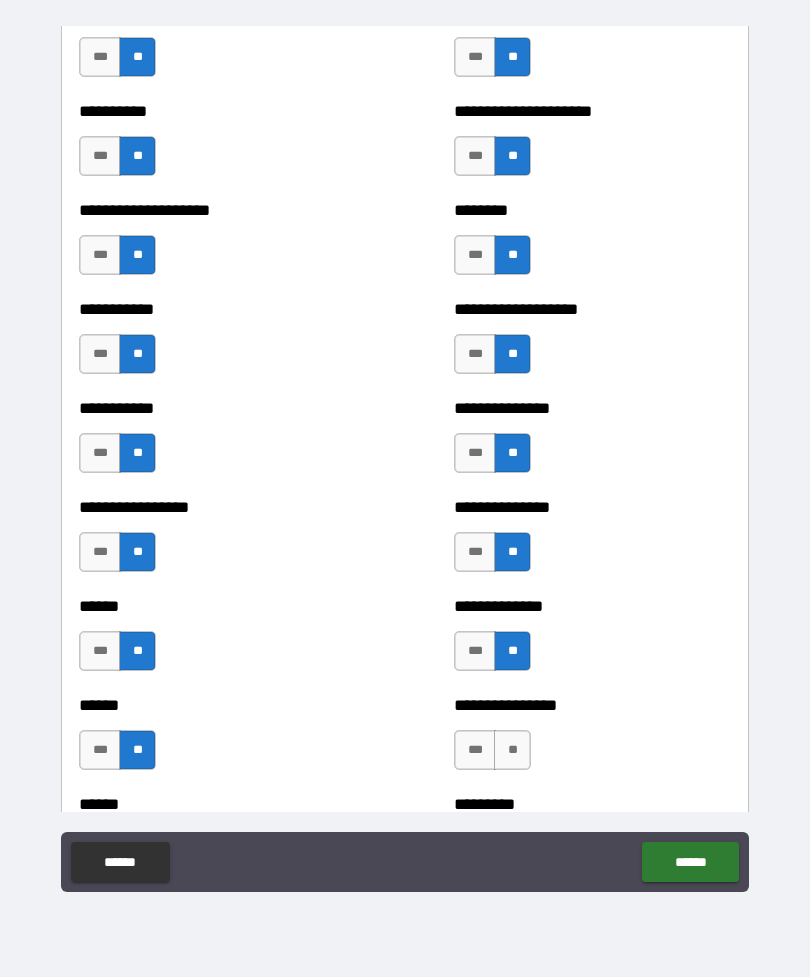 click on "**" at bounding box center [512, 750] 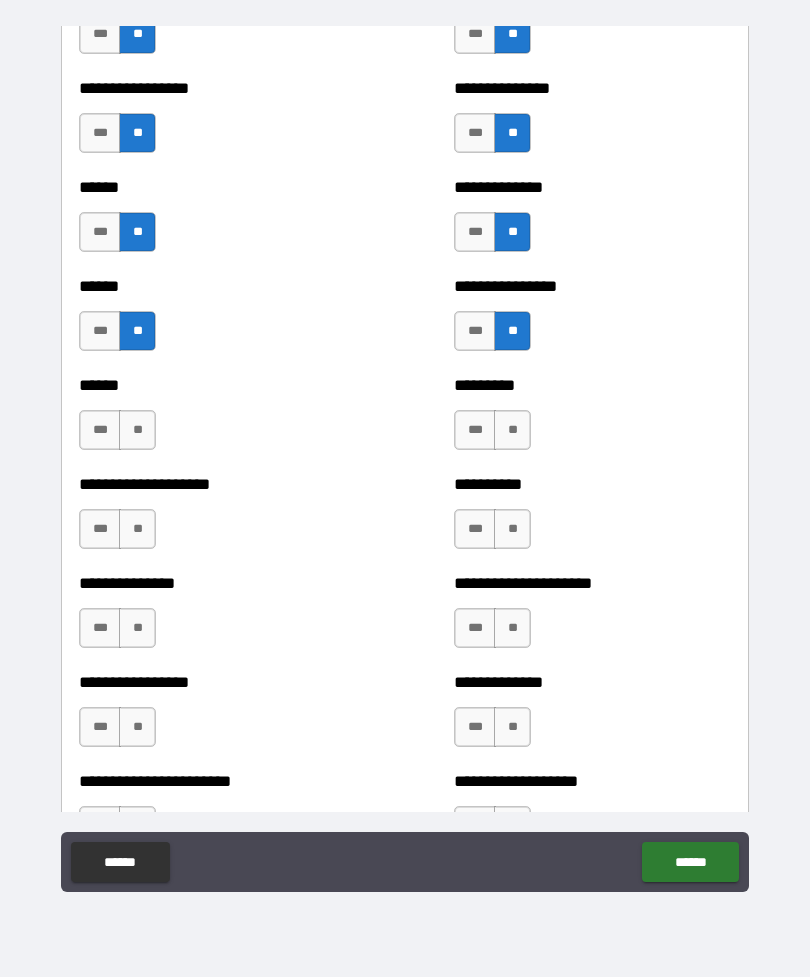 scroll, scrollTop: 2918, scrollLeft: 0, axis: vertical 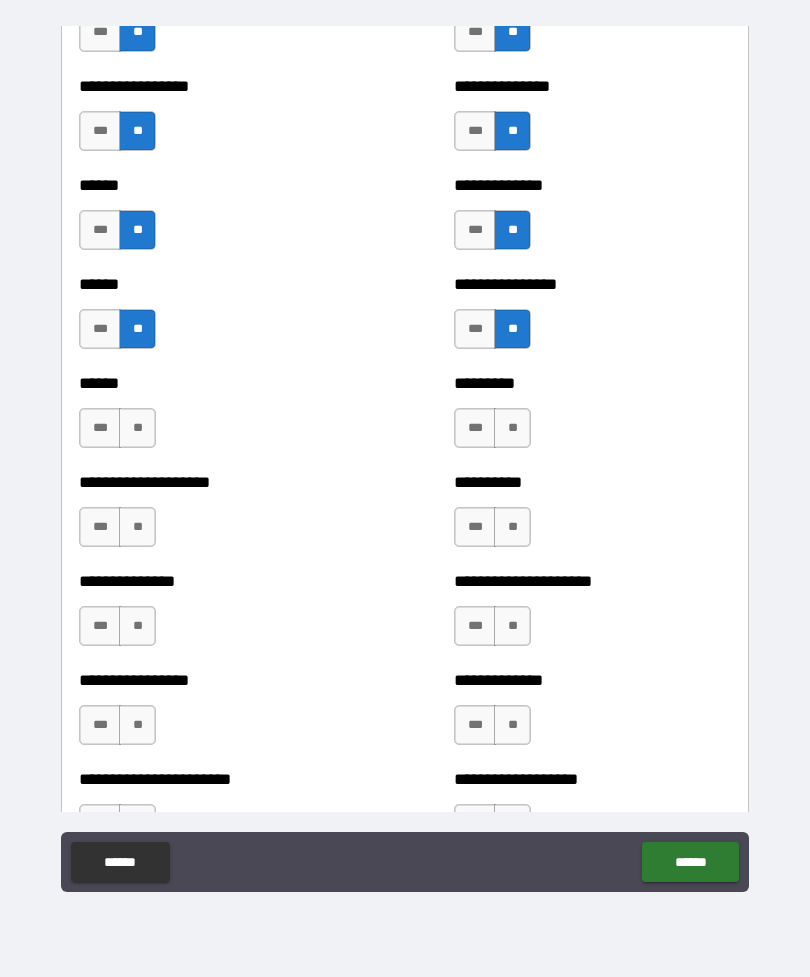 click on "**" at bounding box center (137, 428) 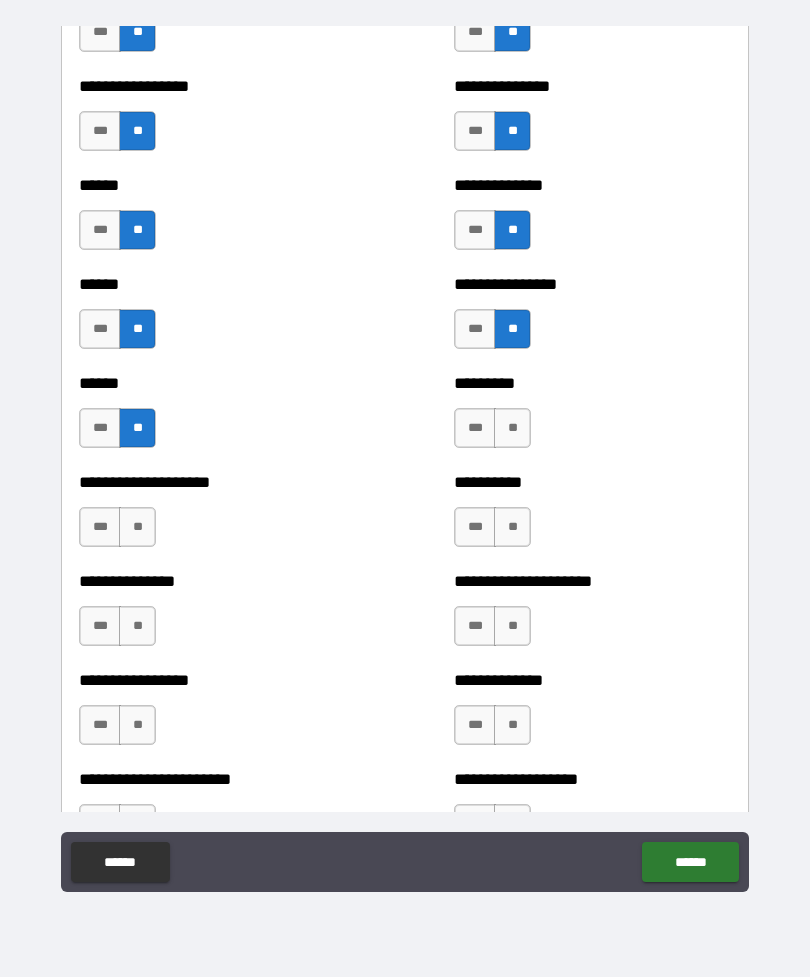 click on "***" at bounding box center (100, 527) 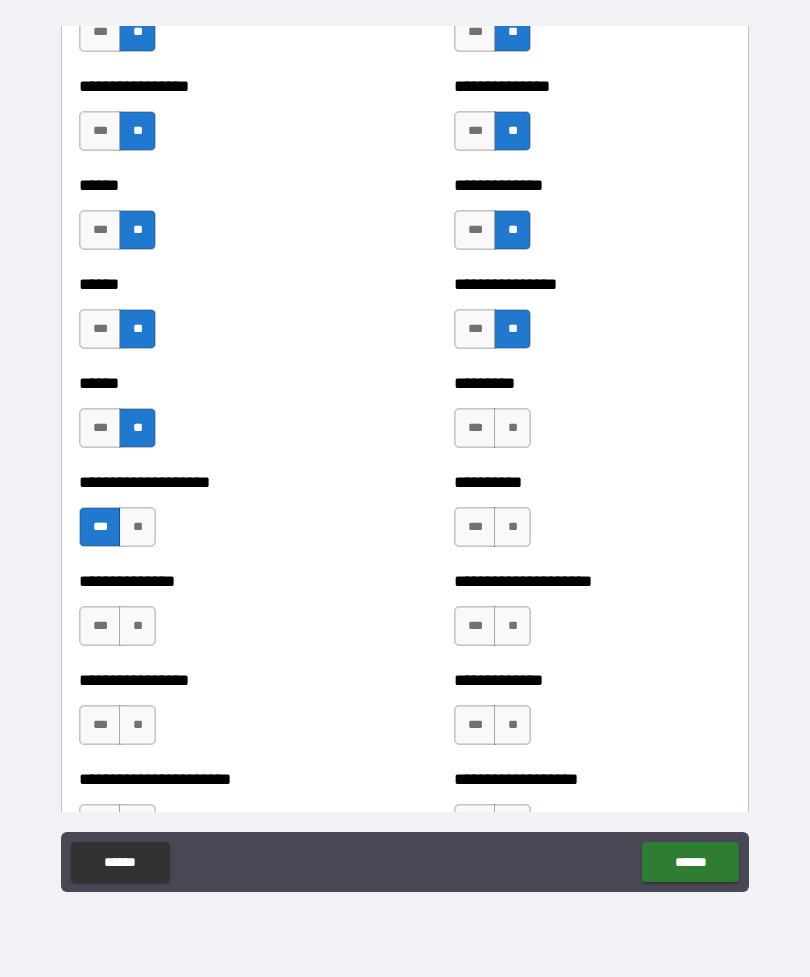 click on "**" at bounding box center [137, 626] 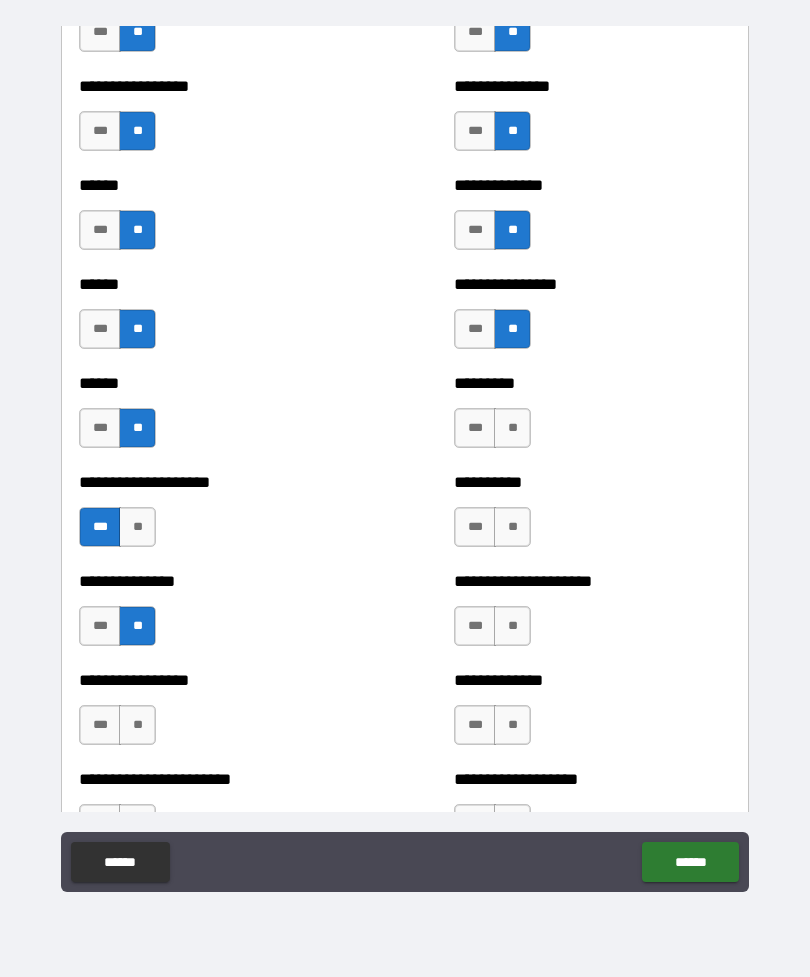 click on "**" at bounding box center [137, 725] 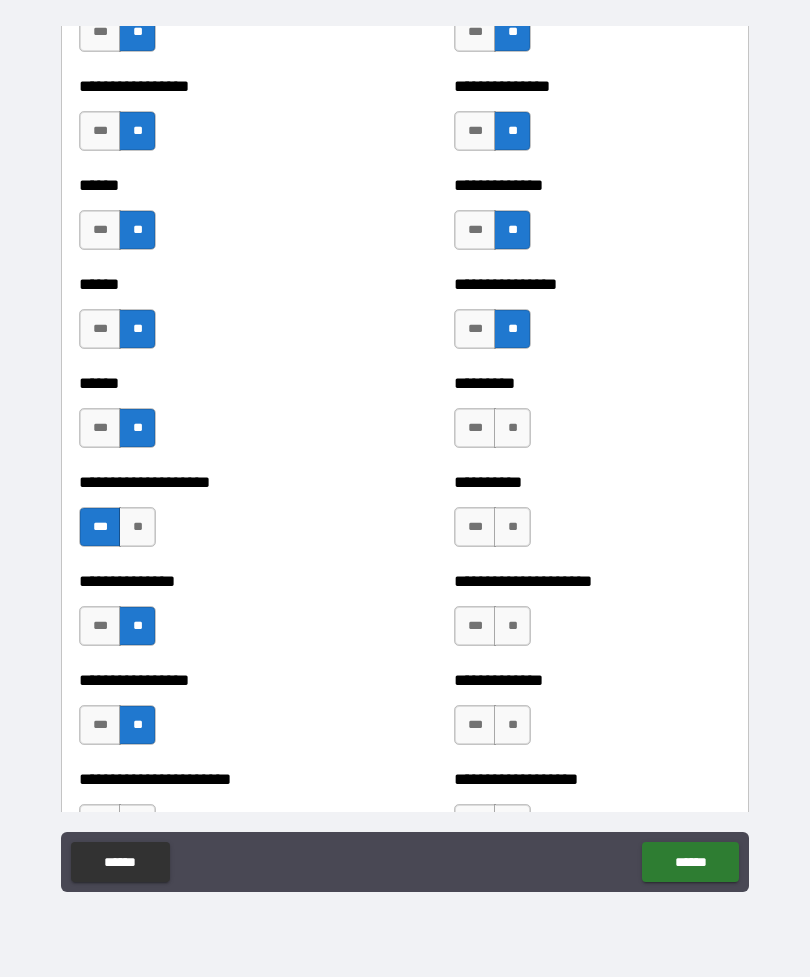 click on "**" at bounding box center (512, 428) 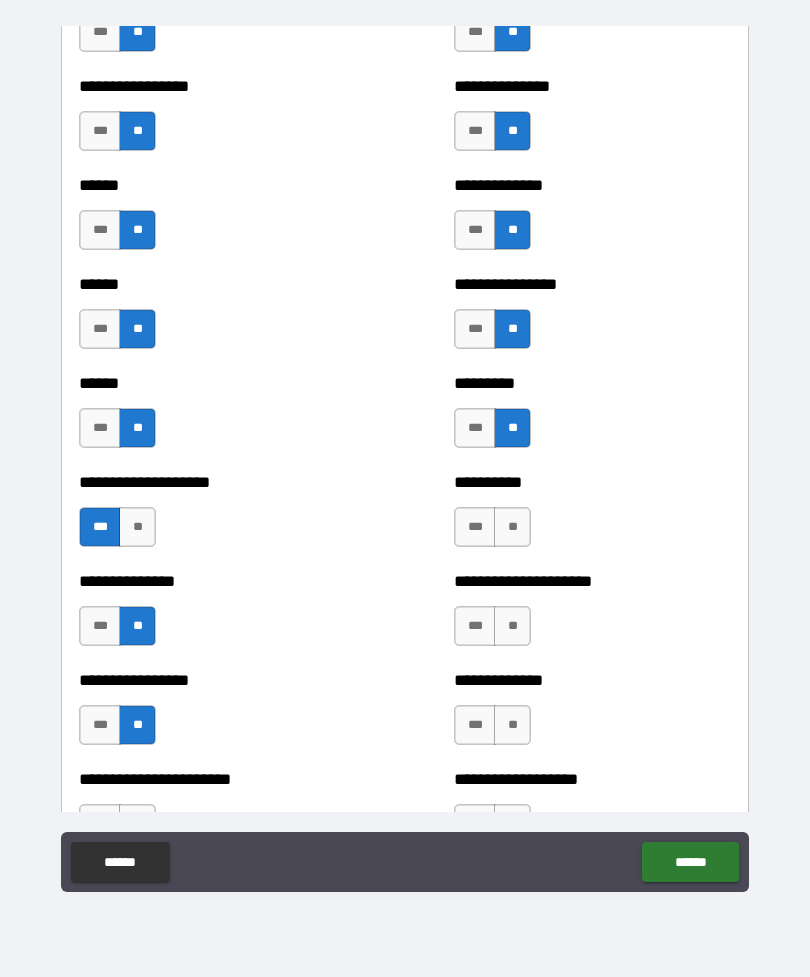 click on "**" at bounding box center (512, 527) 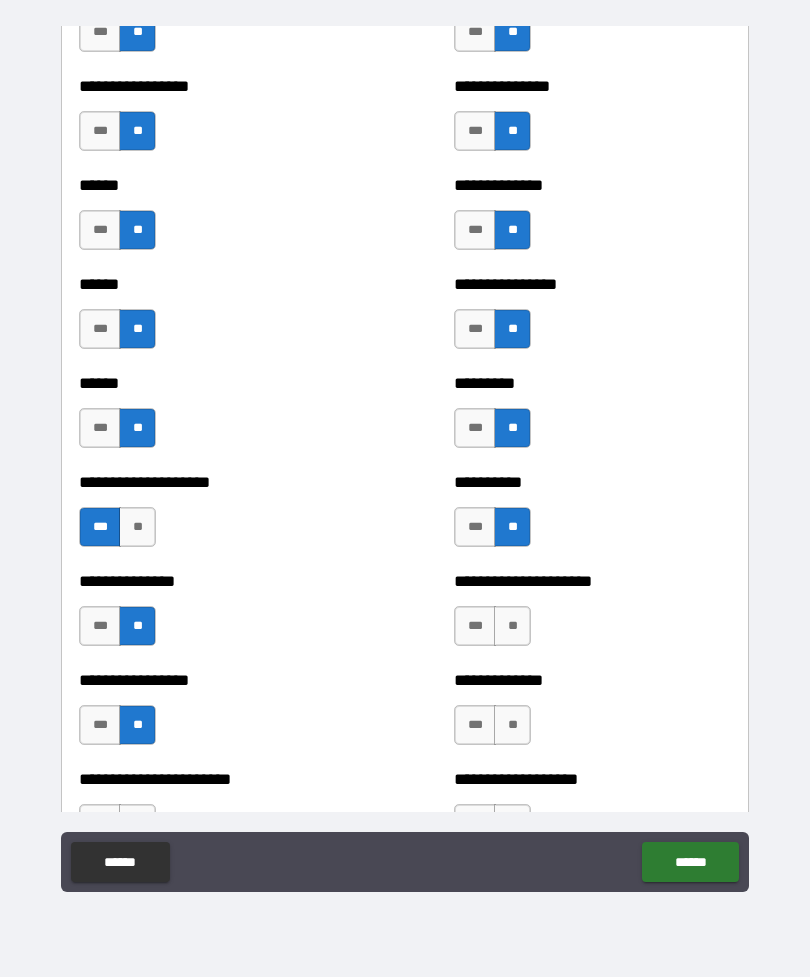 click on "**" at bounding box center [512, 626] 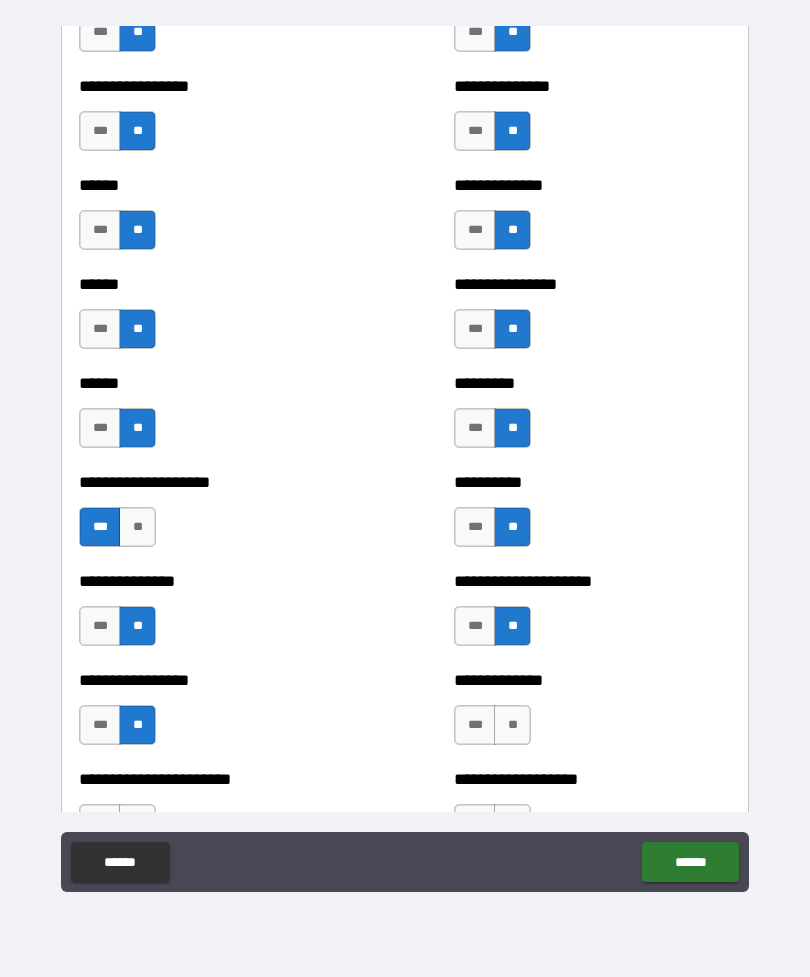 click on "**" at bounding box center (512, 725) 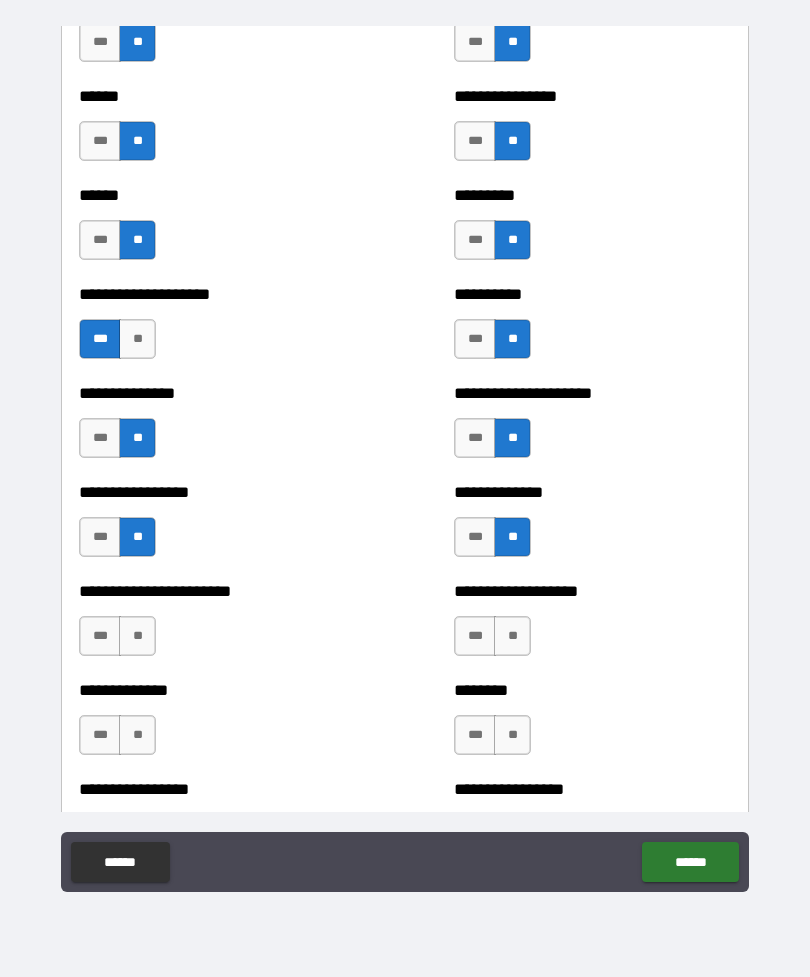 scroll, scrollTop: 3111, scrollLeft: 0, axis: vertical 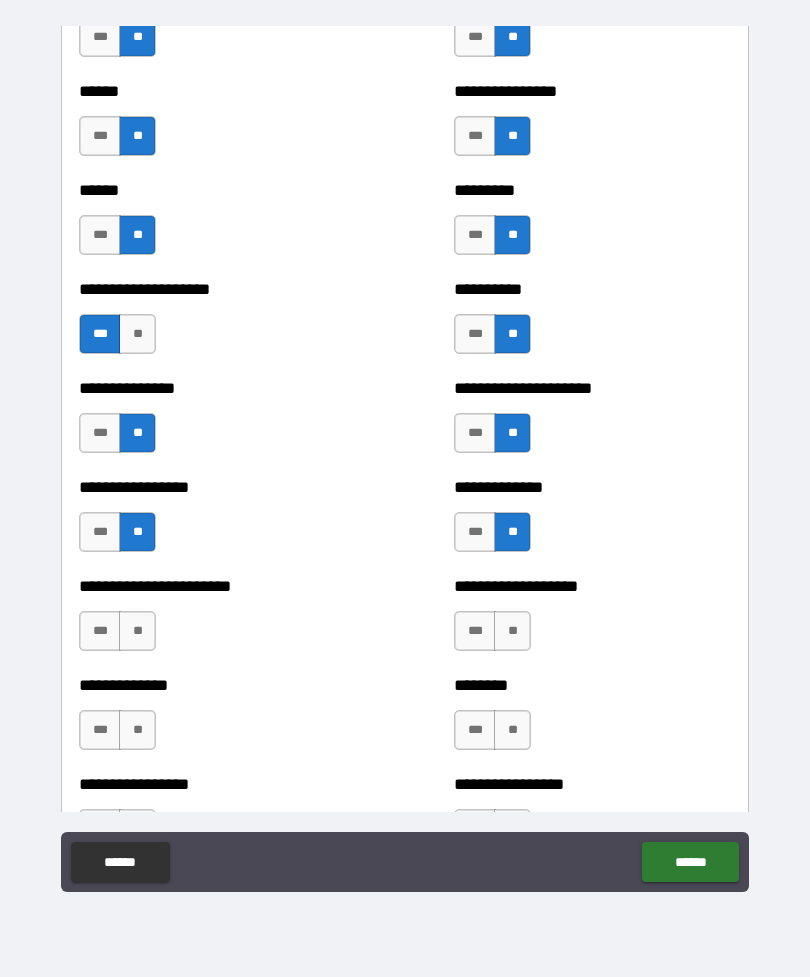 click on "**" at bounding box center (137, 631) 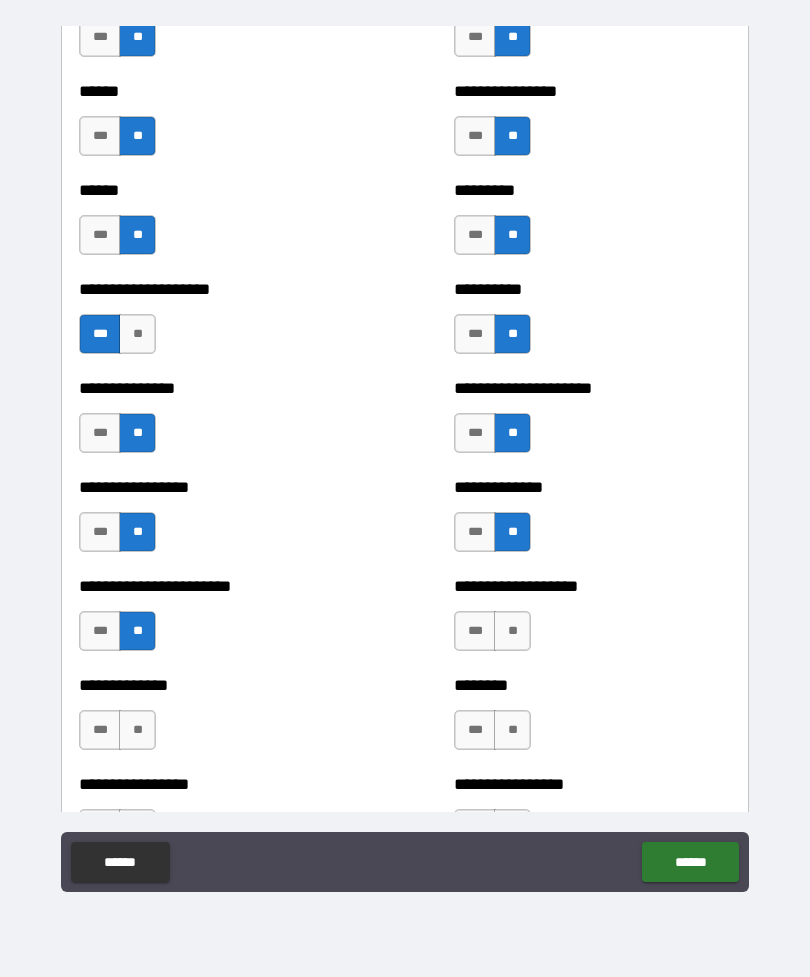 click on "**" at bounding box center (137, 730) 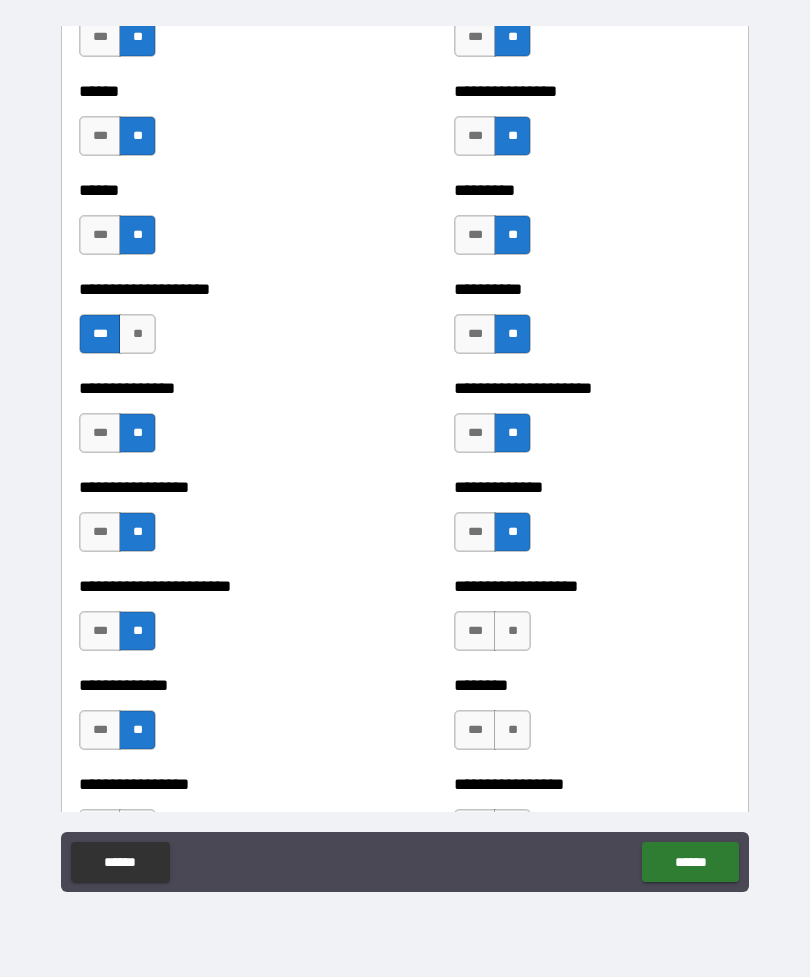 click on "**" at bounding box center (512, 631) 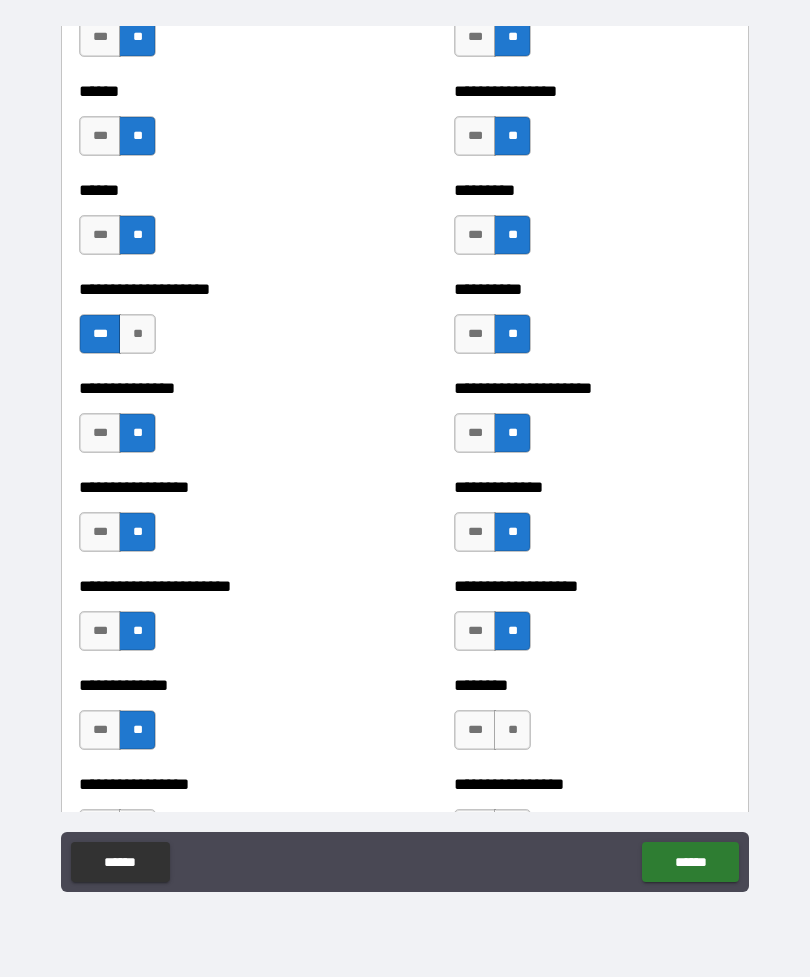 click on "**" at bounding box center (512, 730) 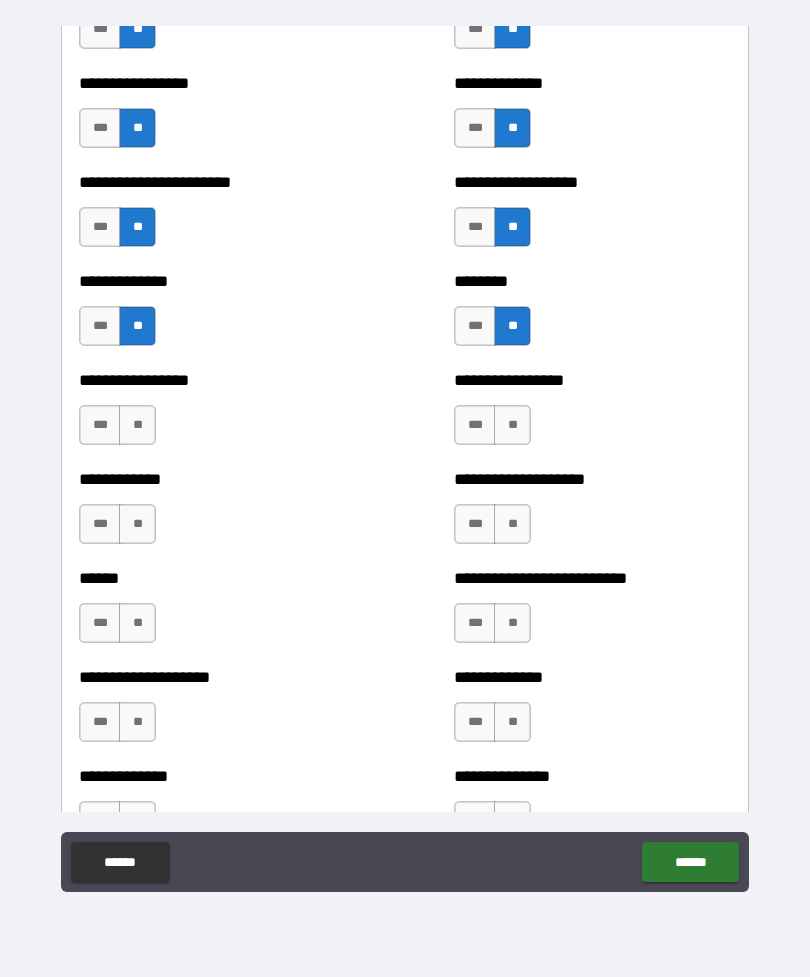 scroll, scrollTop: 3531, scrollLeft: 0, axis: vertical 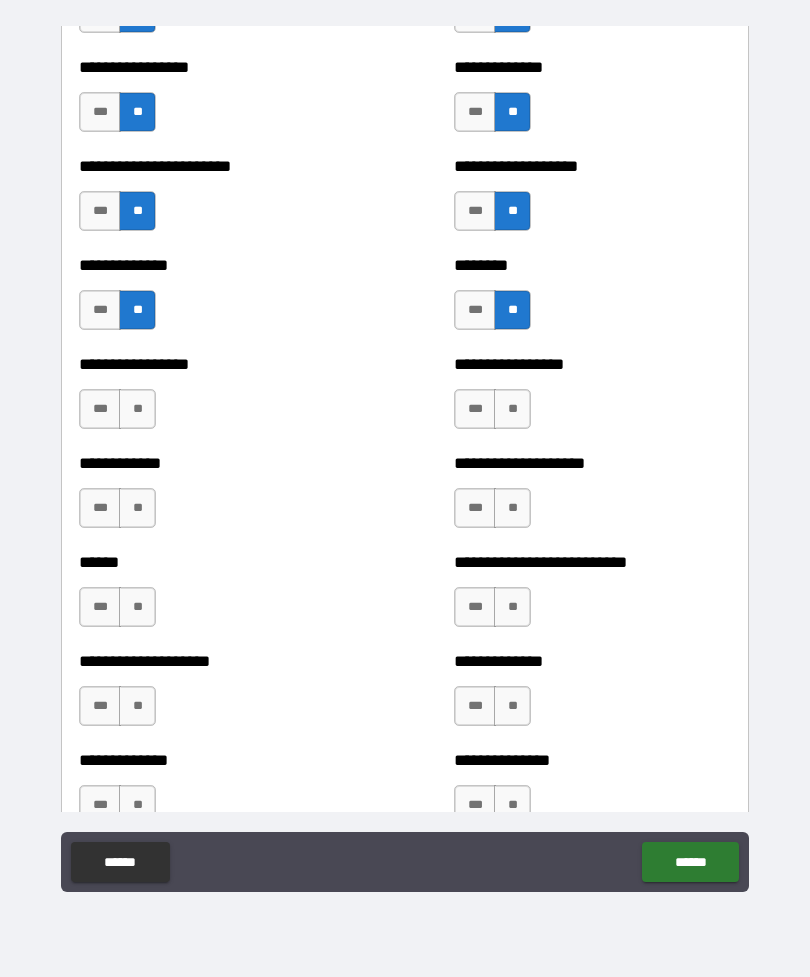click on "**" at bounding box center [137, 409] 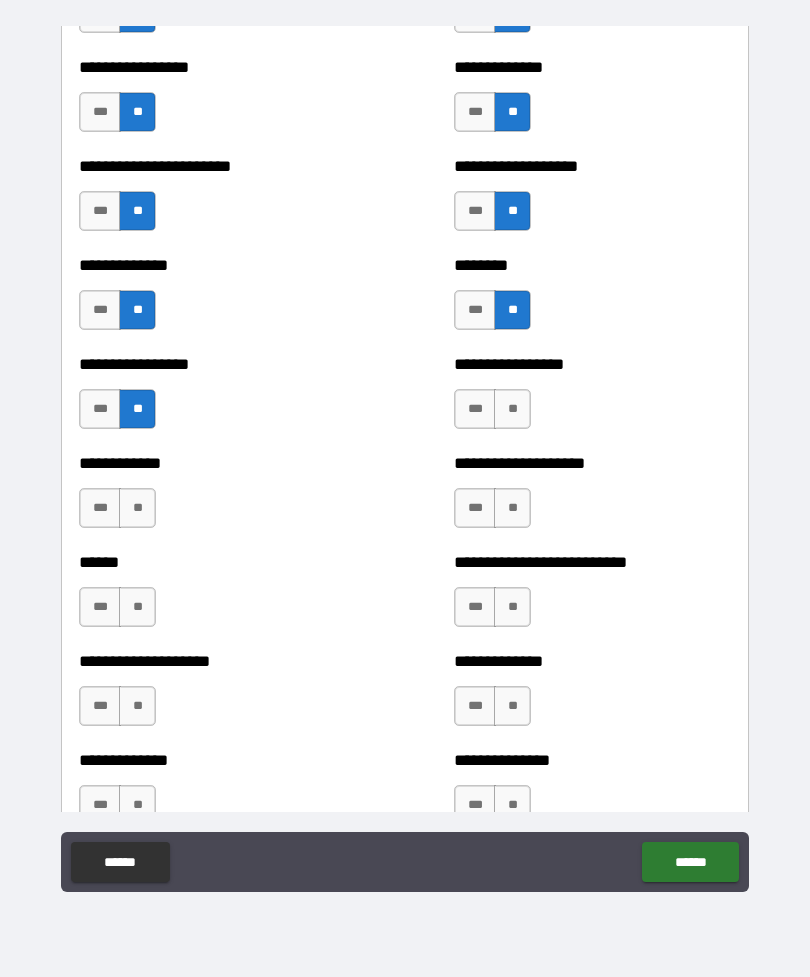 click on "**" at bounding box center (137, 508) 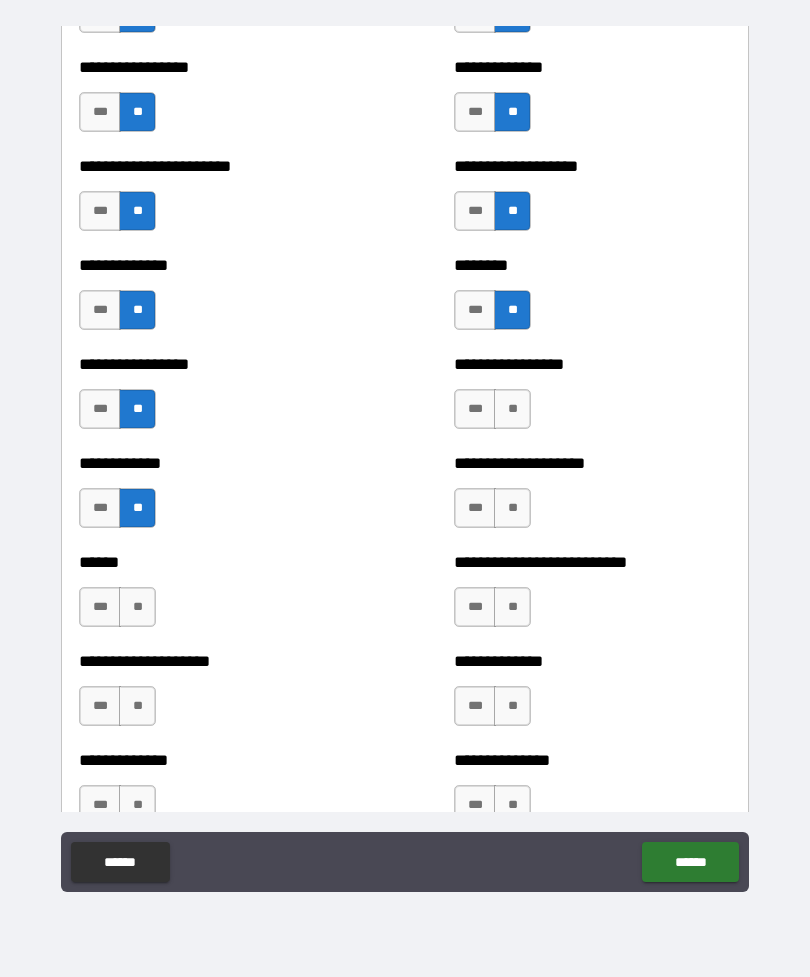 click on "**" at bounding box center (137, 607) 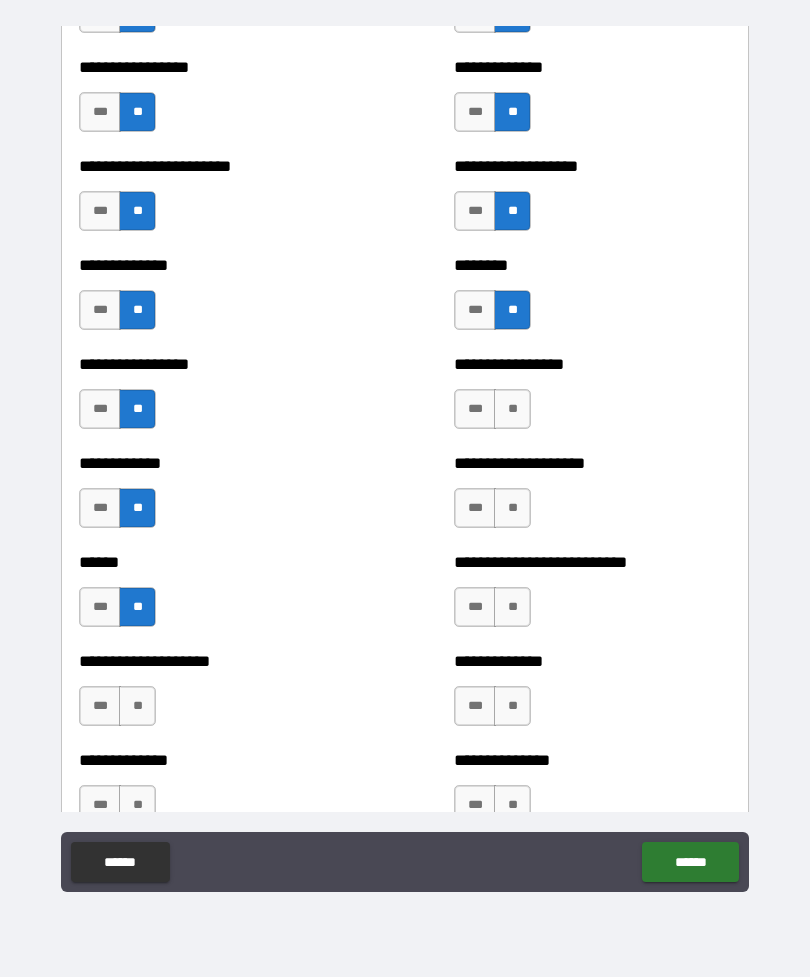 click on "**" at bounding box center (137, 706) 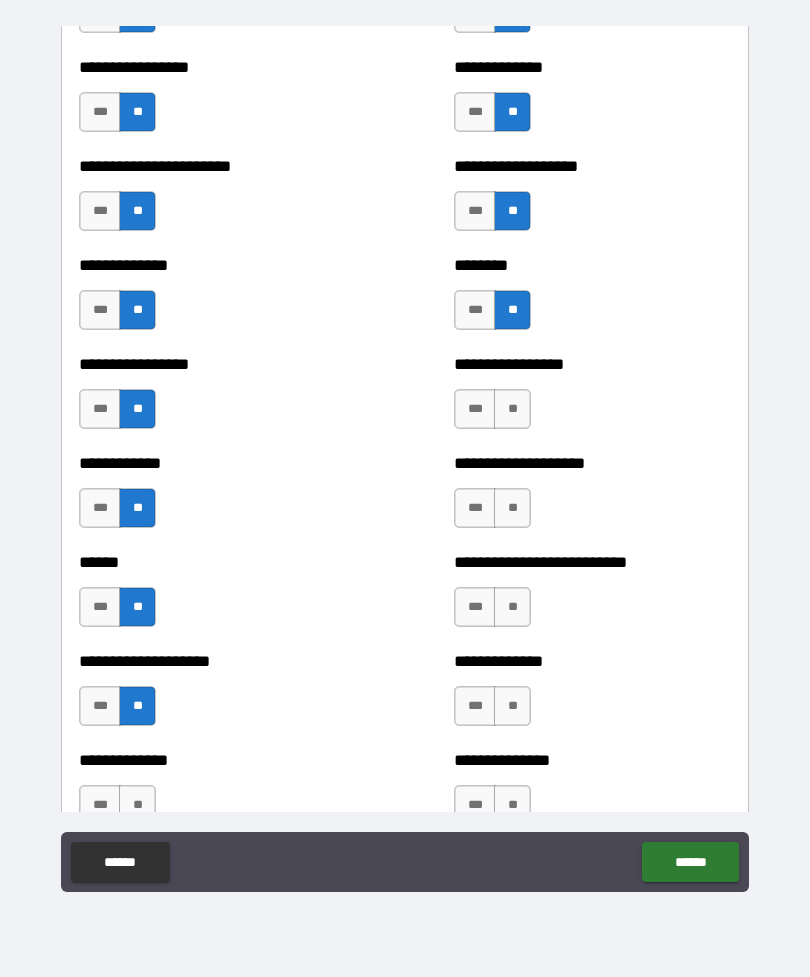 click on "**" at bounding box center (512, 409) 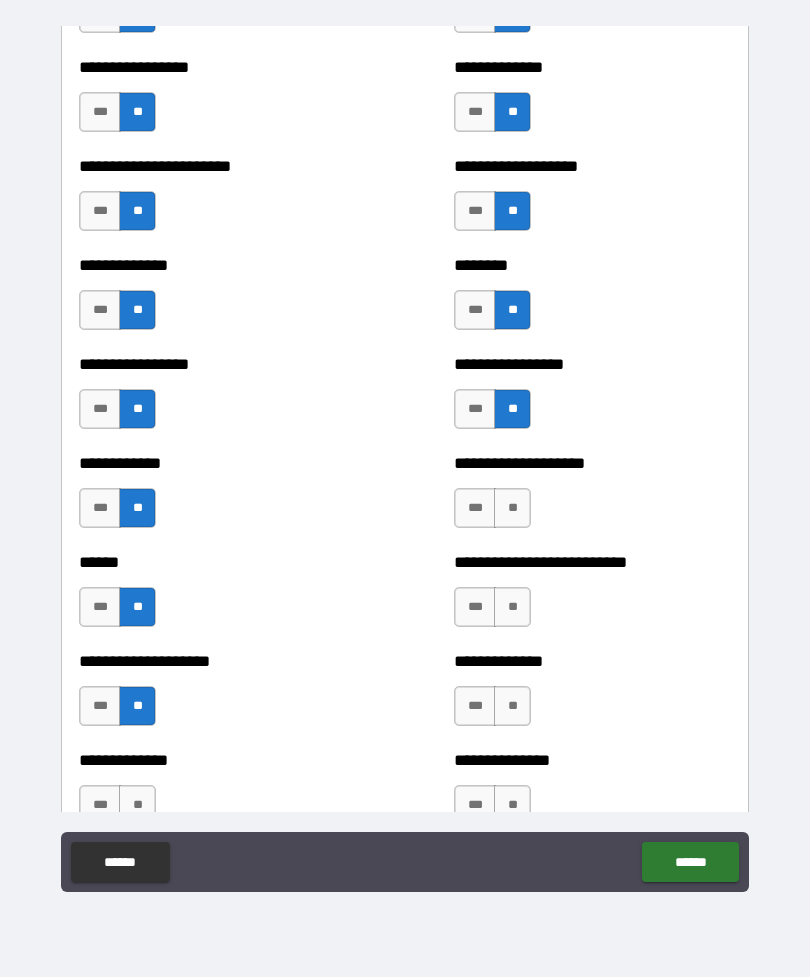 click on "**" at bounding box center (512, 508) 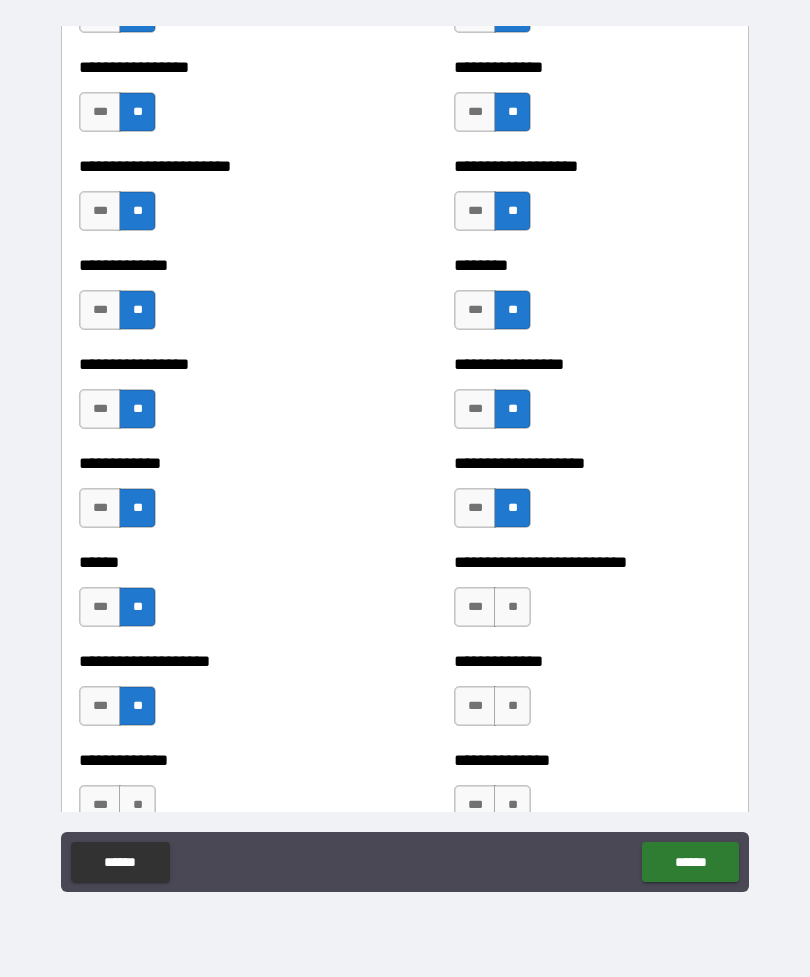 click on "**" at bounding box center [512, 607] 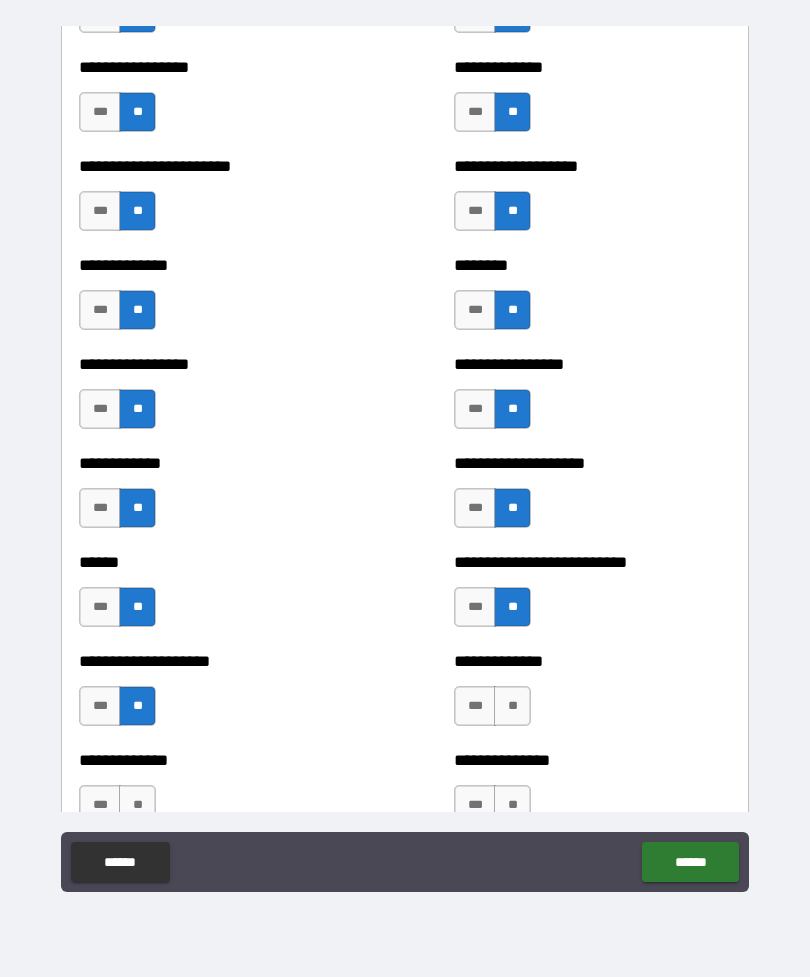 click on "**" at bounding box center [512, 706] 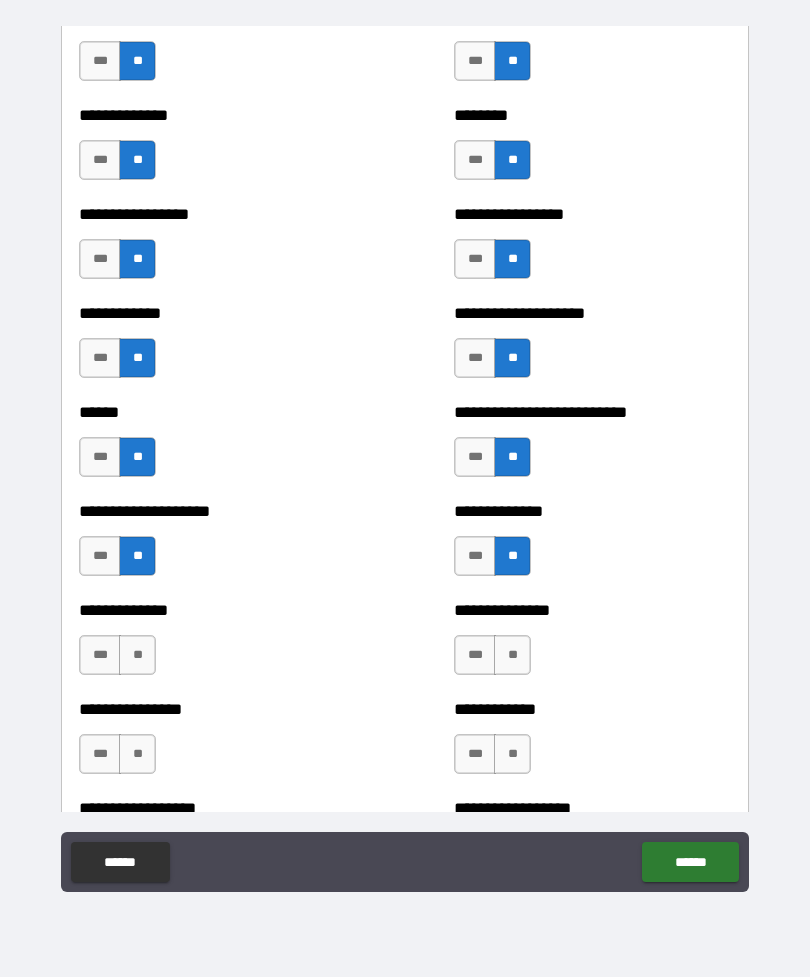 scroll, scrollTop: 3726, scrollLeft: 0, axis: vertical 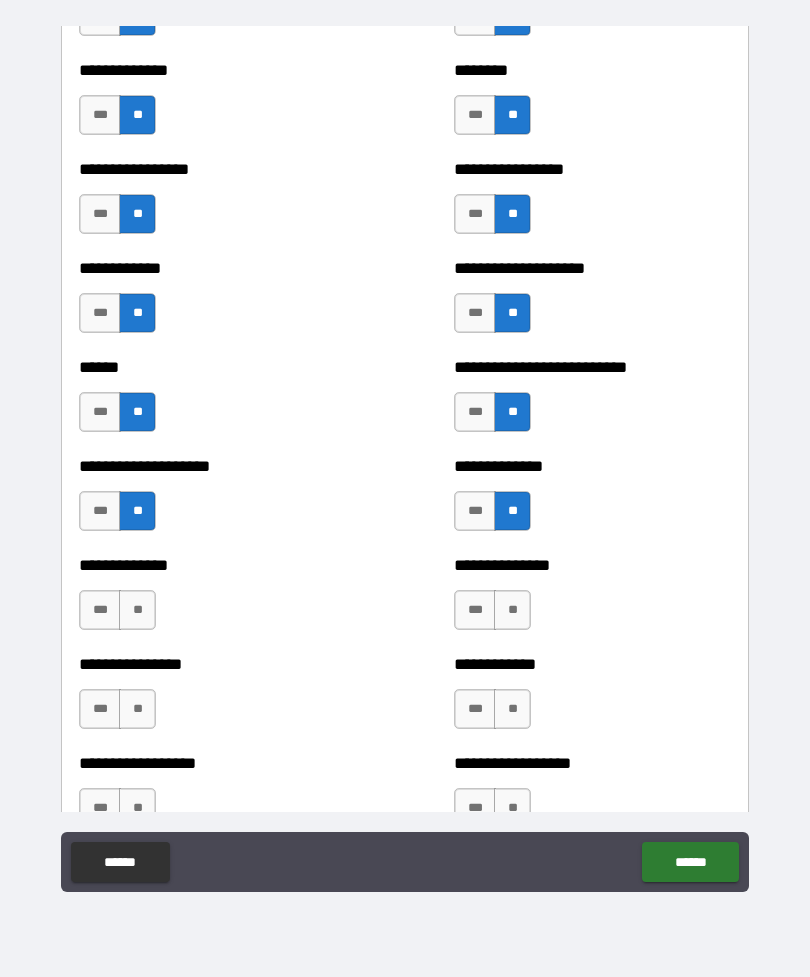 click on "**" at bounding box center (137, 610) 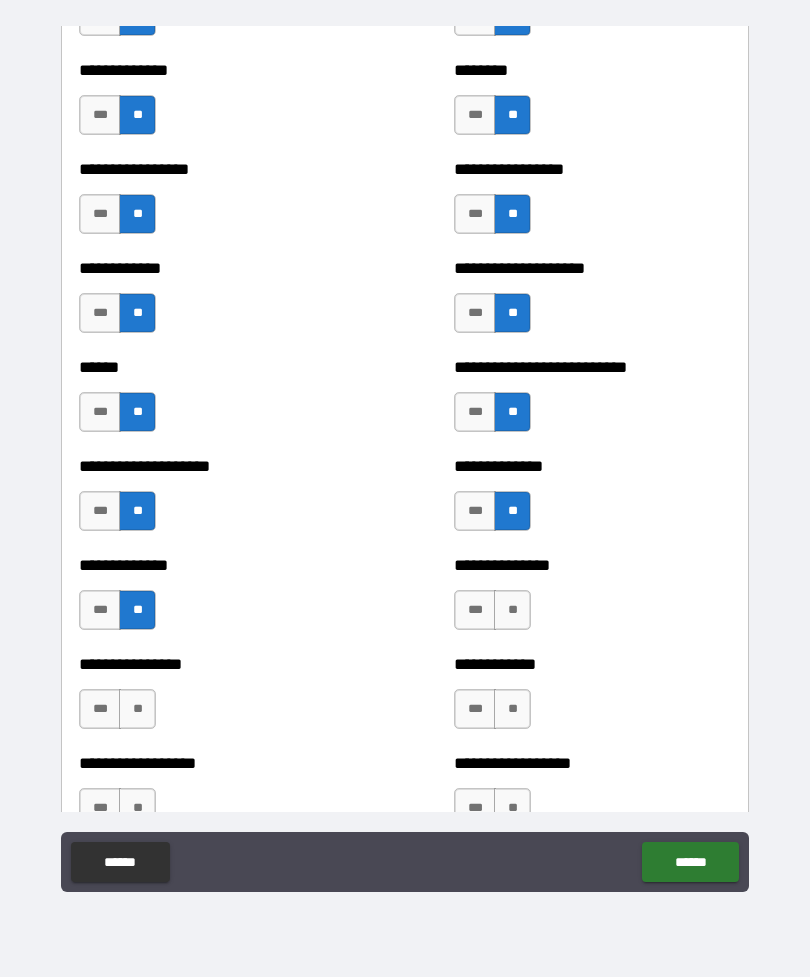click on "**" at bounding box center [137, 709] 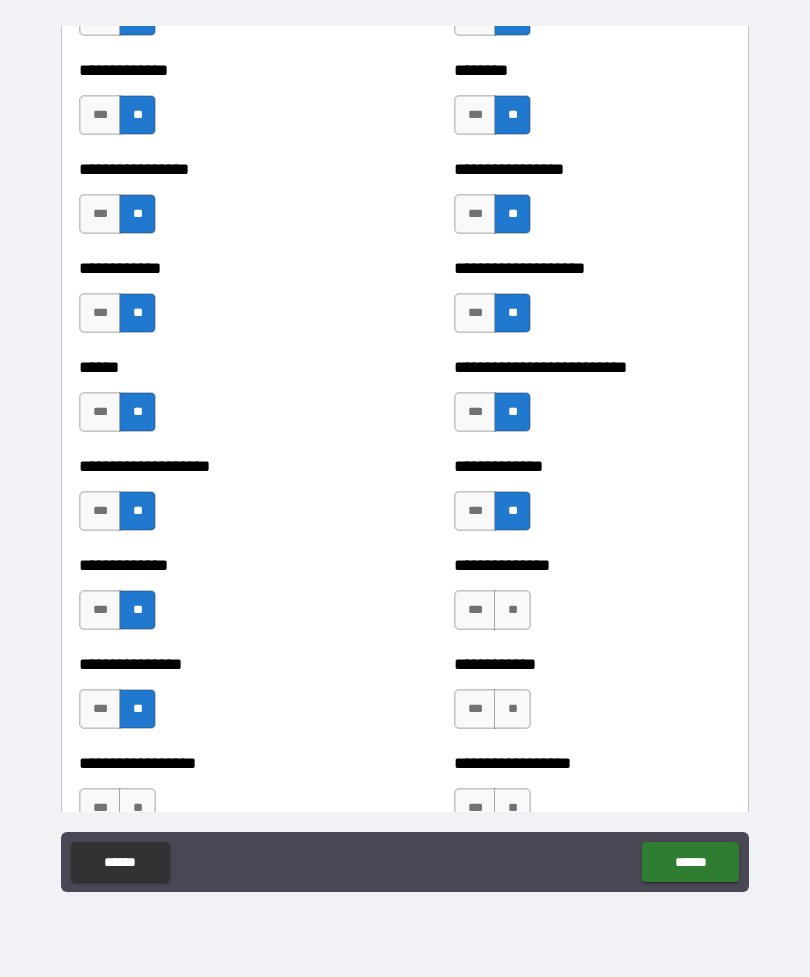 click on "**" at bounding box center [512, 610] 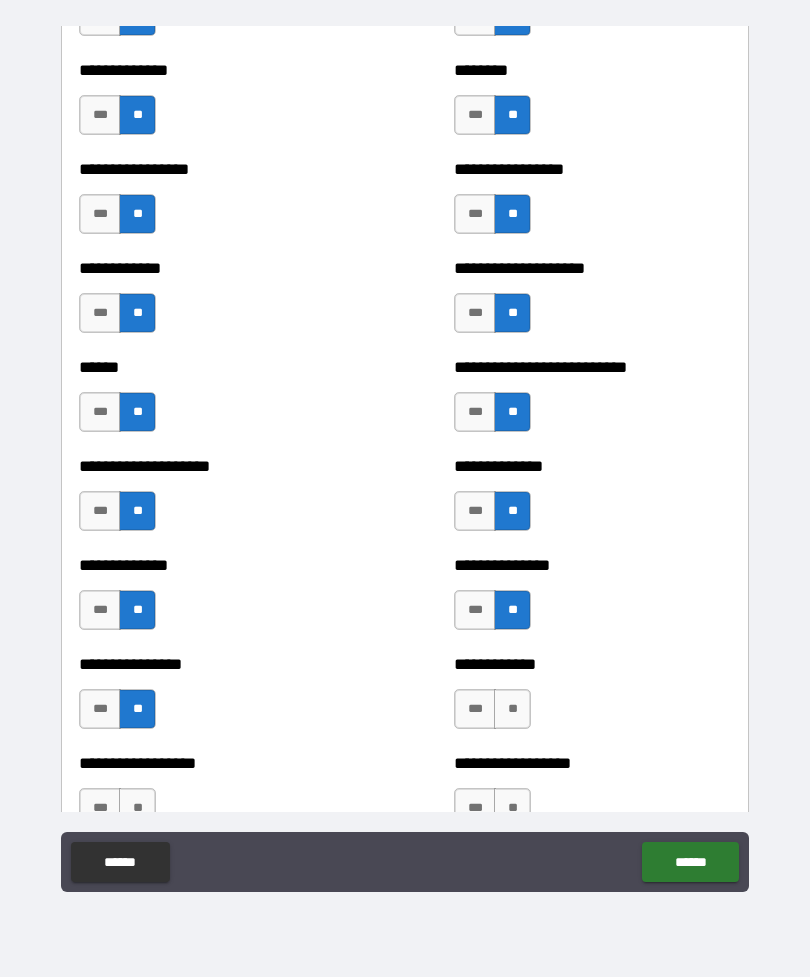 click on "**" at bounding box center [512, 709] 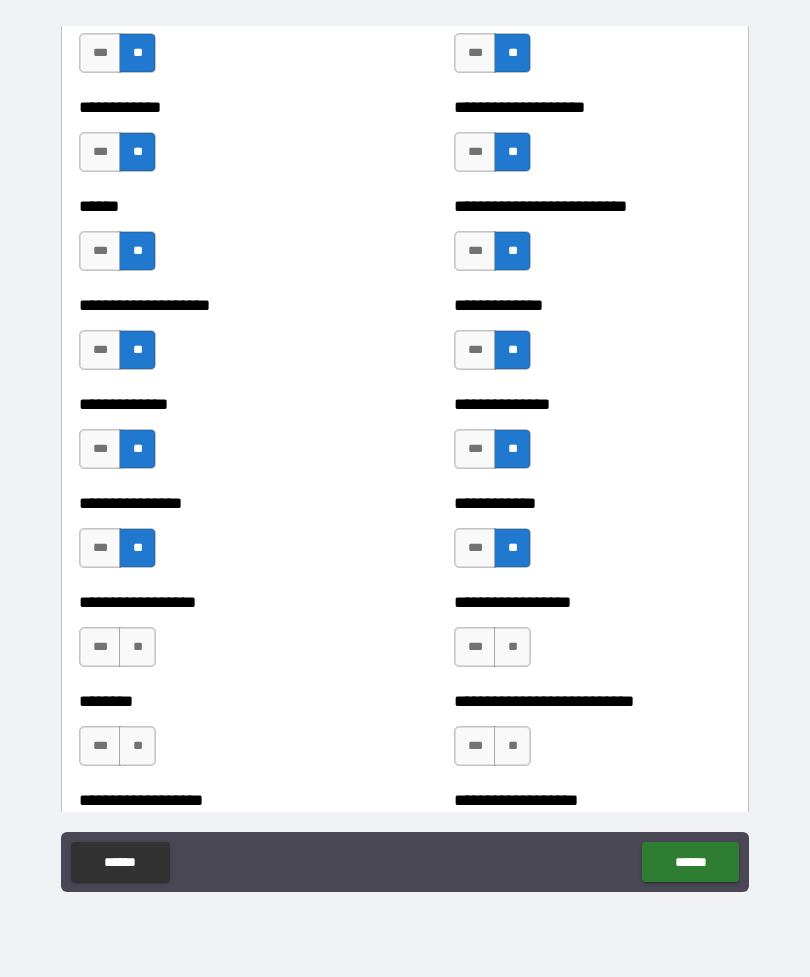 scroll, scrollTop: 3889, scrollLeft: 0, axis: vertical 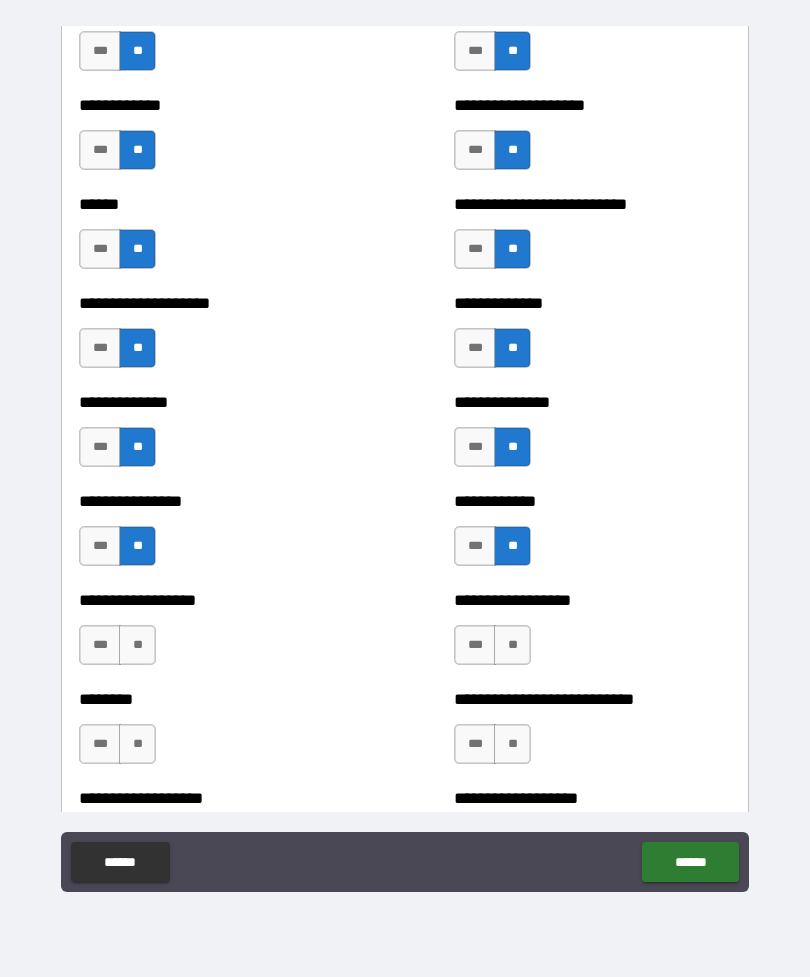 click on "**" at bounding box center (137, 645) 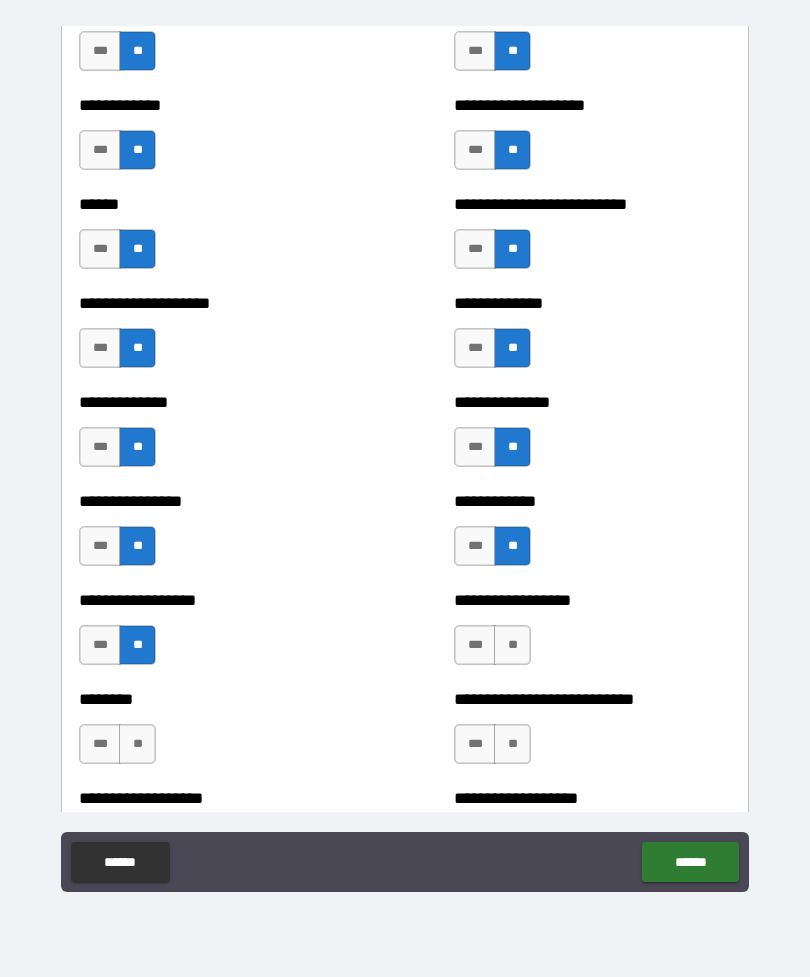 click on "**" at bounding box center (137, 744) 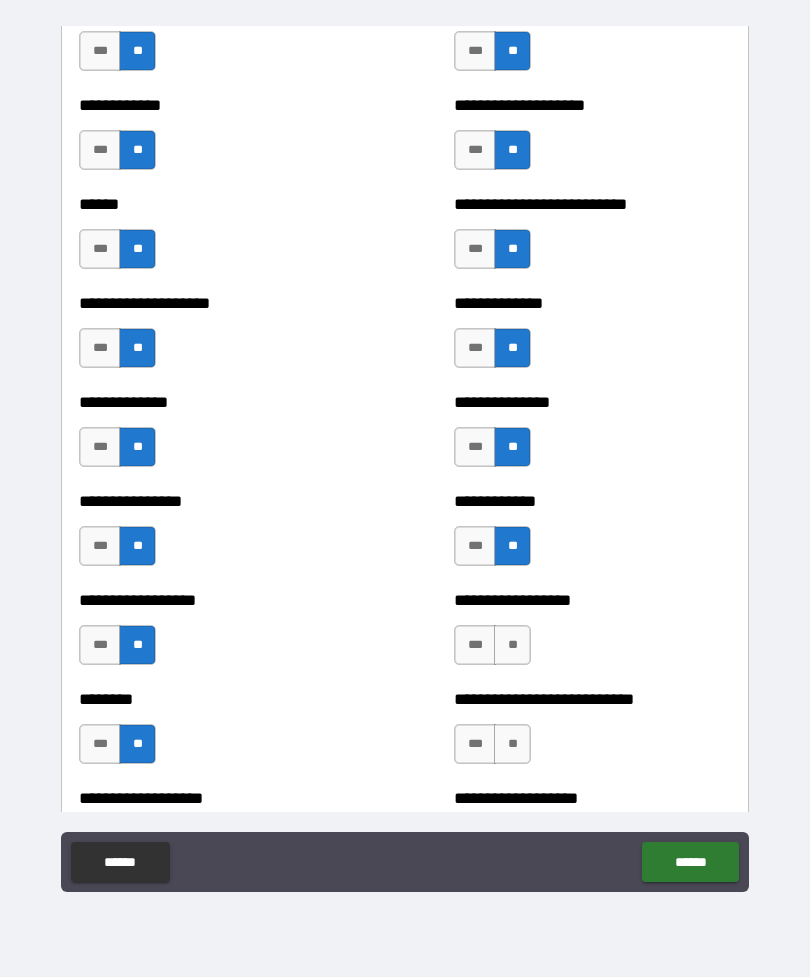 click on "**" at bounding box center [512, 645] 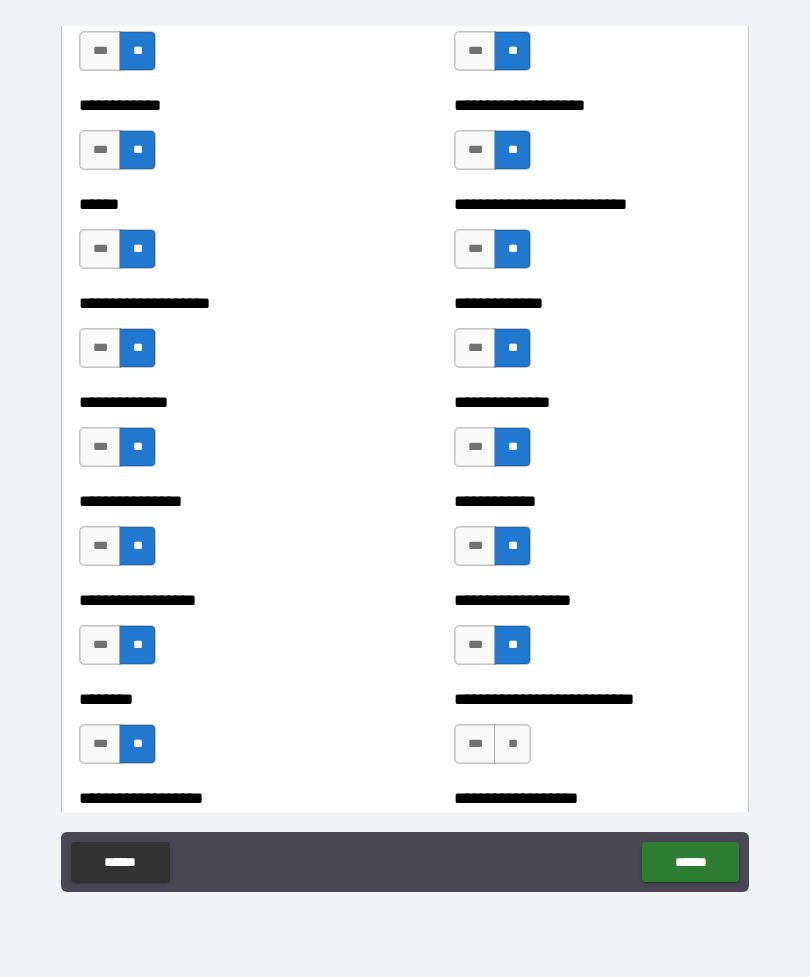 click on "**" at bounding box center (512, 744) 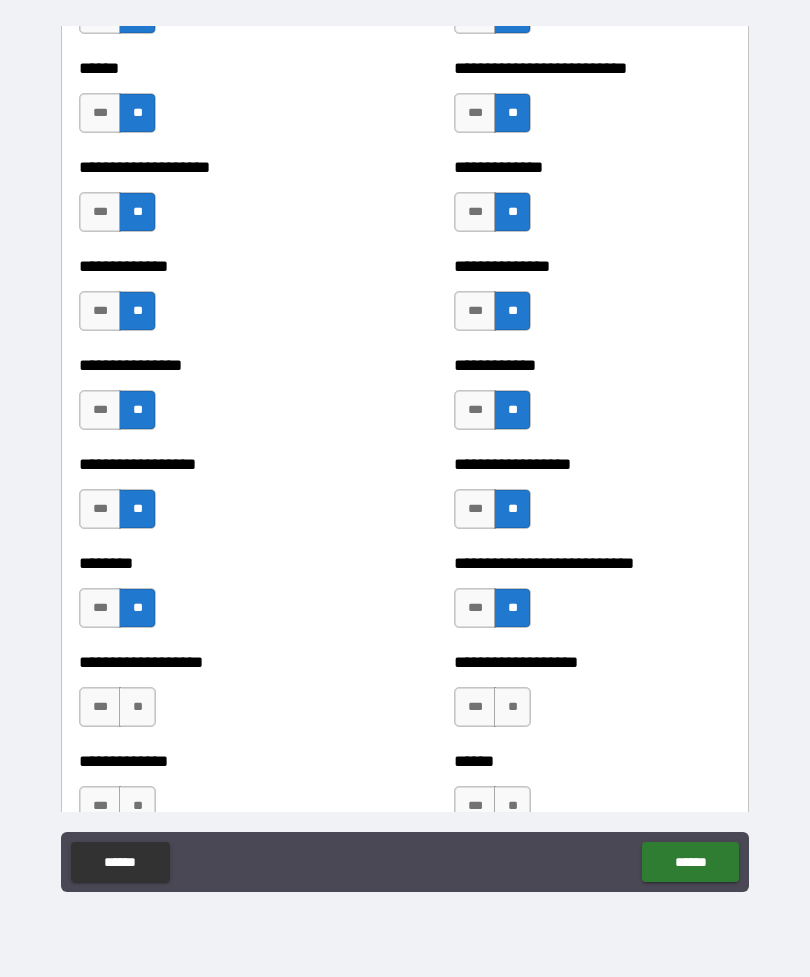 scroll, scrollTop: 4057, scrollLeft: 0, axis: vertical 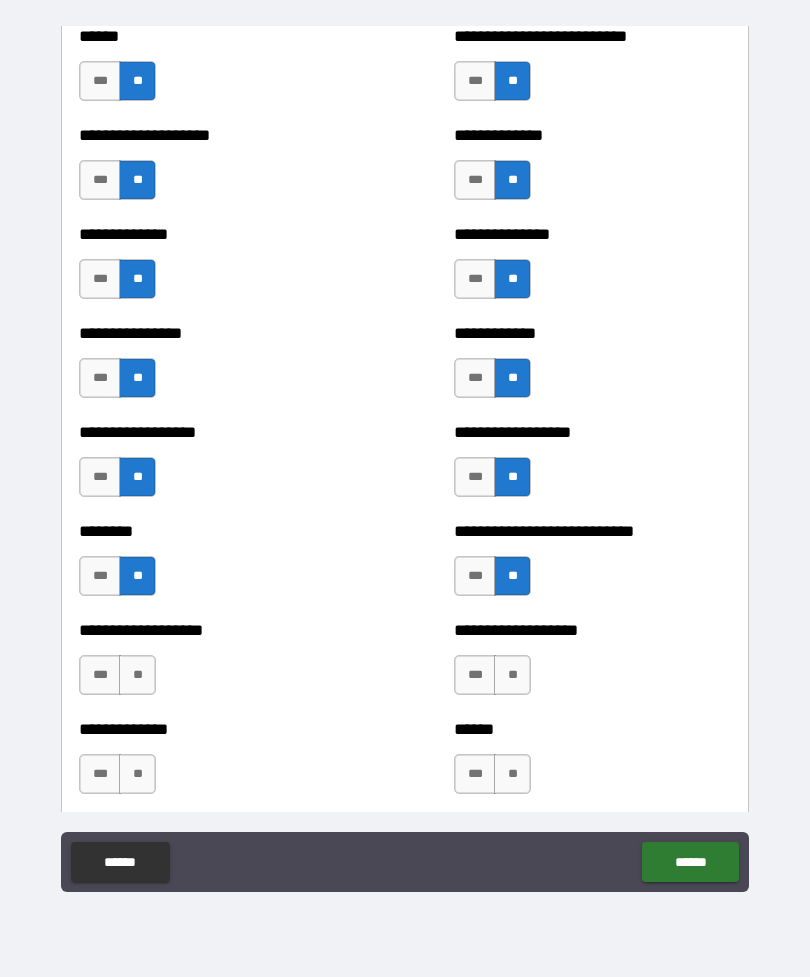 click on "**" at bounding box center (137, 675) 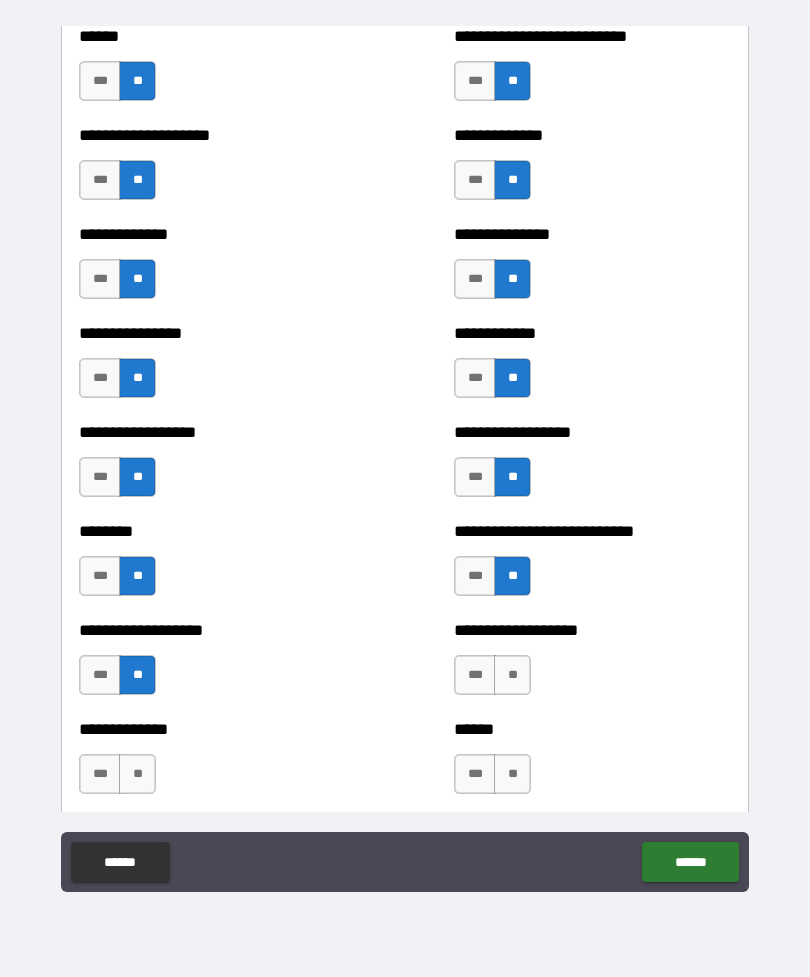 click on "**" at bounding box center (137, 774) 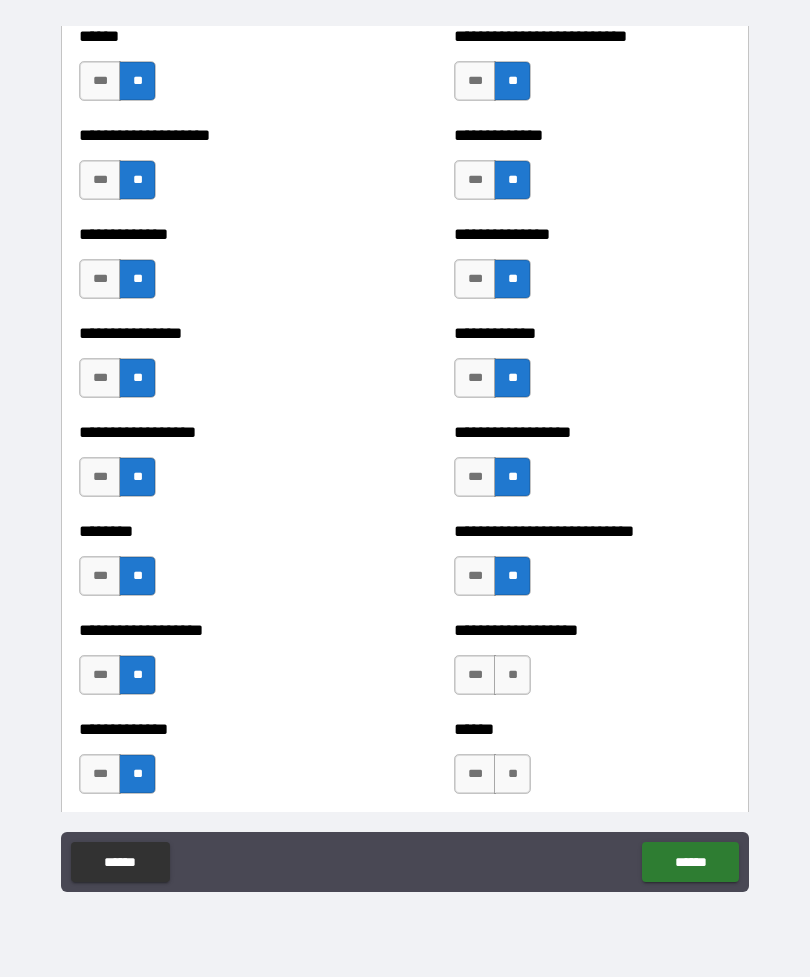click on "**" at bounding box center (512, 675) 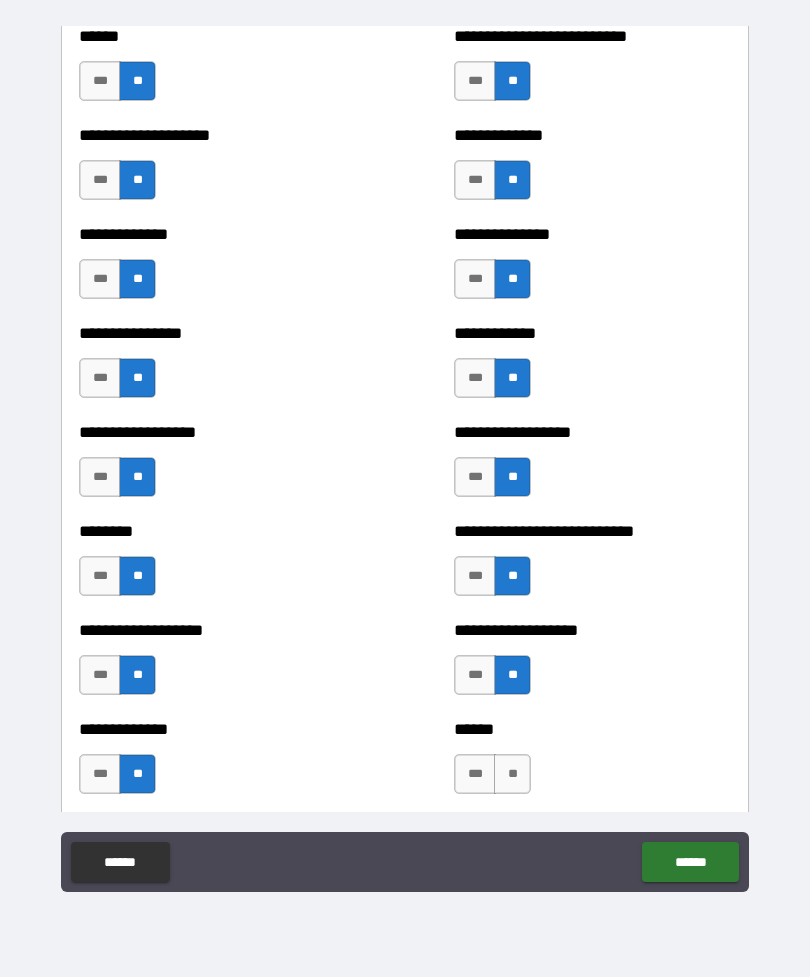 click on "**" at bounding box center [512, 774] 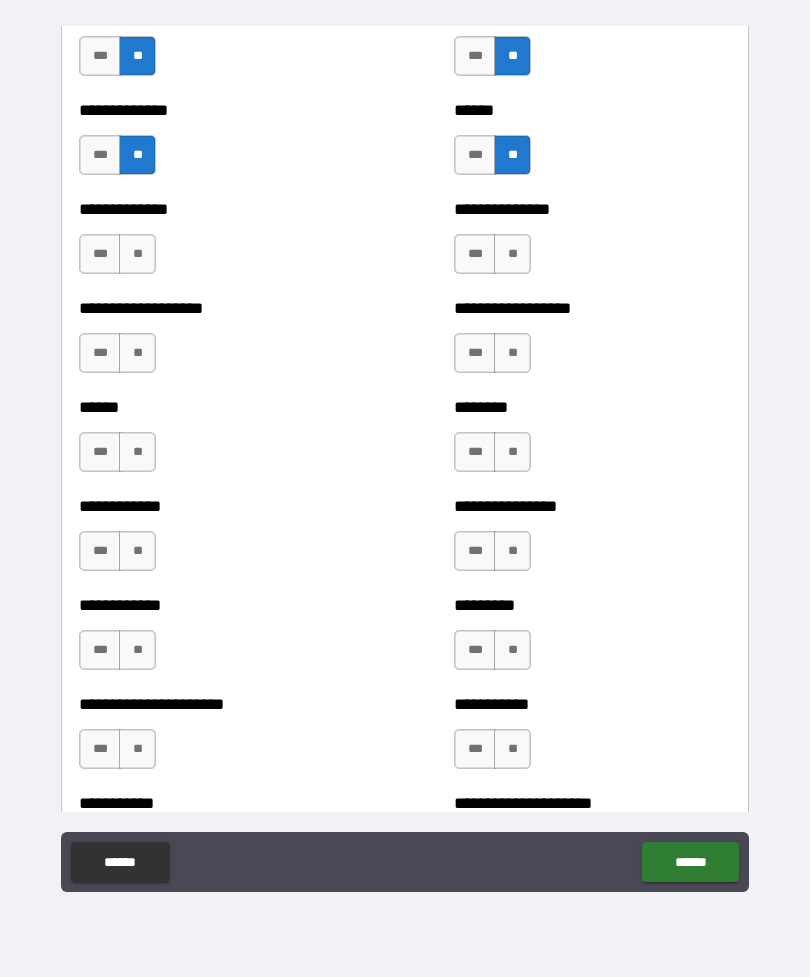 scroll, scrollTop: 4677, scrollLeft: 0, axis: vertical 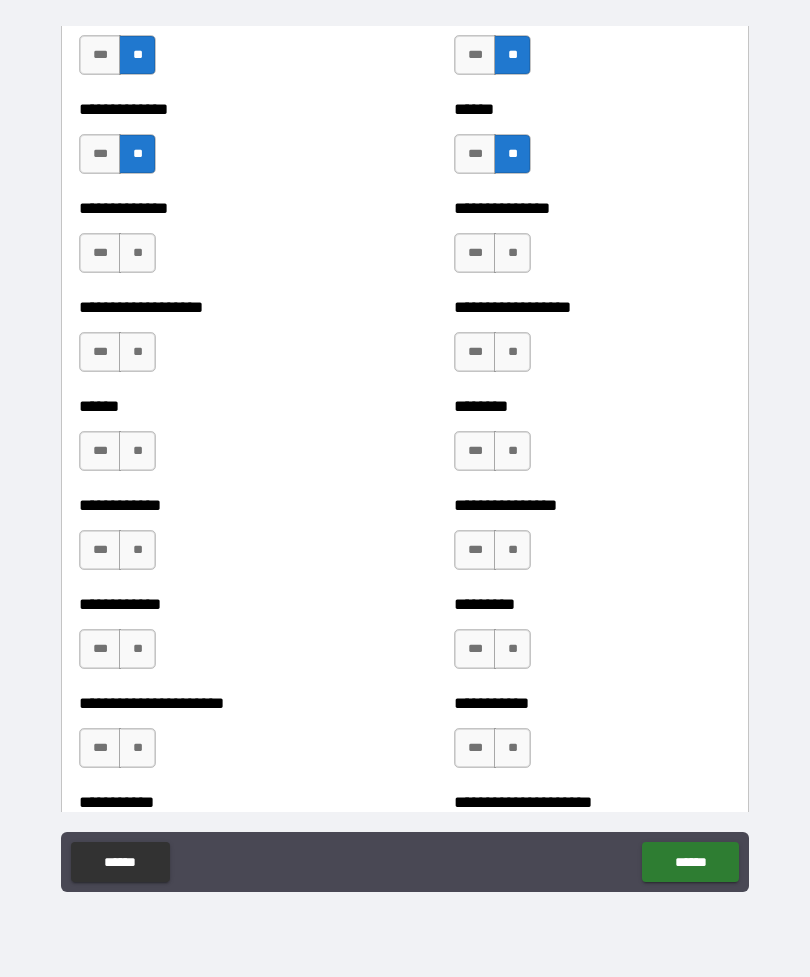 click on "**" at bounding box center [137, 352] 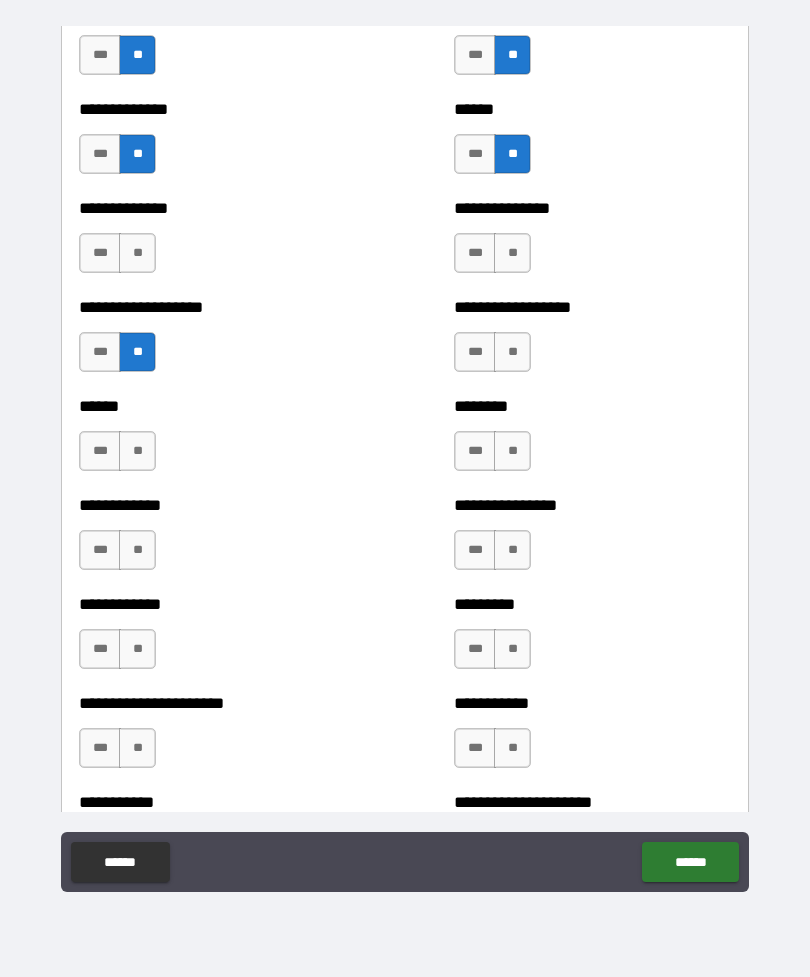 click on "**" at bounding box center (137, 451) 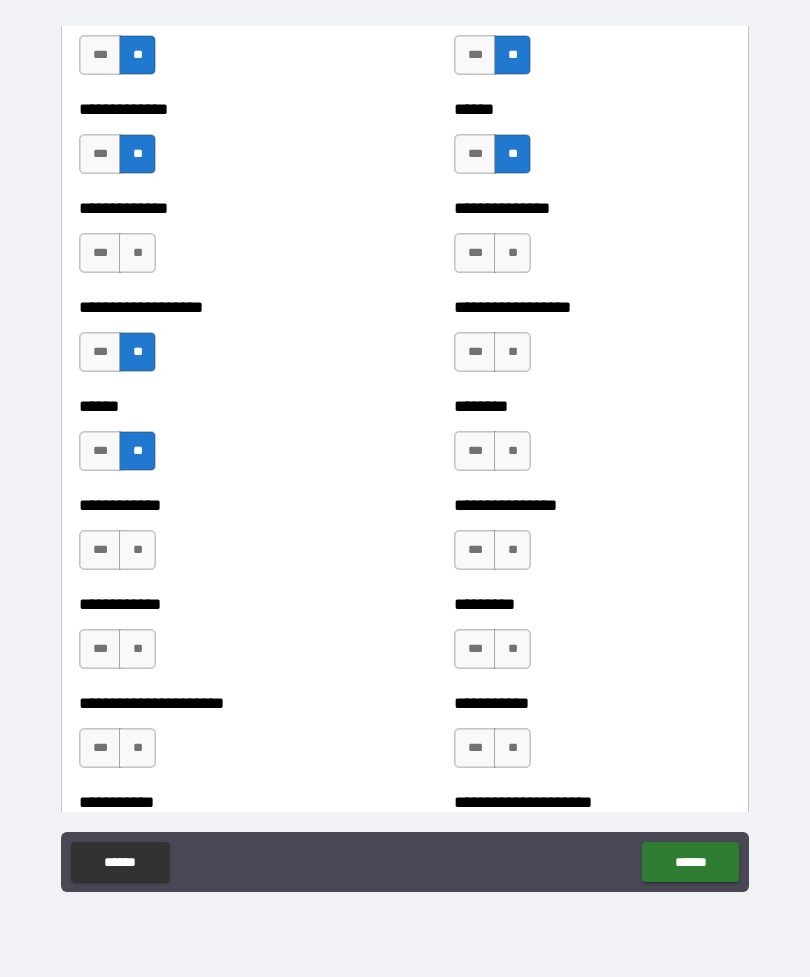 click on "**" at bounding box center (137, 550) 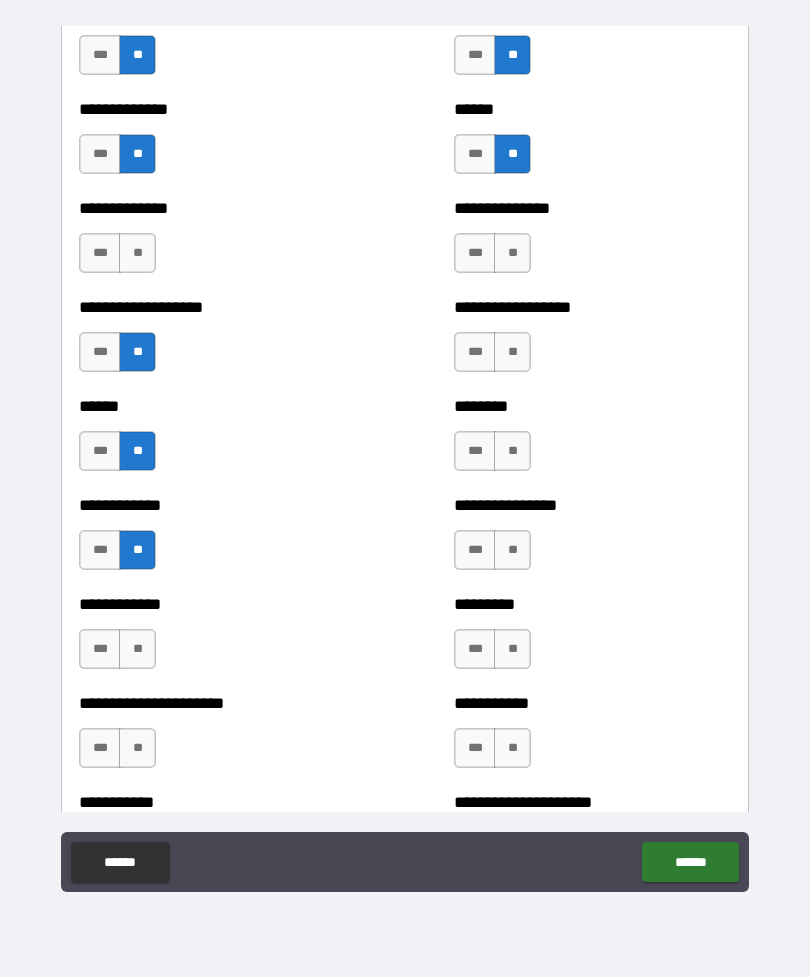 click on "**********" at bounding box center (217, 639) 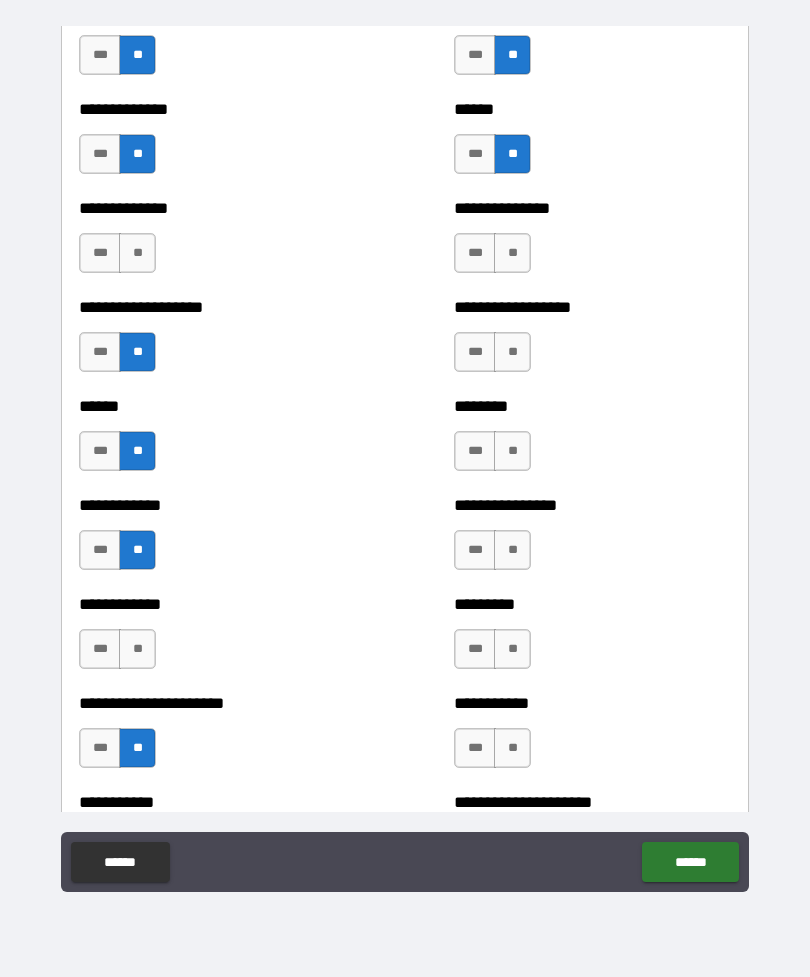 click on "**" at bounding box center [512, 748] 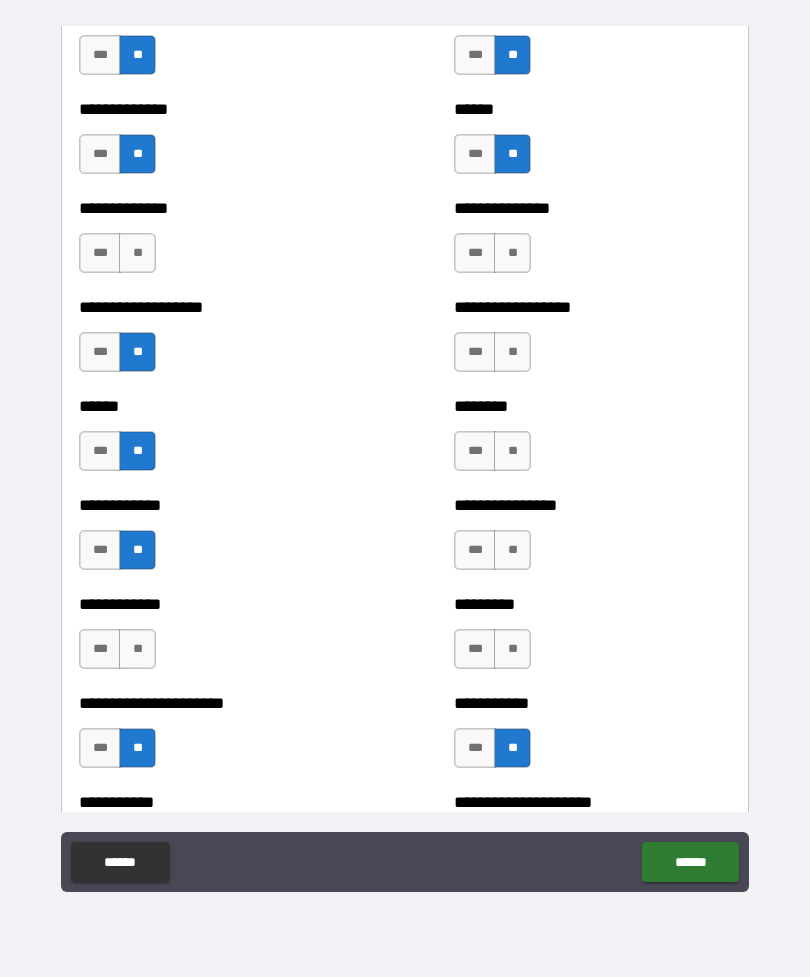 click on "**" at bounding box center (512, 649) 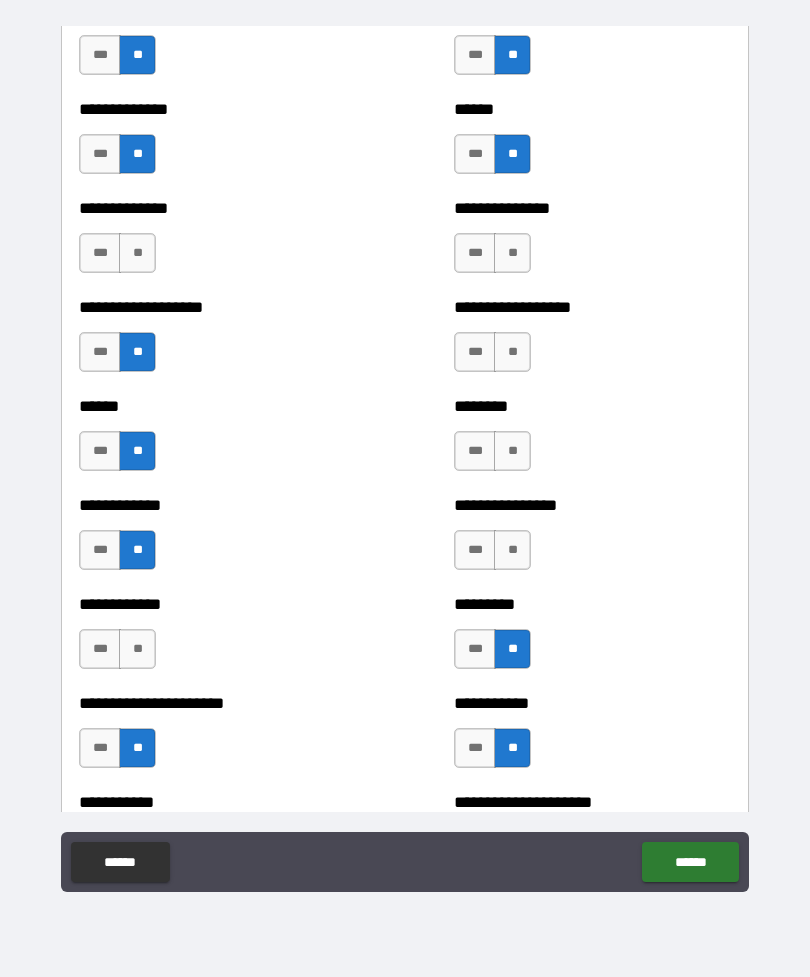 click on "**" at bounding box center [512, 550] 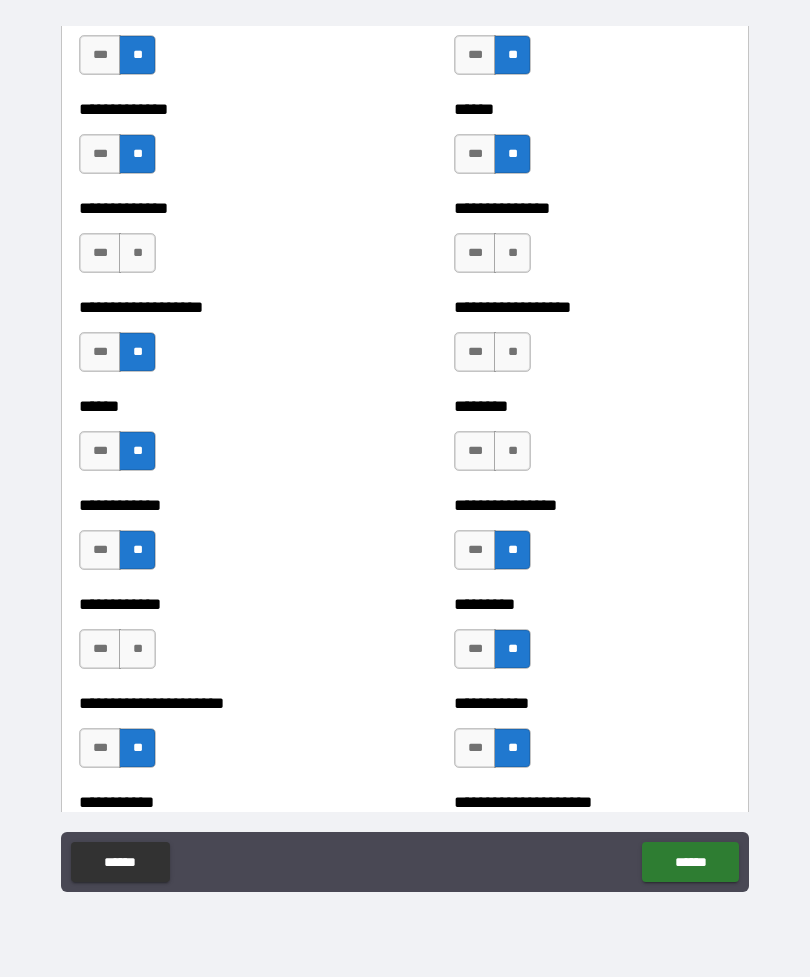 click on "**" at bounding box center (512, 451) 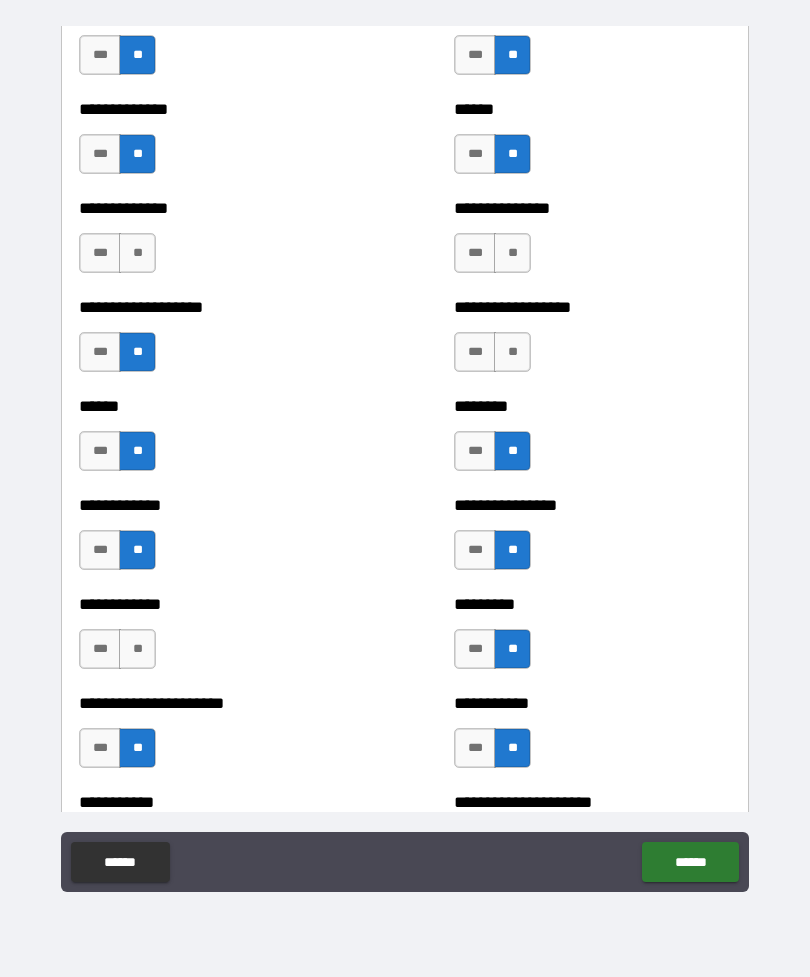 click on "**" at bounding box center [512, 352] 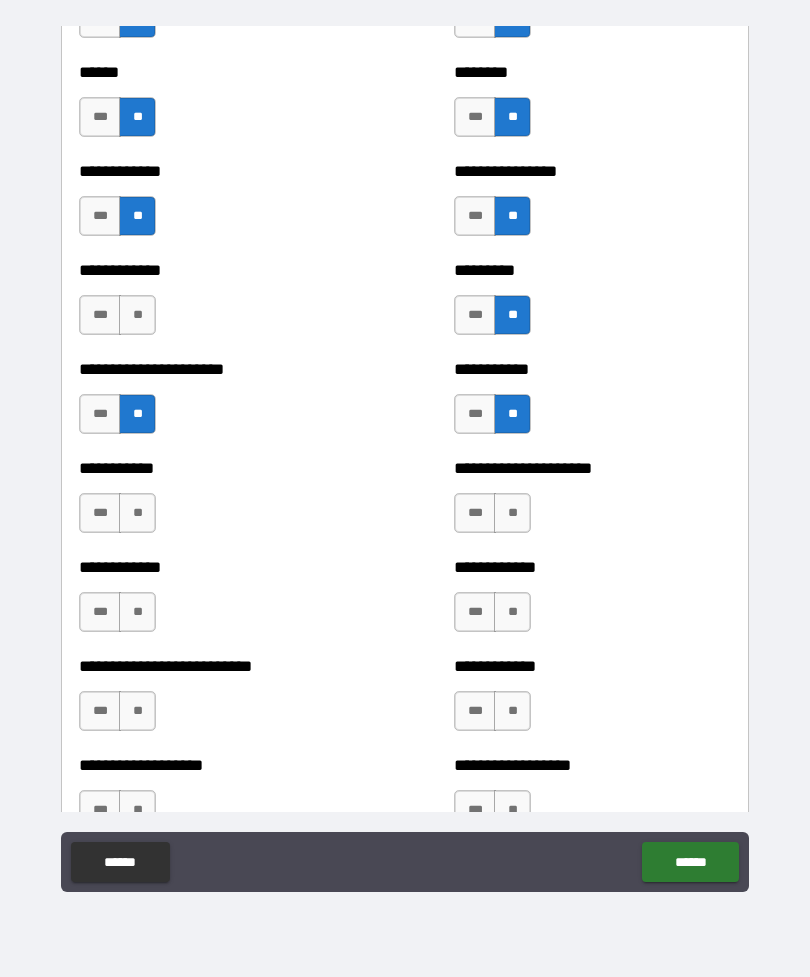scroll, scrollTop: 5027, scrollLeft: 0, axis: vertical 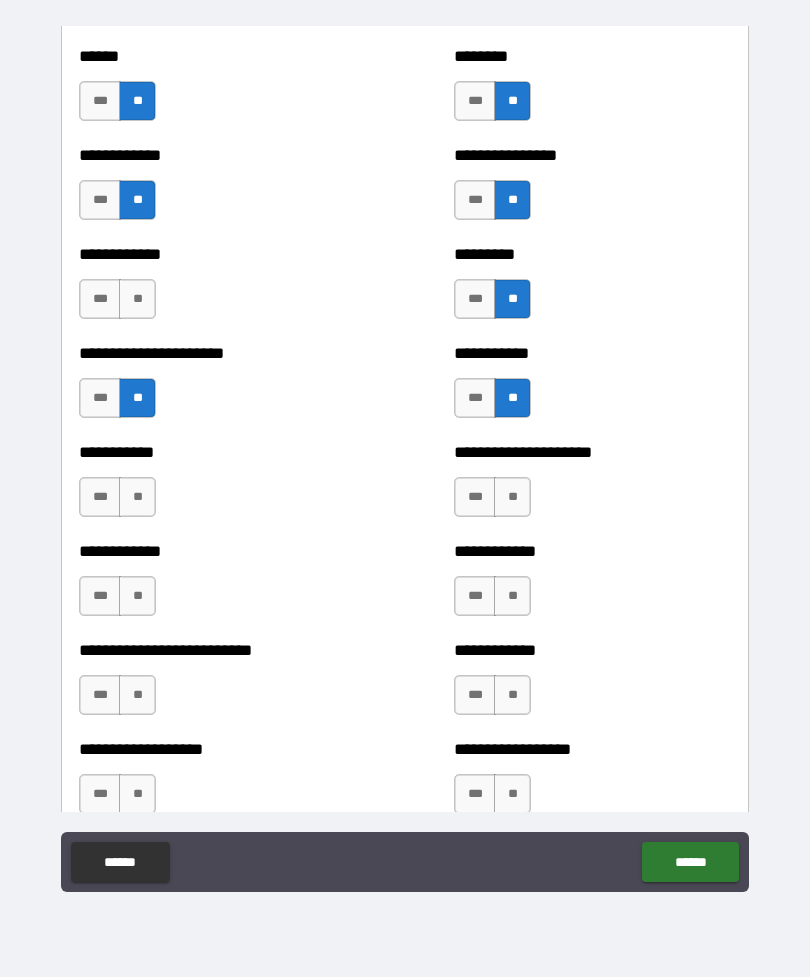 click on "**" at bounding box center (137, 596) 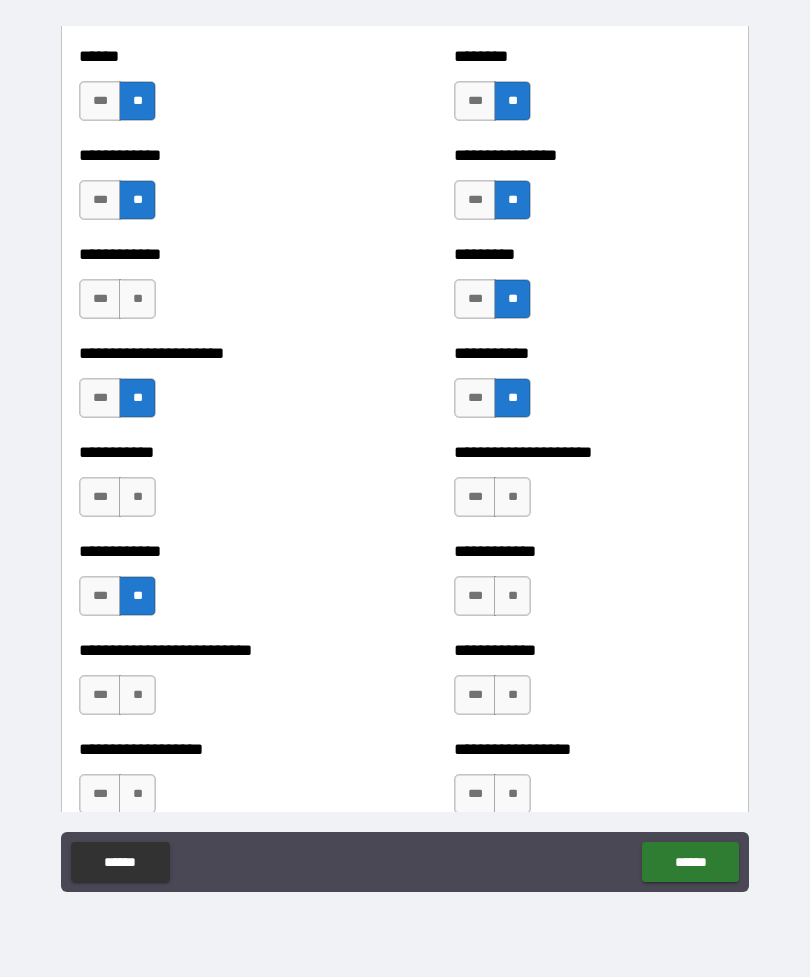 click on "**" at bounding box center [137, 695] 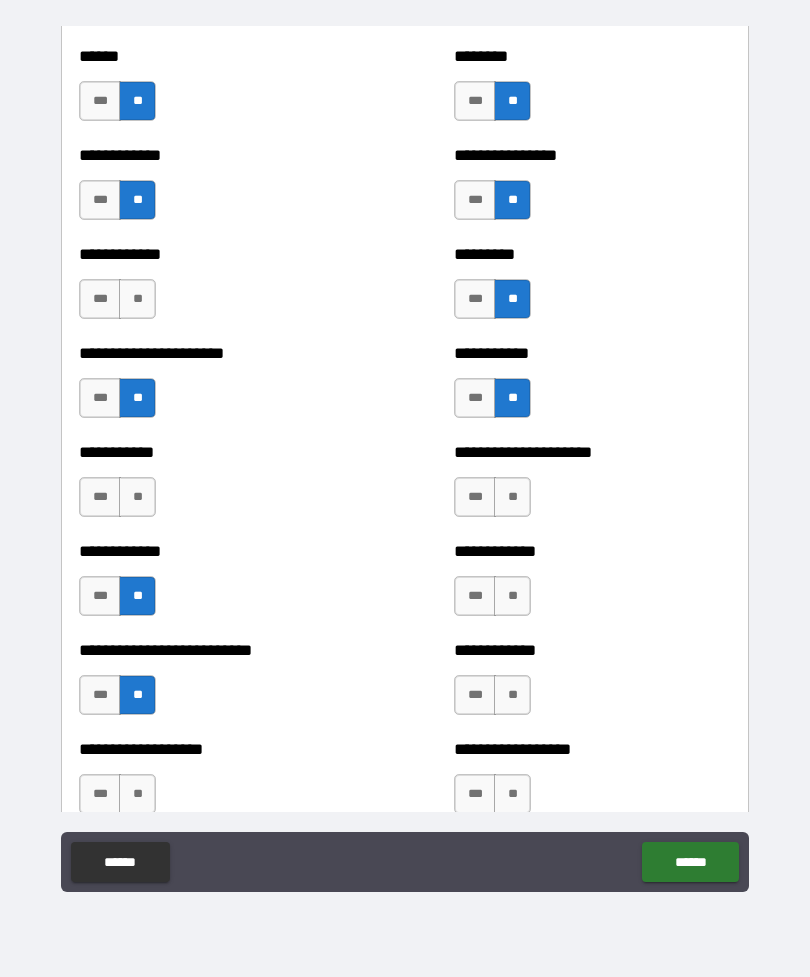 click on "**" at bounding box center [137, 794] 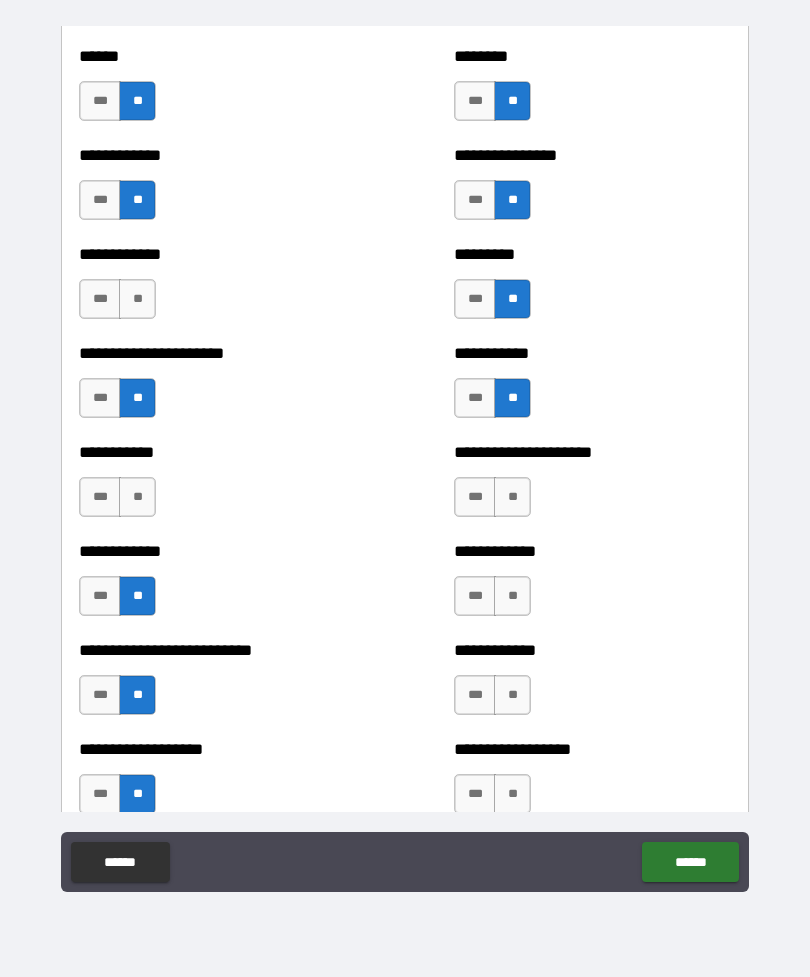 click on "**" at bounding box center [512, 497] 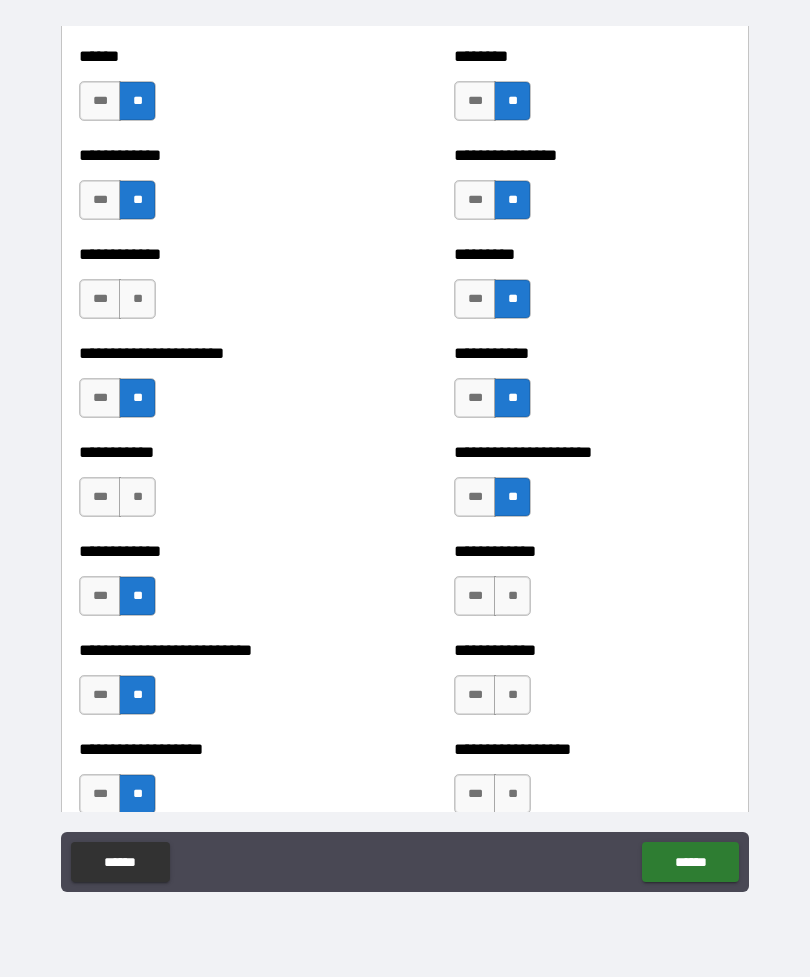 click on "**" at bounding box center [512, 596] 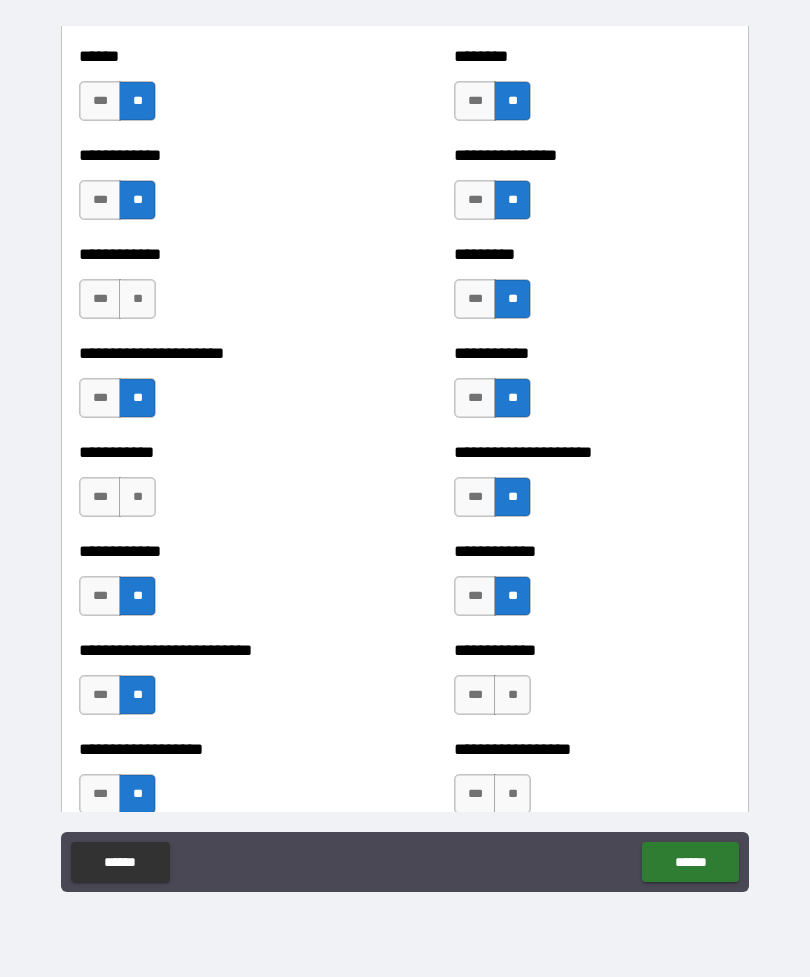 click on "**" at bounding box center [512, 695] 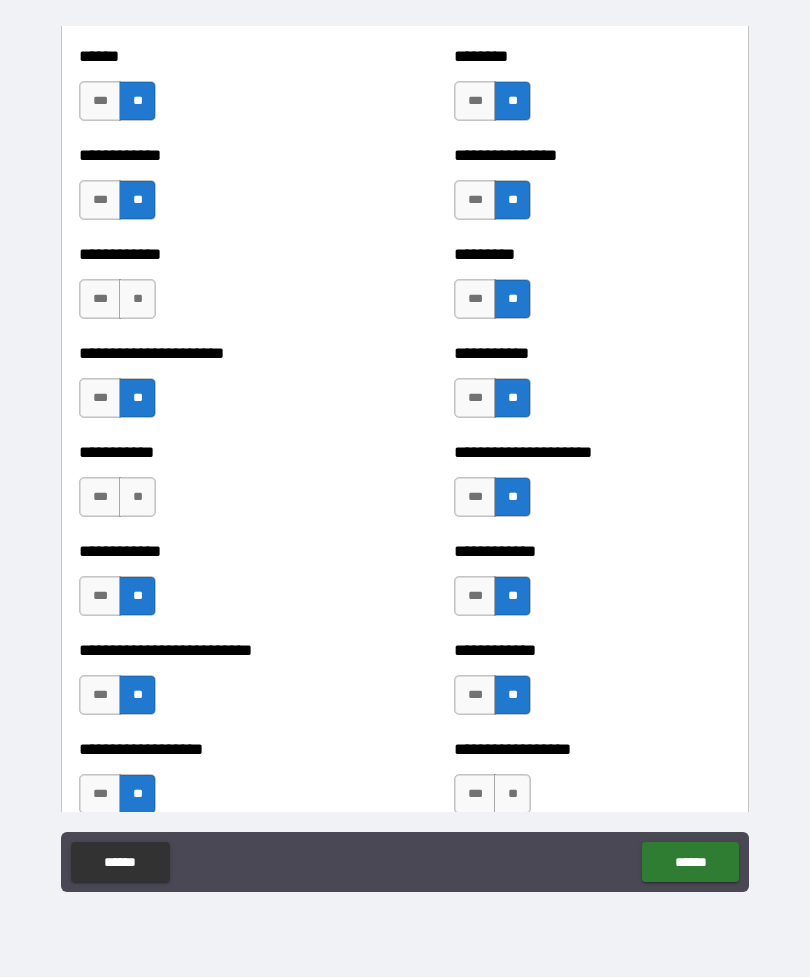 click on "**" at bounding box center (512, 794) 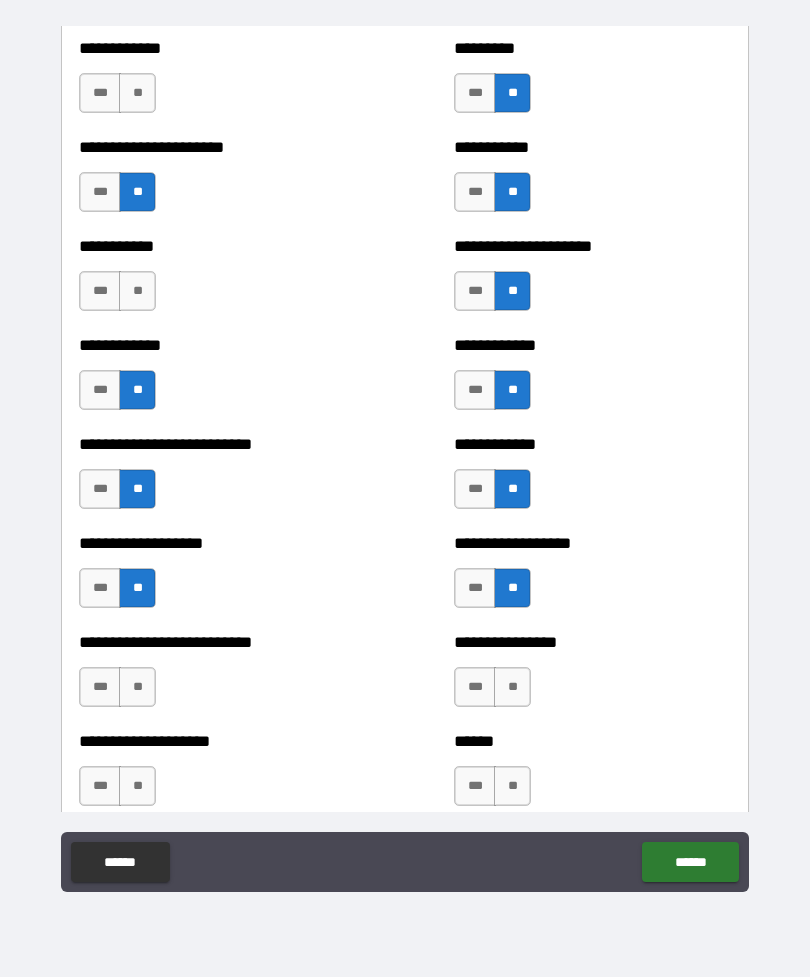 scroll, scrollTop: 5255, scrollLeft: 0, axis: vertical 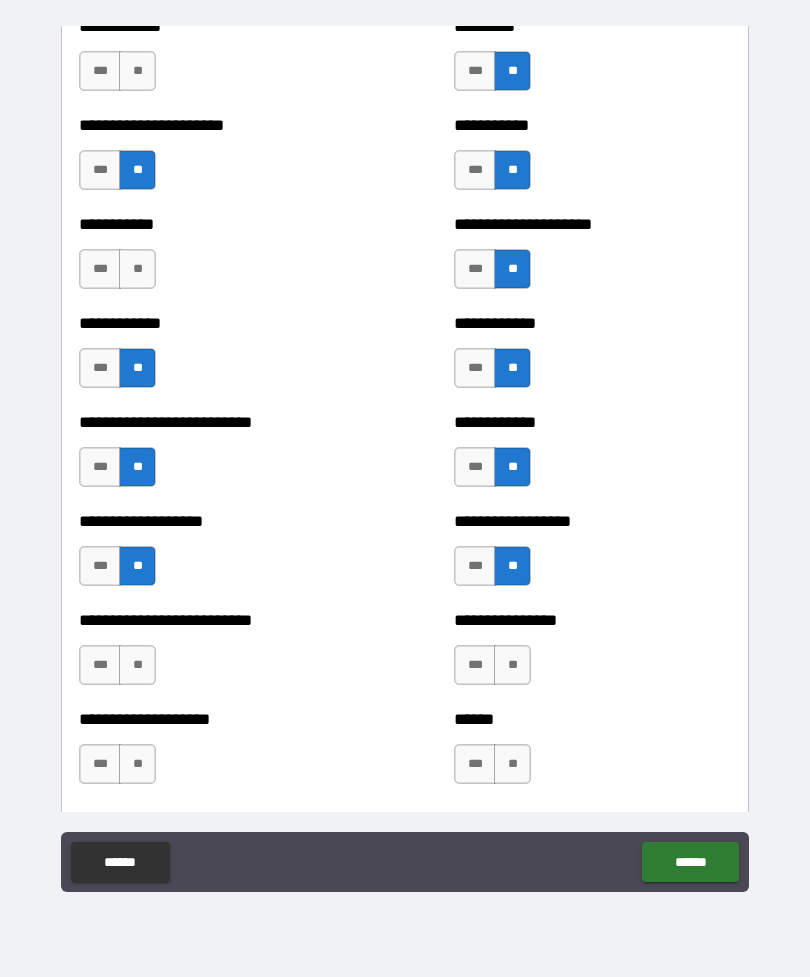 click on "**" at bounding box center [137, 665] 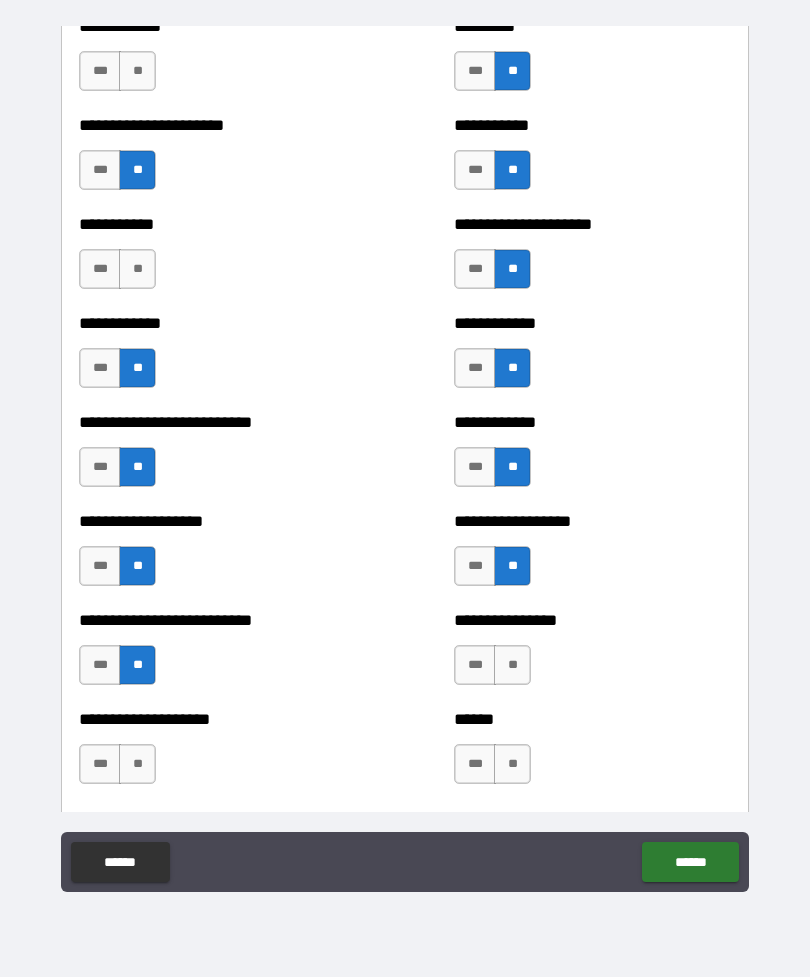 click on "**" at bounding box center (137, 764) 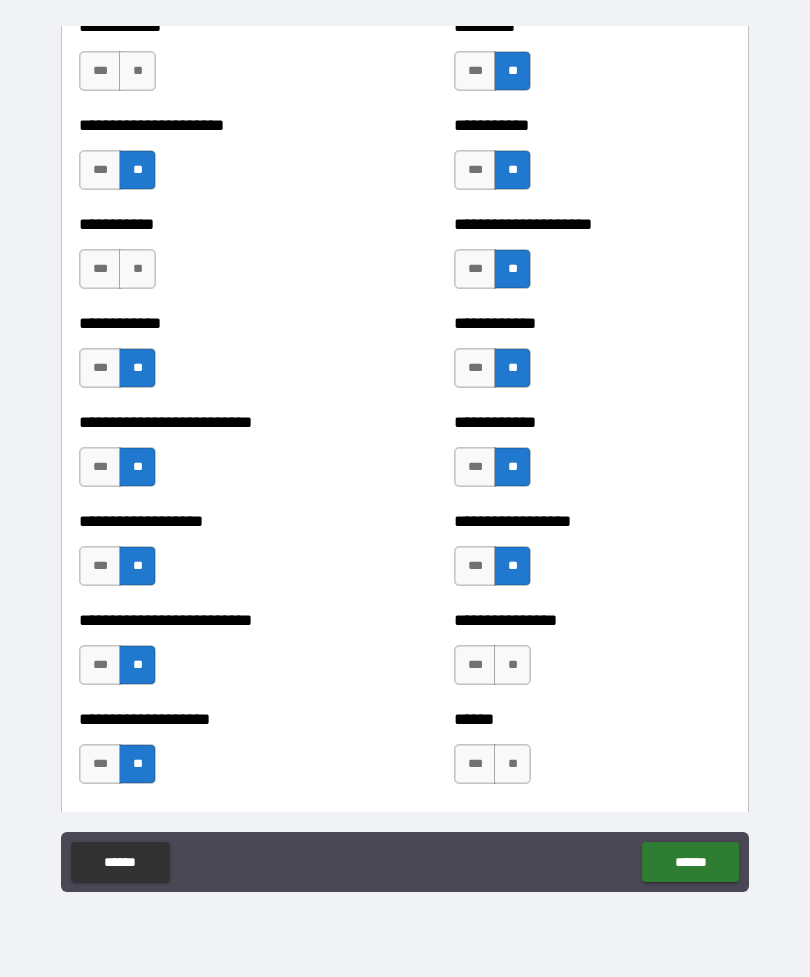 click on "**" at bounding box center [512, 665] 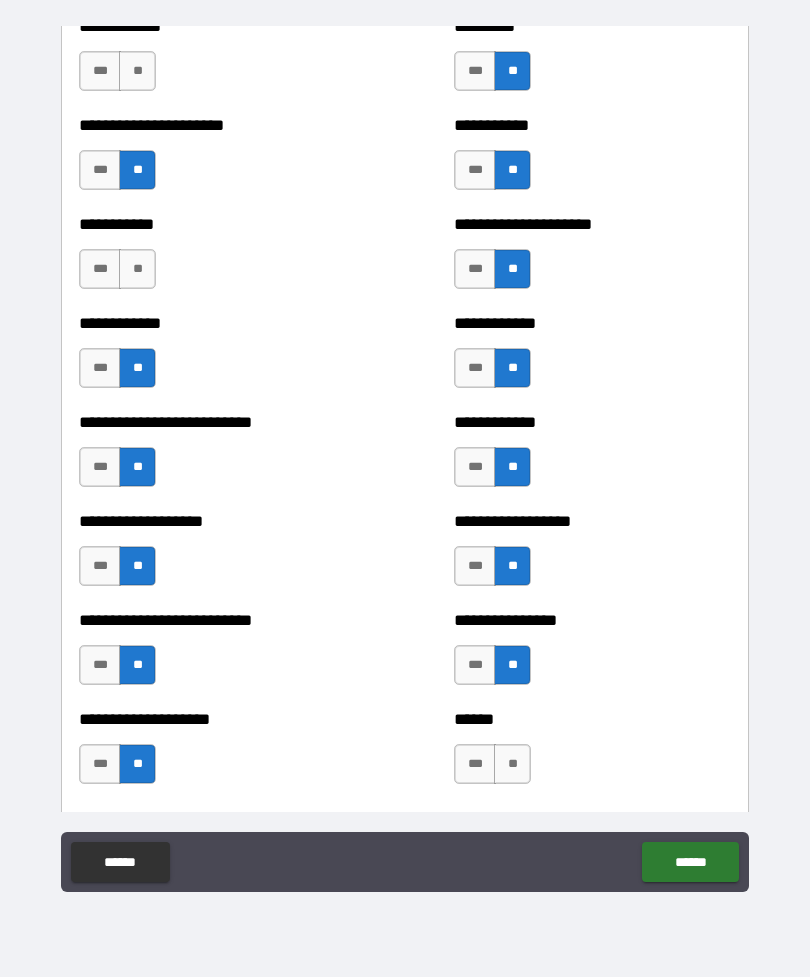click on "**" at bounding box center [512, 764] 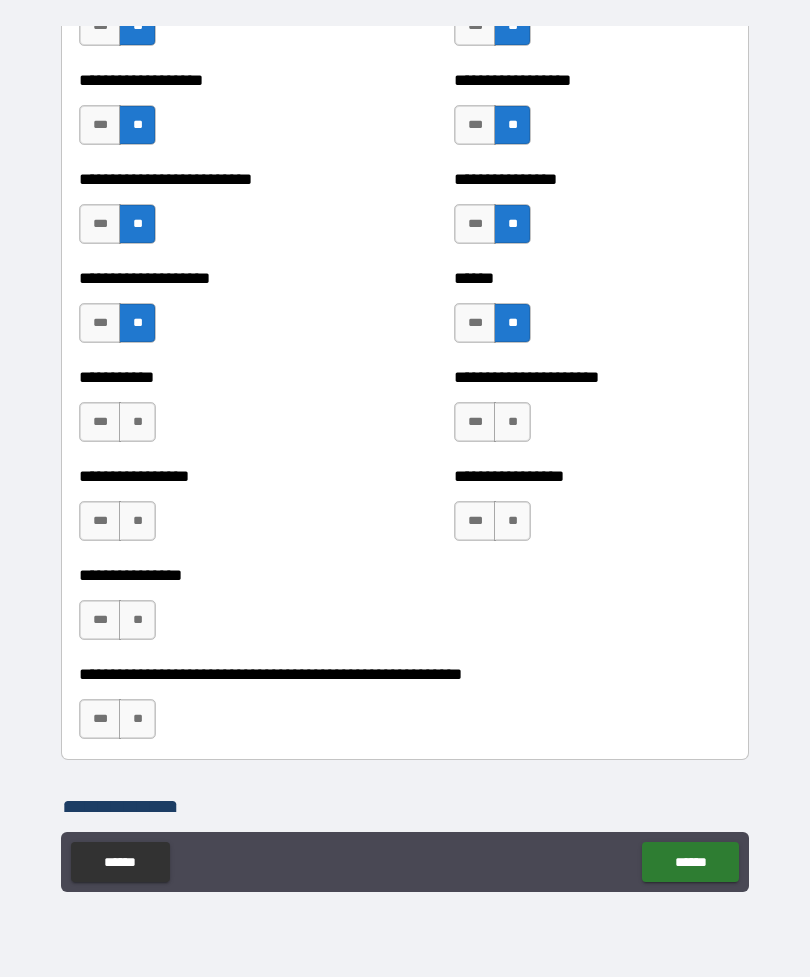 scroll, scrollTop: 5764, scrollLeft: 0, axis: vertical 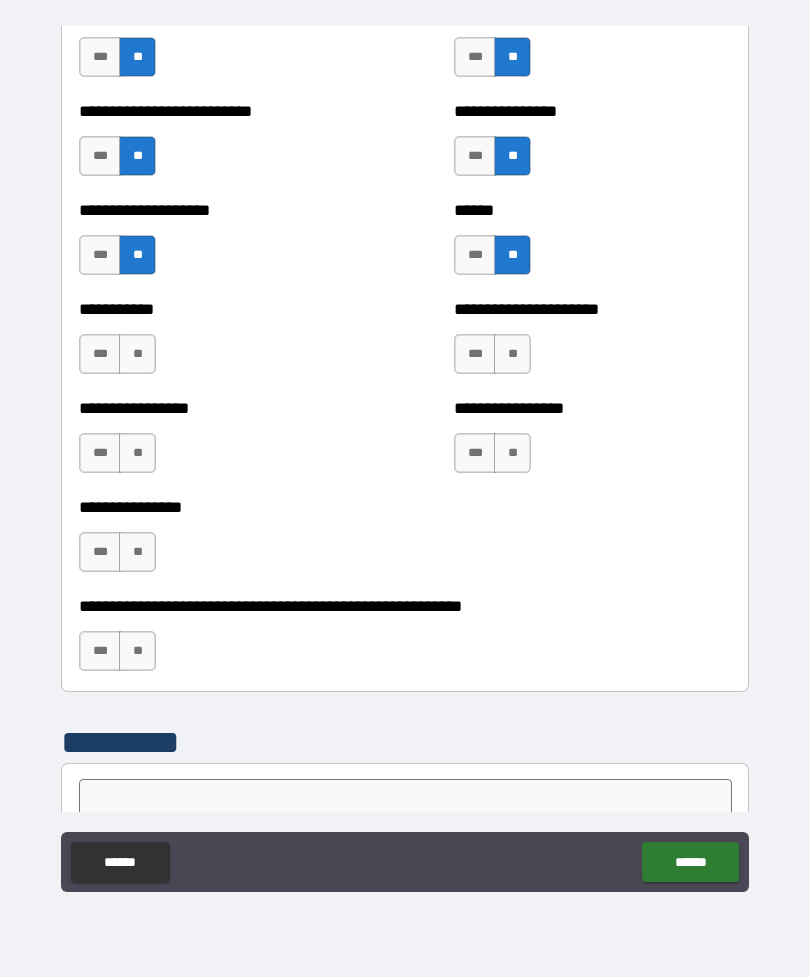 click on "**********" at bounding box center (405, 443) 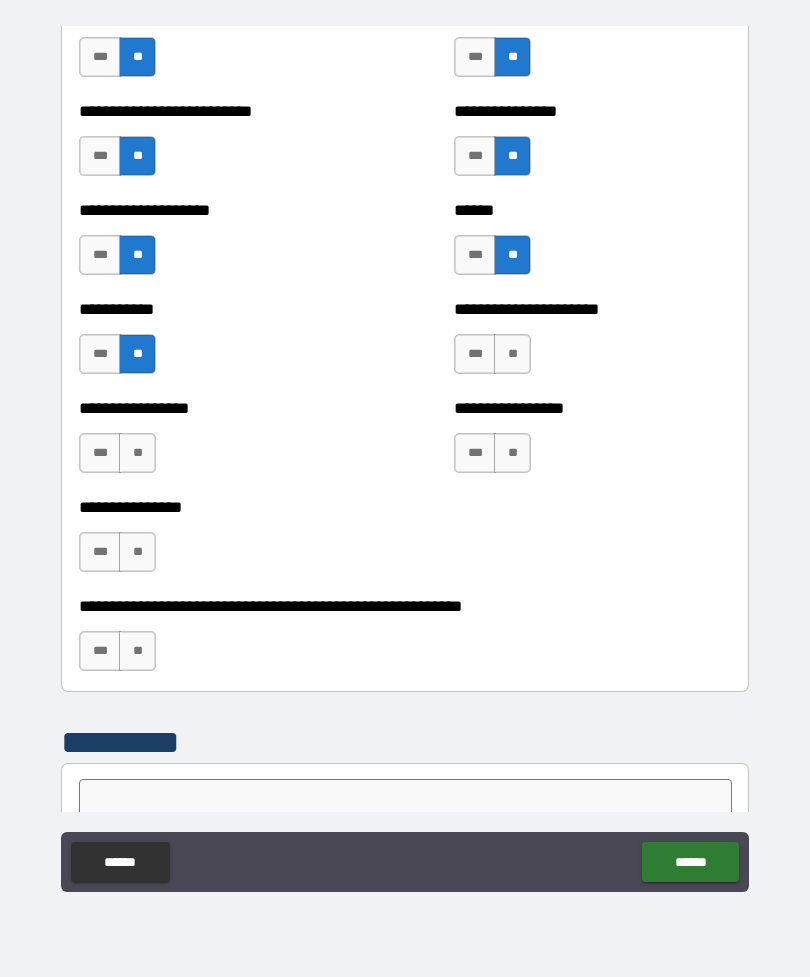 click on "**" at bounding box center [137, 453] 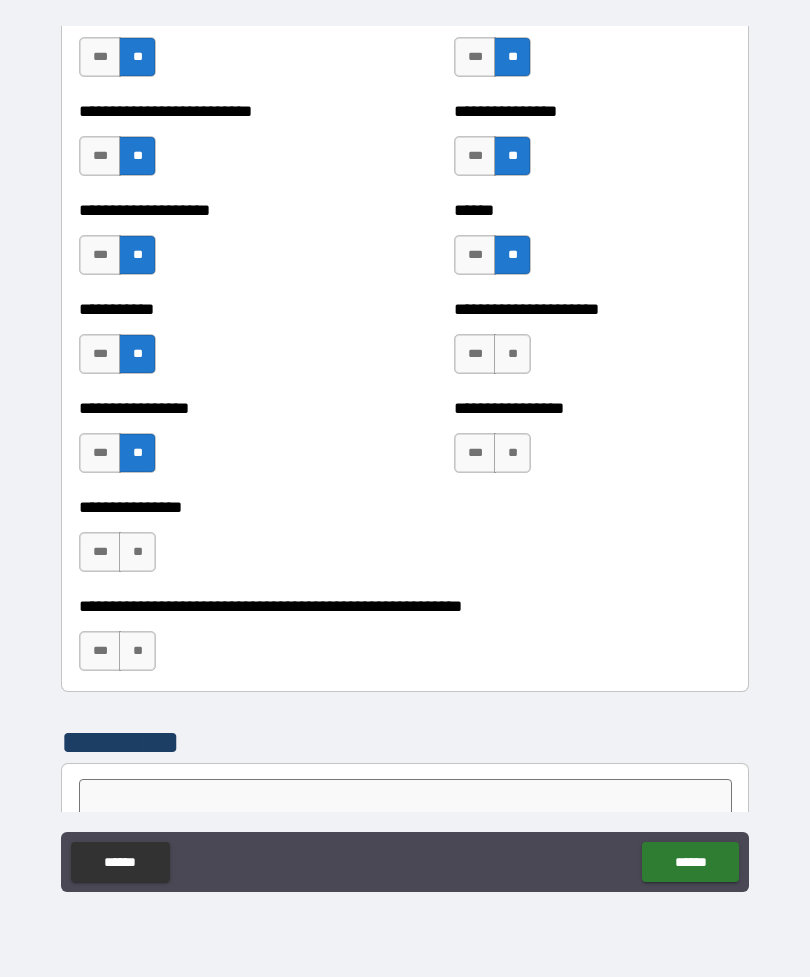 click on "**" at bounding box center [137, 552] 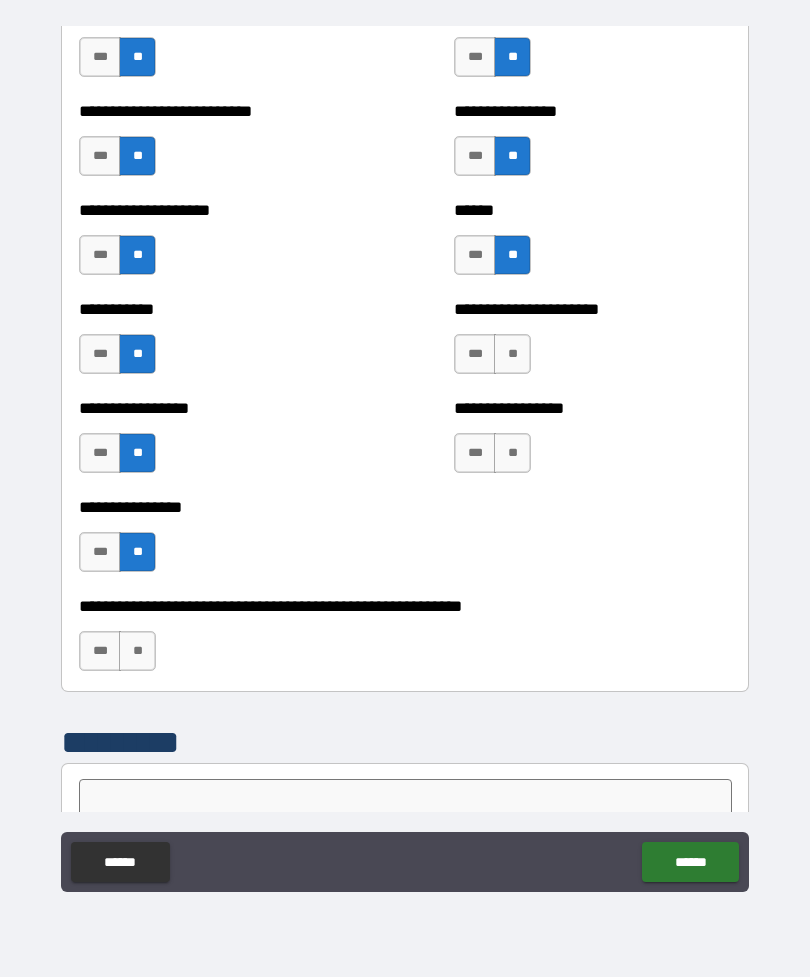 click on "**" at bounding box center [137, 651] 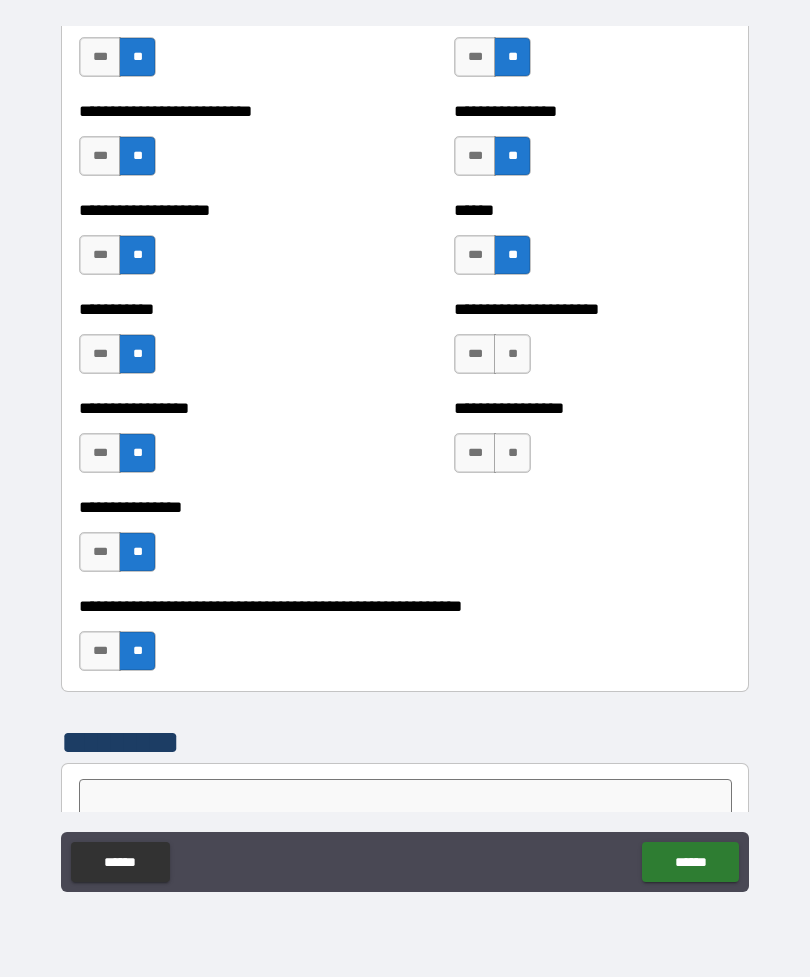 click on "**" at bounding box center [512, 453] 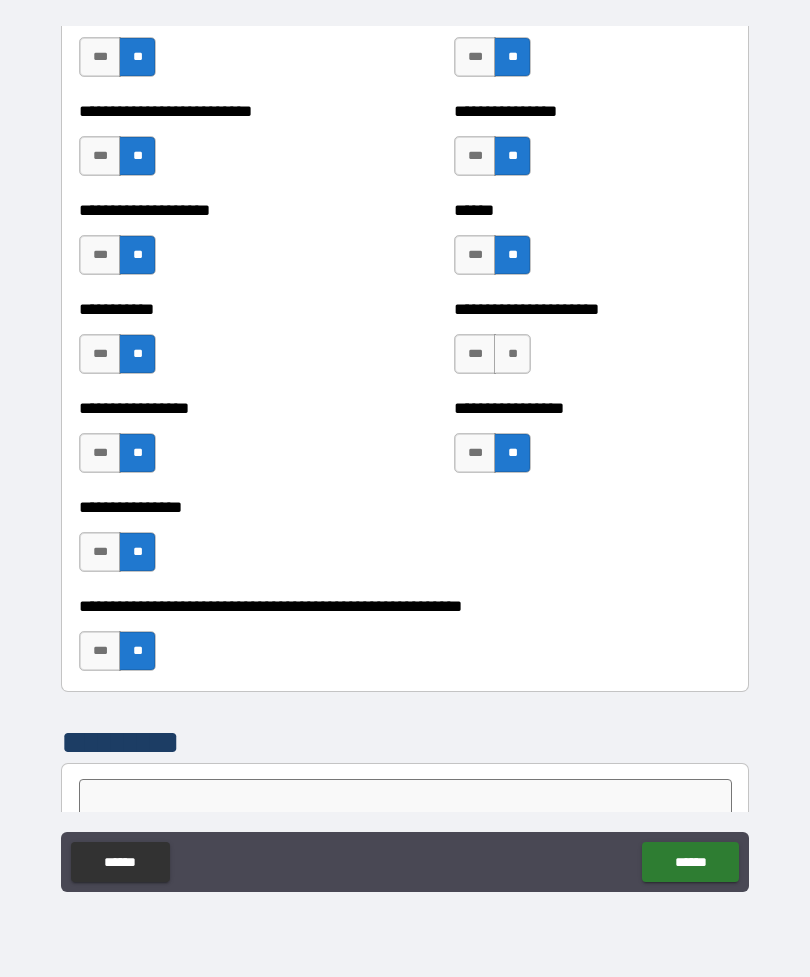click on "**" at bounding box center (512, 354) 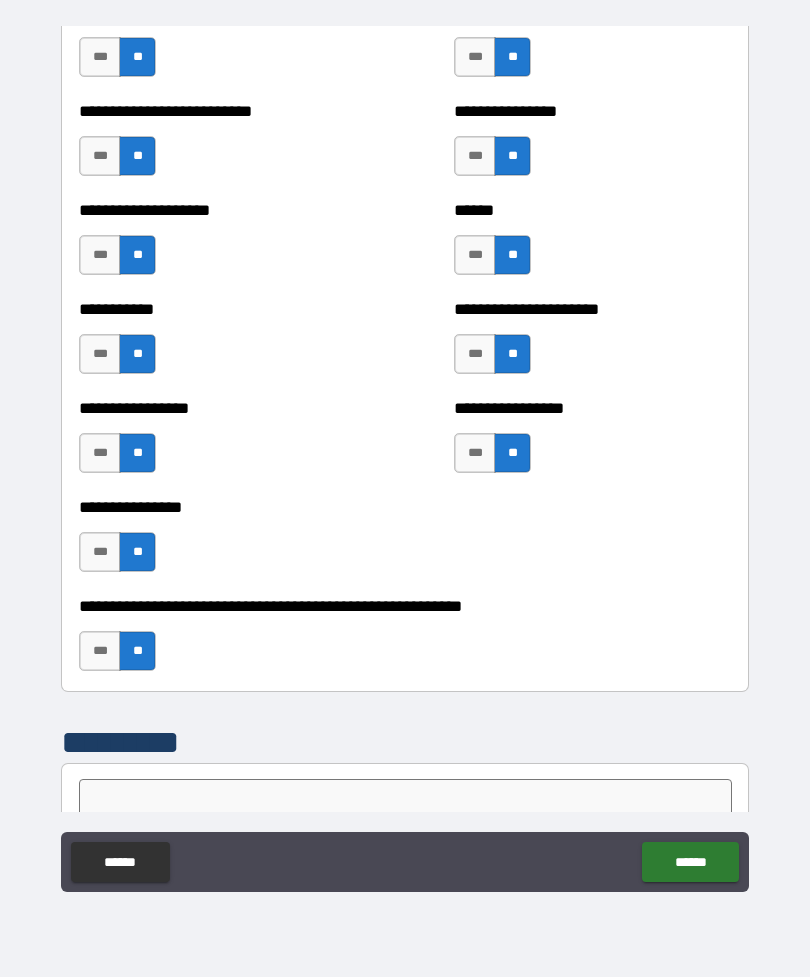 click on "******" at bounding box center [690, 862] 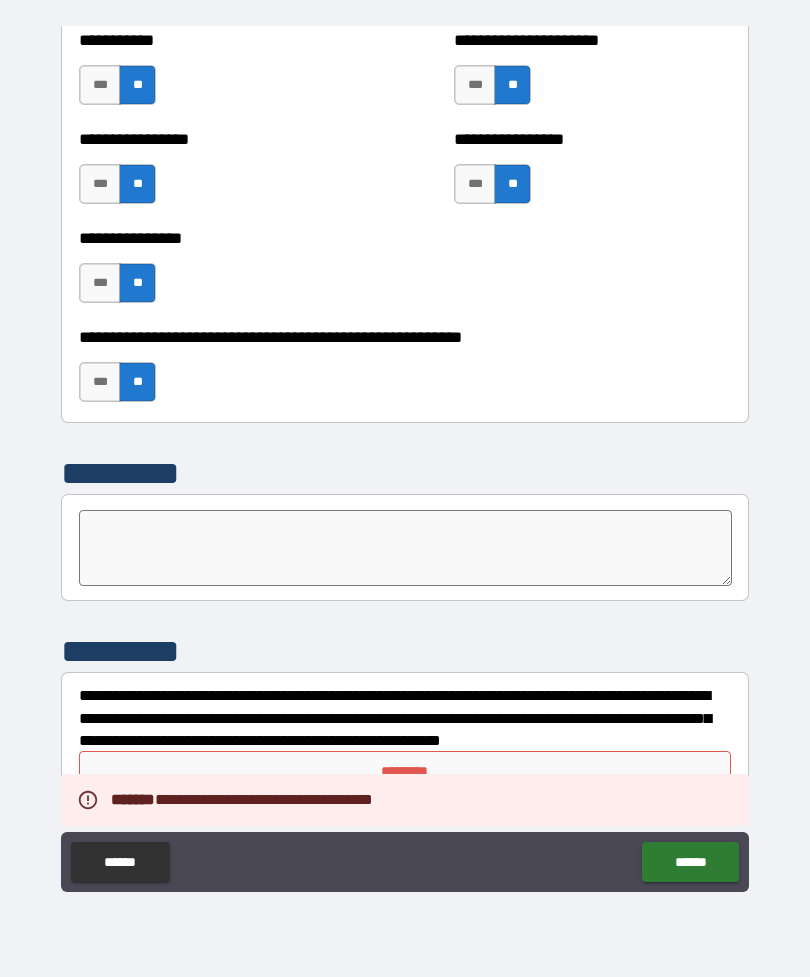 scroll, scrollTop: 6033, scrollLeft: 0, axis: vertical 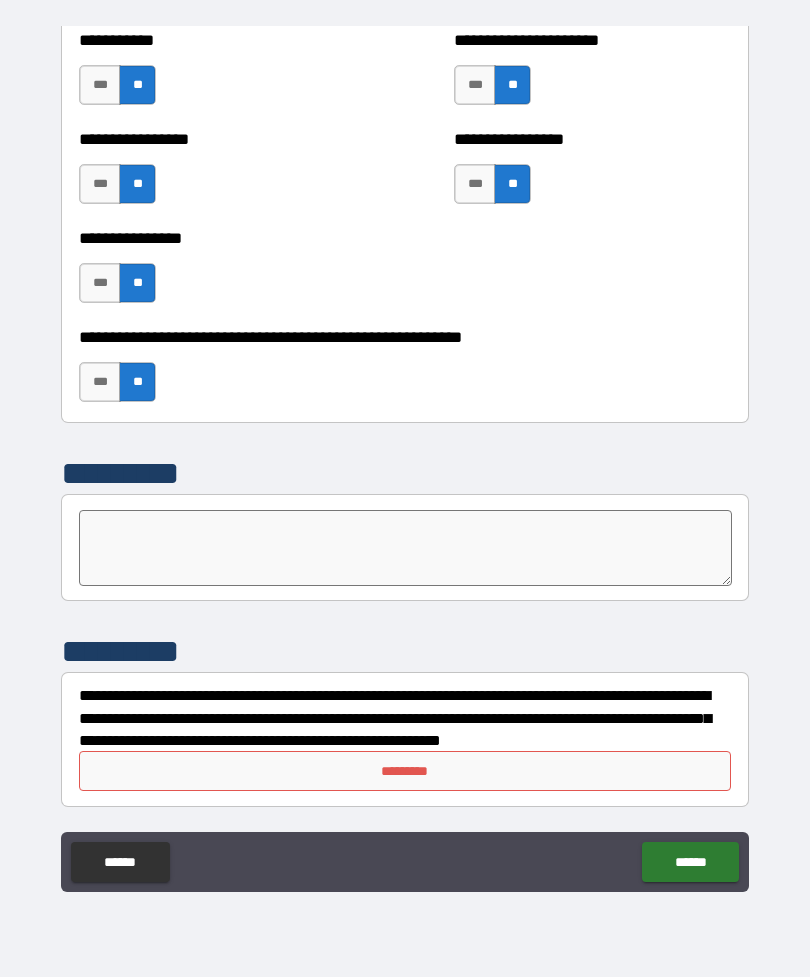 click on "*********" at bounding box center [405, 771] 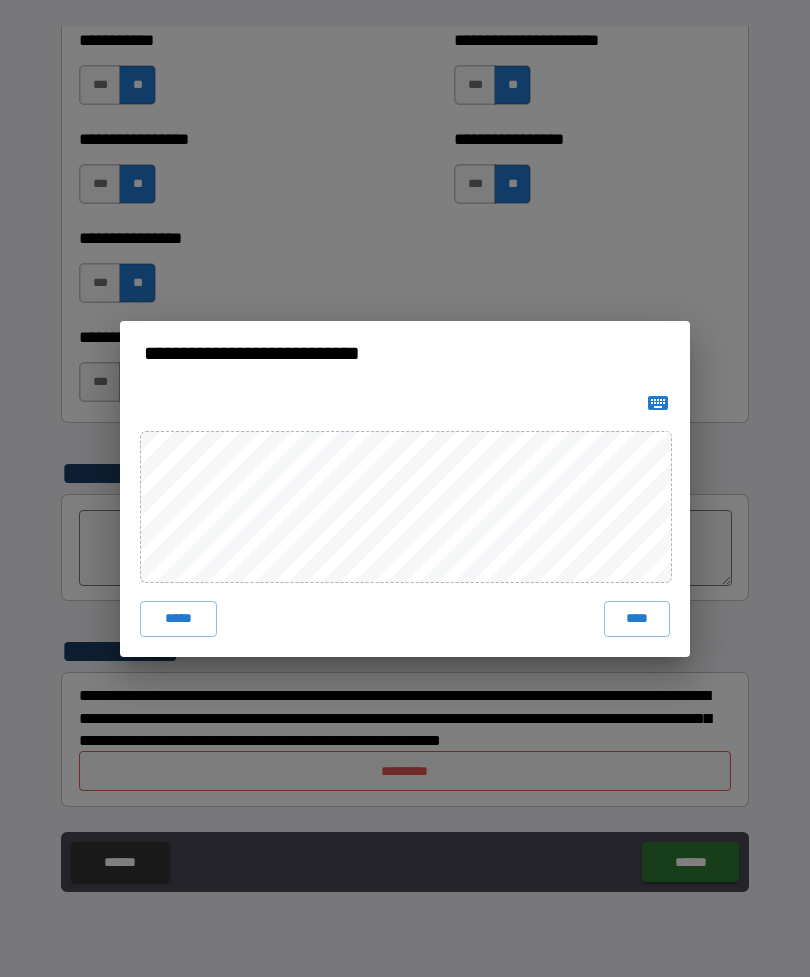 click on "****" at bounding box center (637, 619) 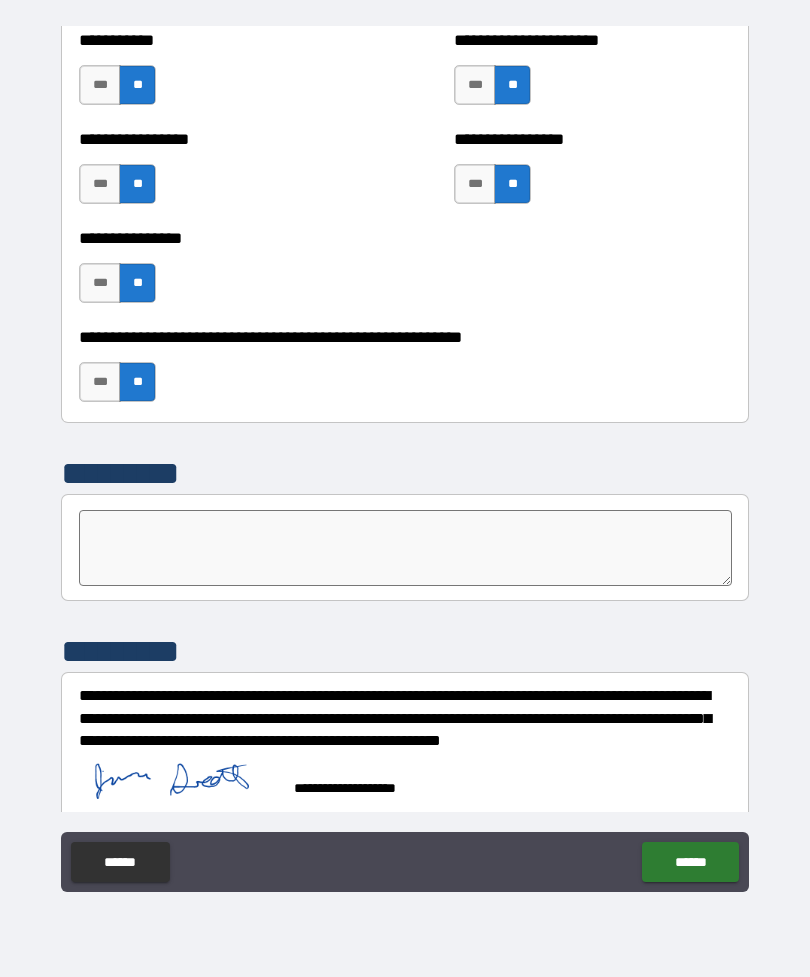 scroll, scrollTop: 6023, scrollLeft: 0, axis: vertical 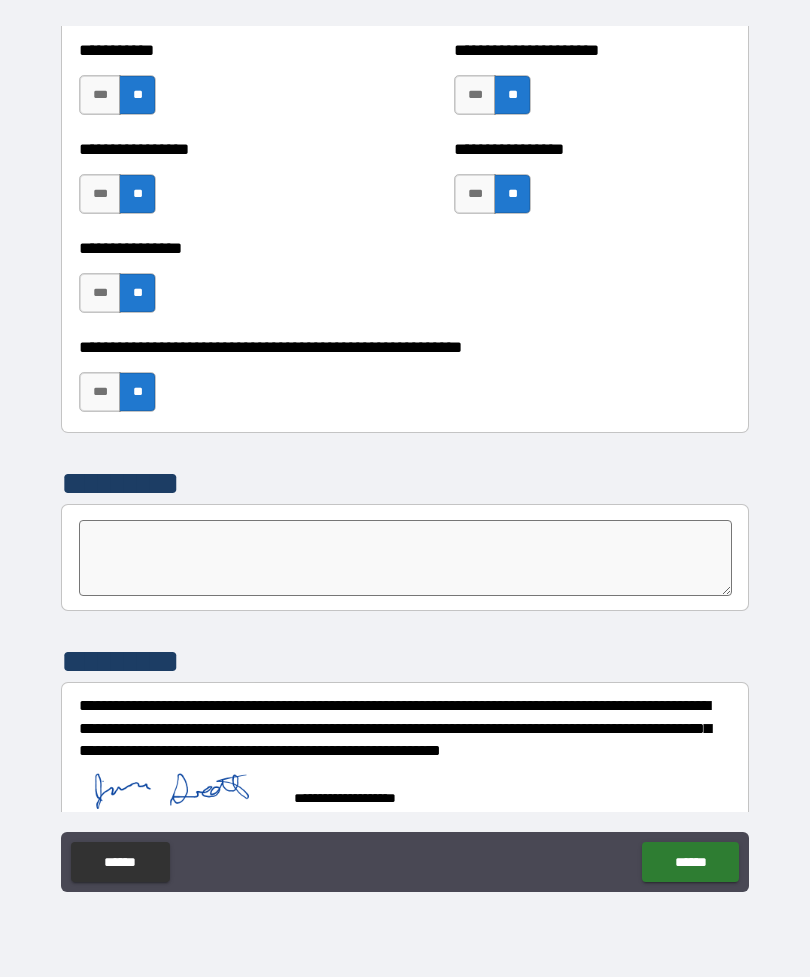 click on "******" at bounding box center [690, 862] 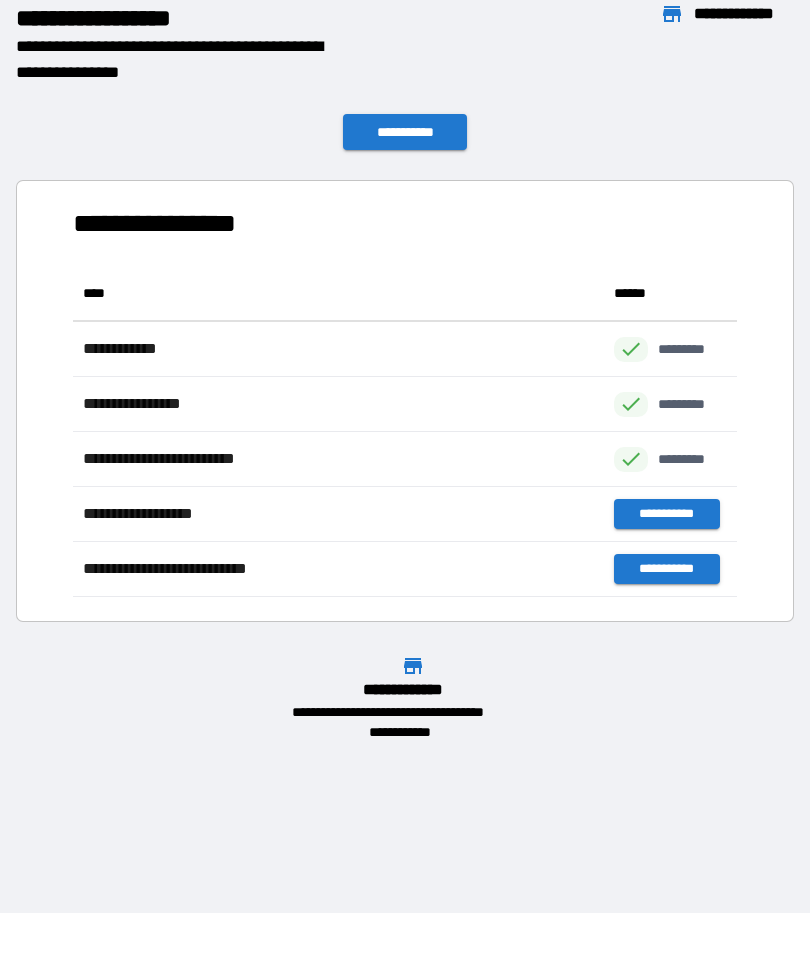 scroll, scrollTop: 1, scrollLeft: 1, axis: both 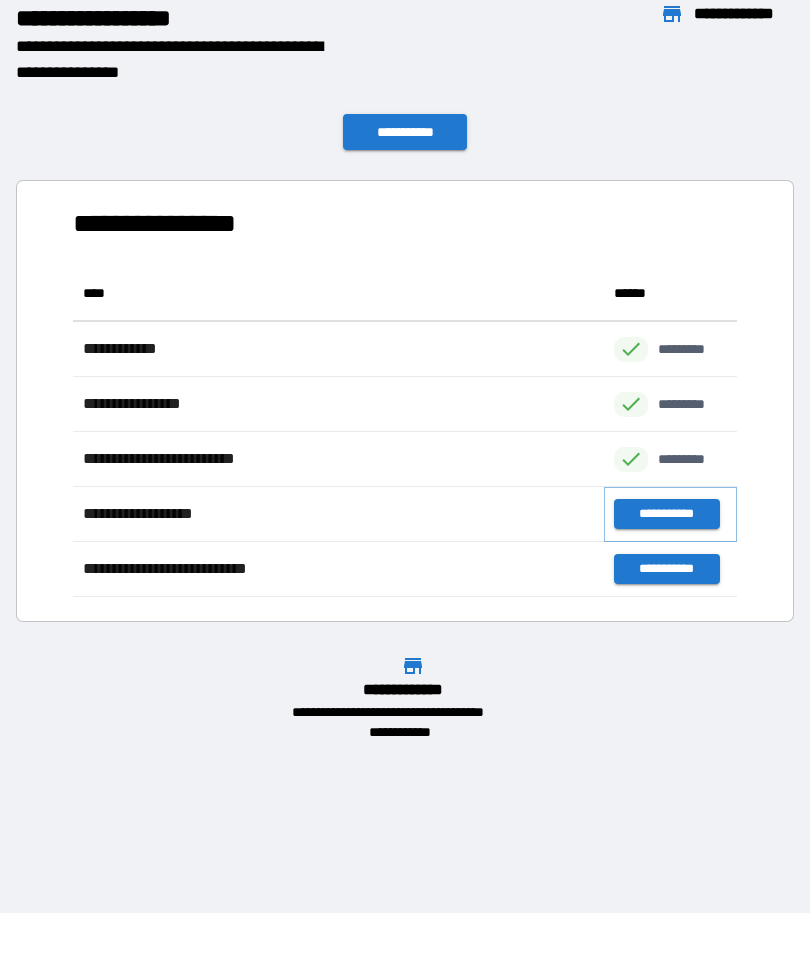 click on "**********" at bounding box center (666, 514) 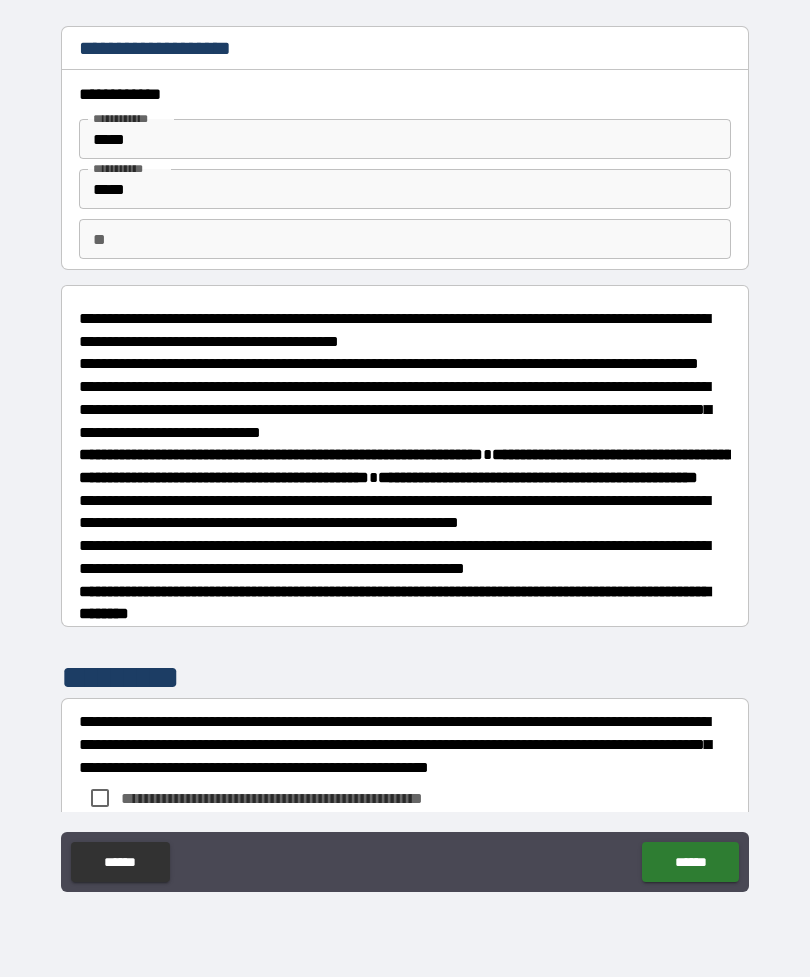 click on "**" at bounding box center [405, 239] 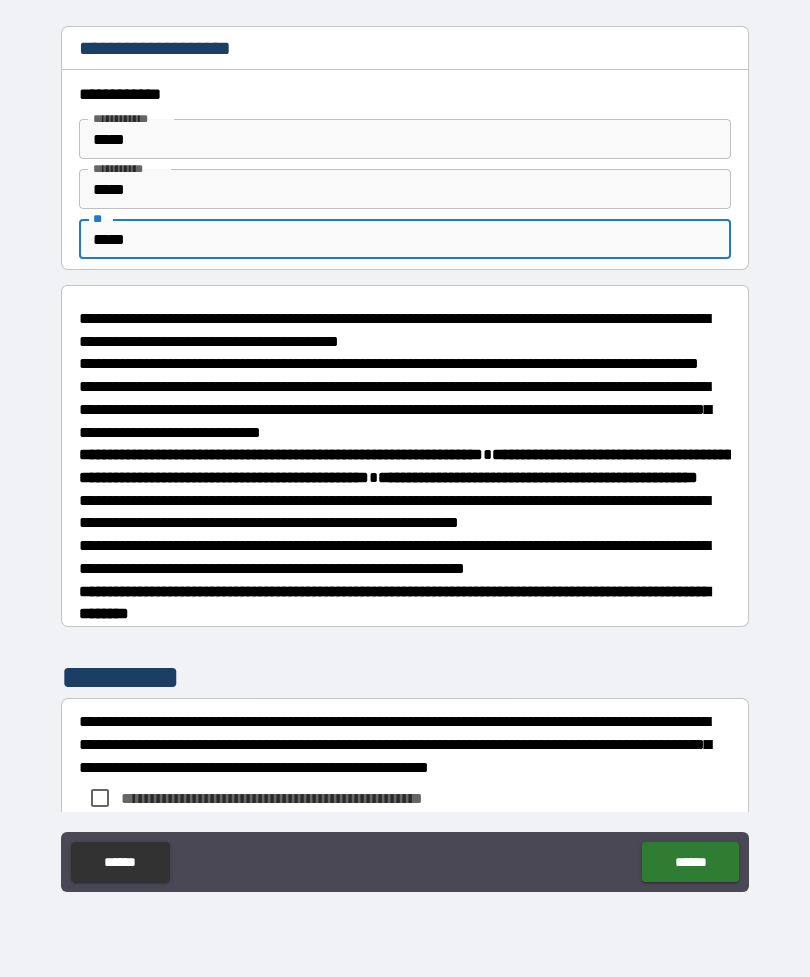 type on "*****" 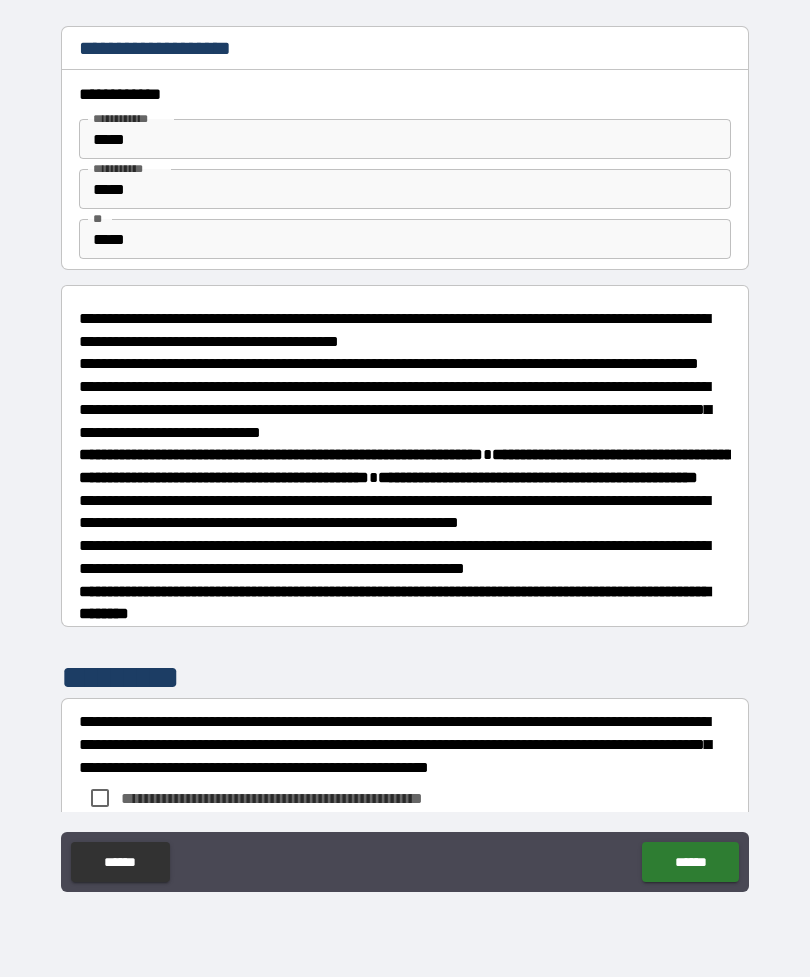 click on "*****" at bounding box center (405, 139) 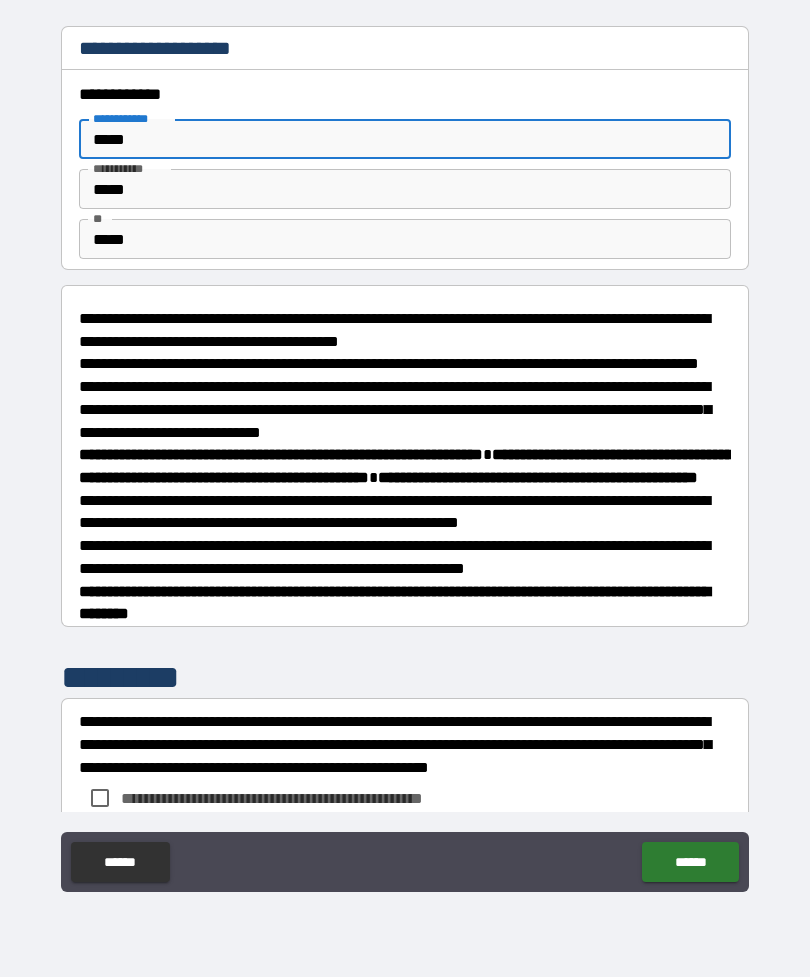 click on "*****" at bounding box center (405, 189) 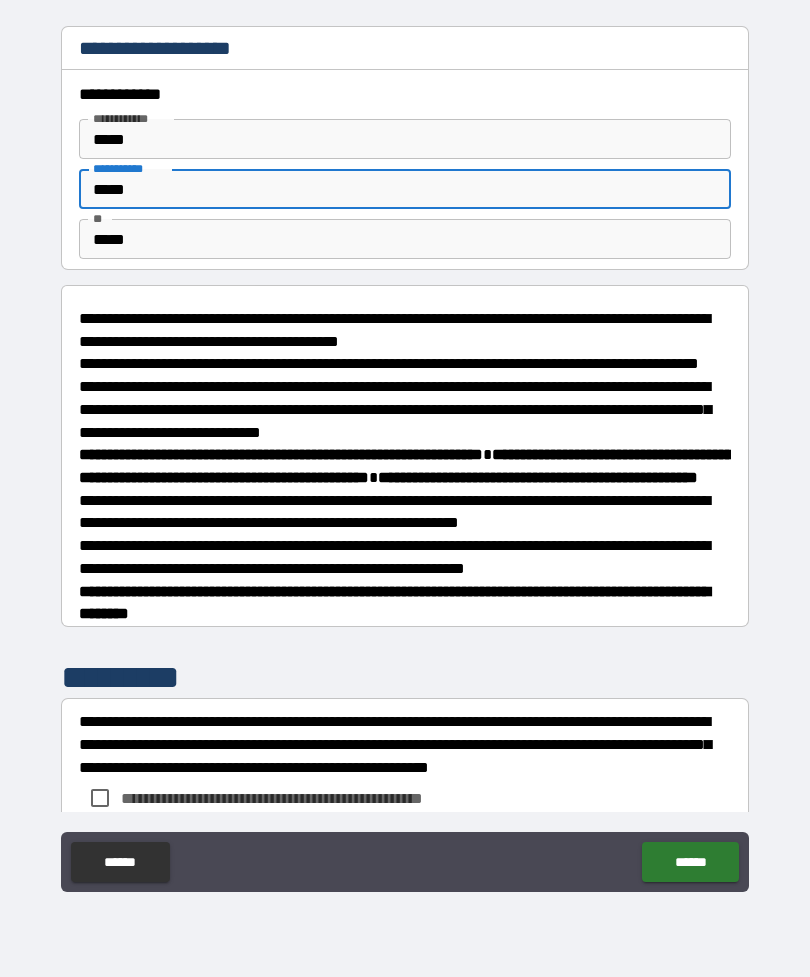 click on "*****" at bounding box center (405, 239) 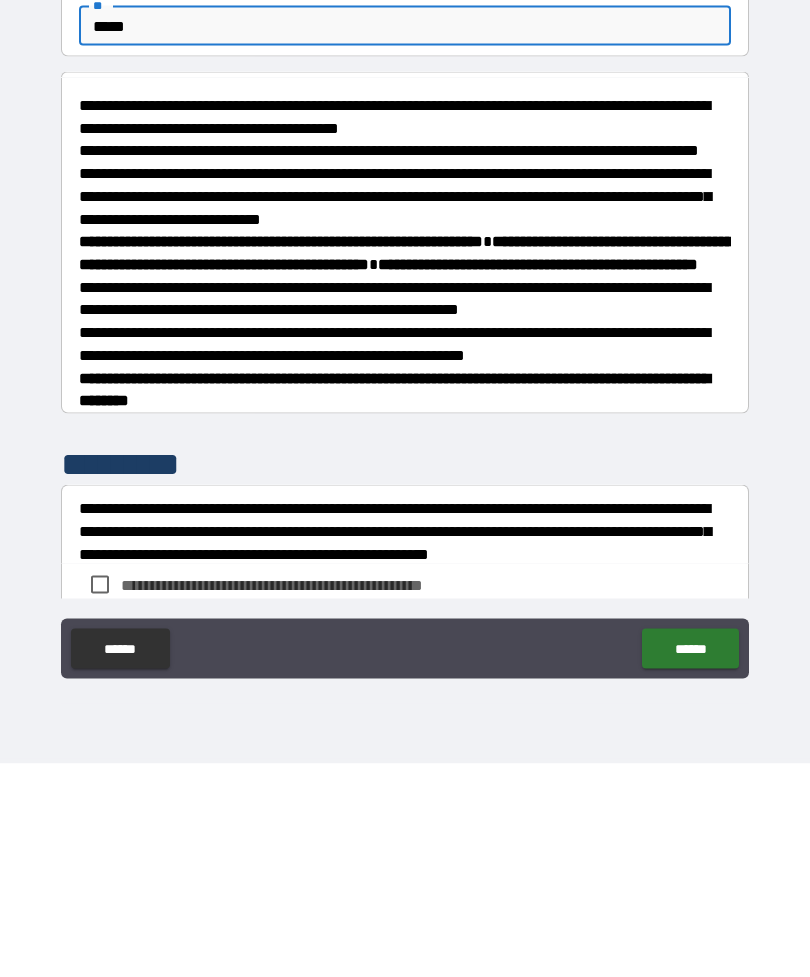 click on "**********" at bounding box center [405, 459] 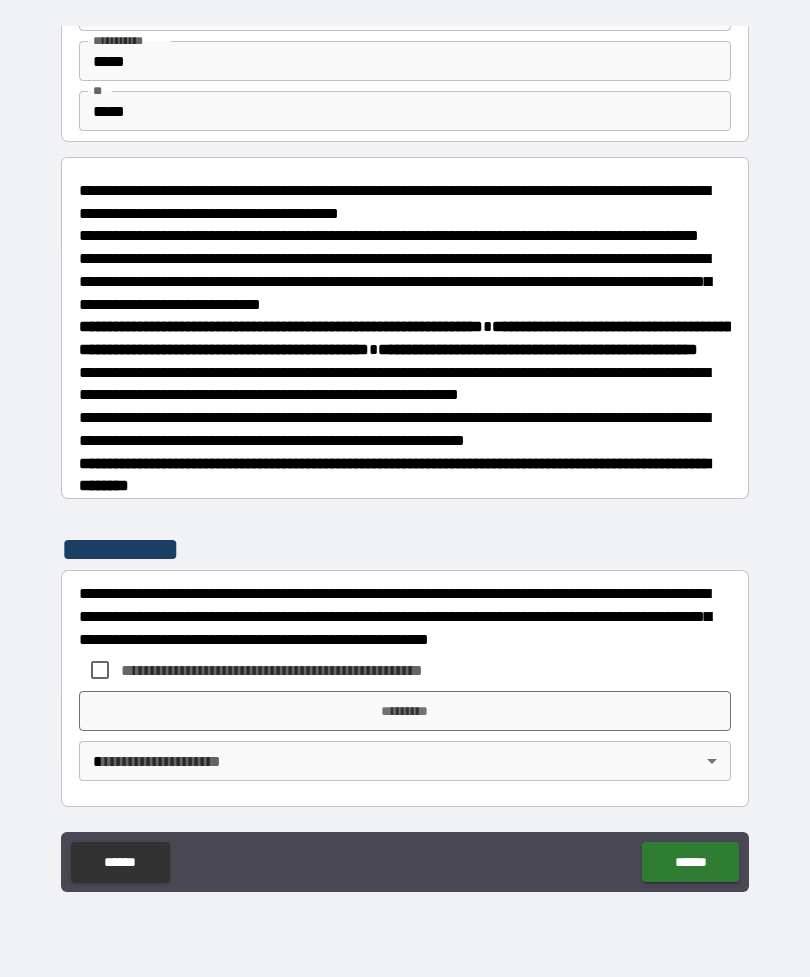 scroll, scrollTop: 162, scrollLeft: 0, axis: vertical 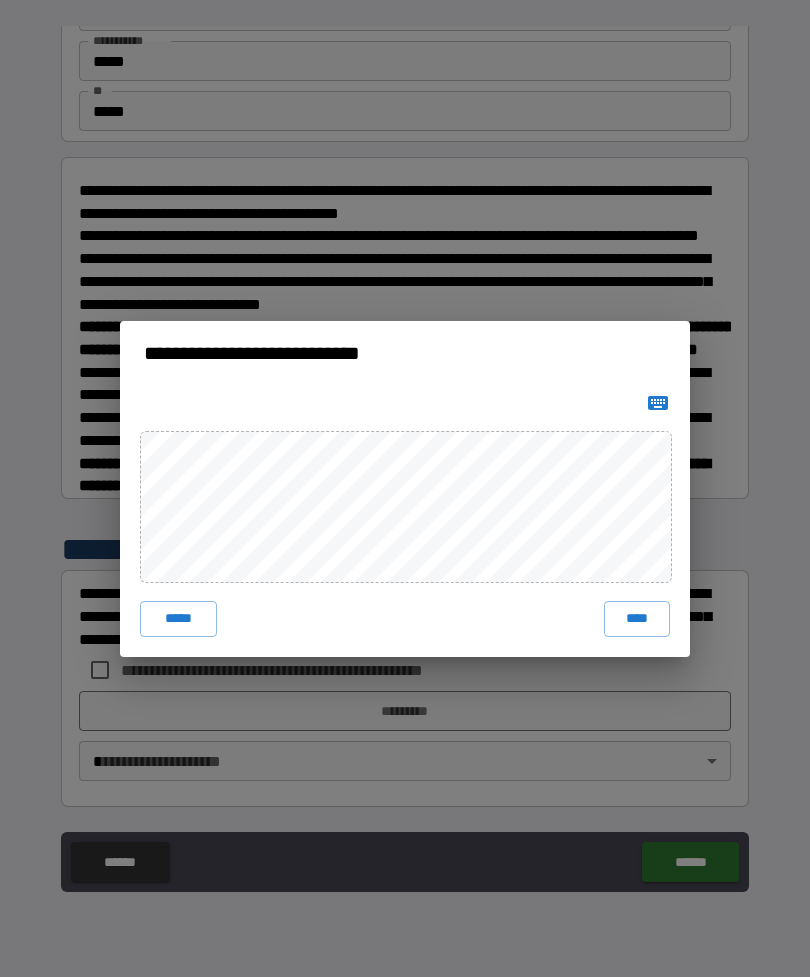 click on "****" at bounding box center (637, 619) 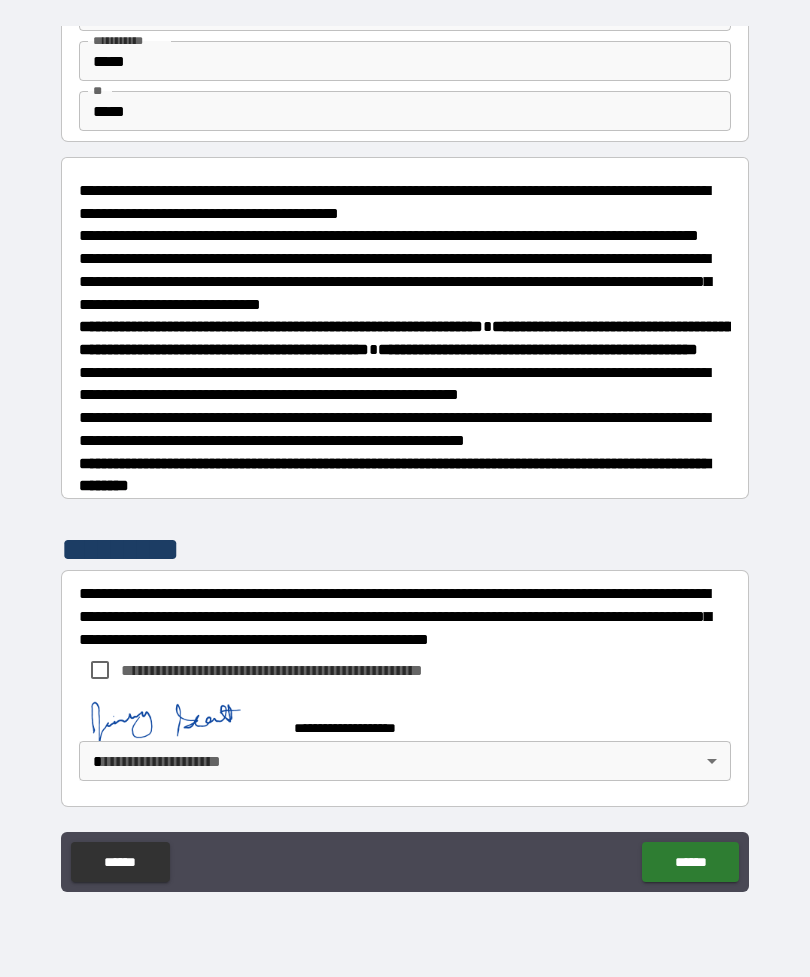 scroll, scrollTop: 152, scrollLeft: 0, axis: vertical 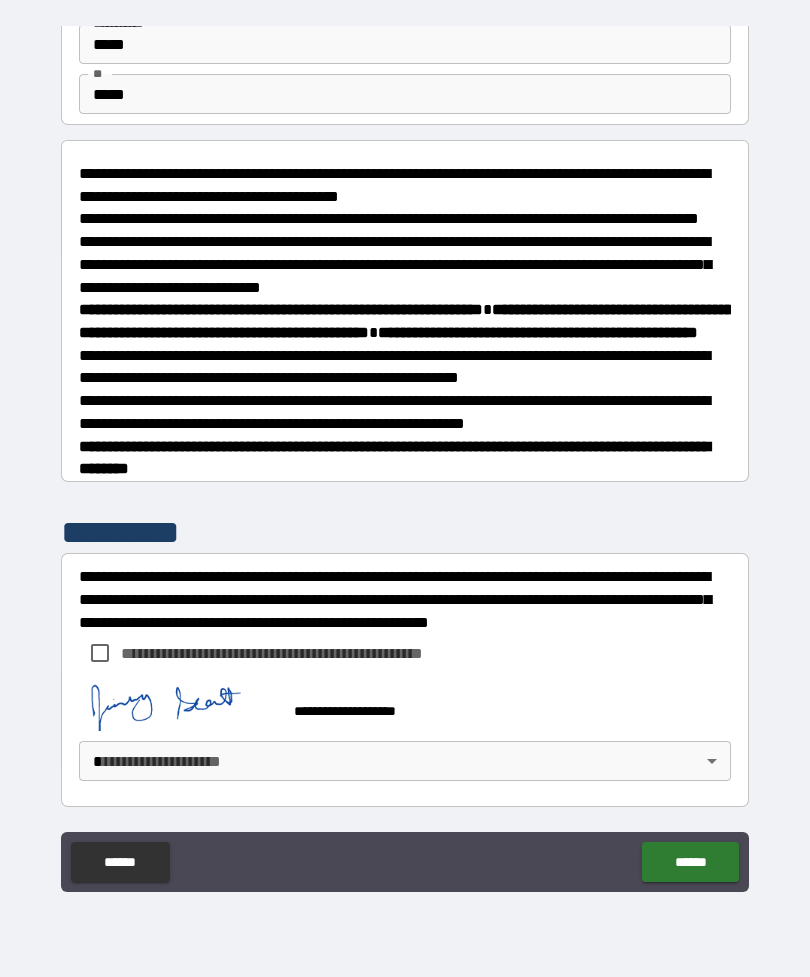 click on "******" at bounding box center [690, 862] 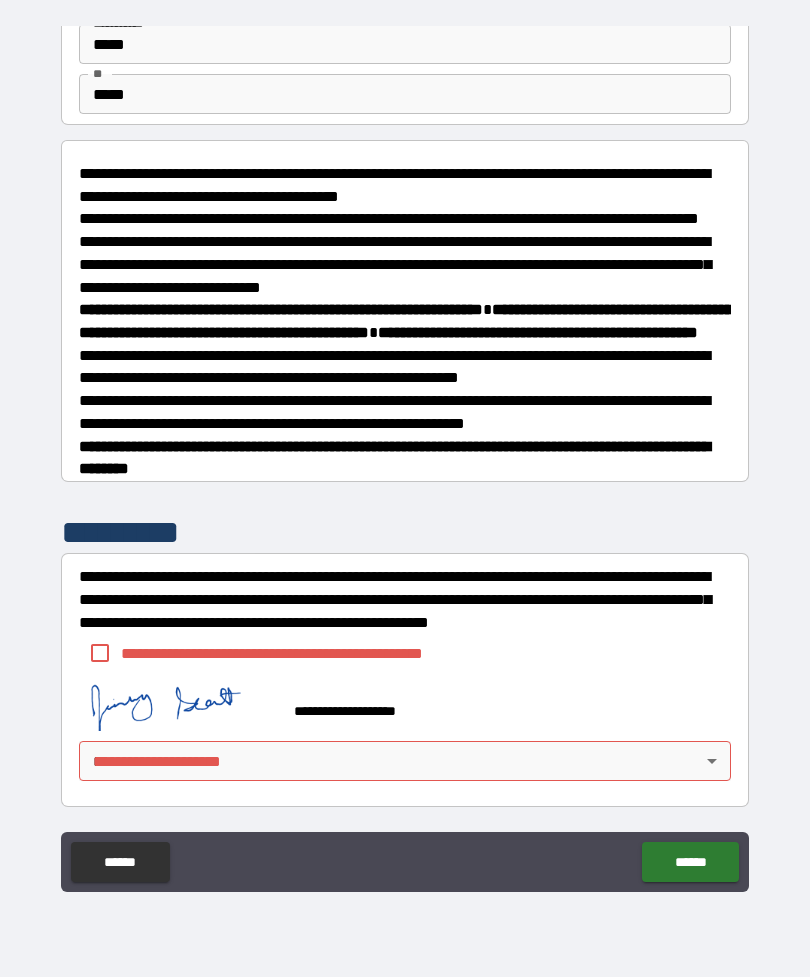 scroll, scrollTop: 179, scrollLeft: 0, axis: vertical 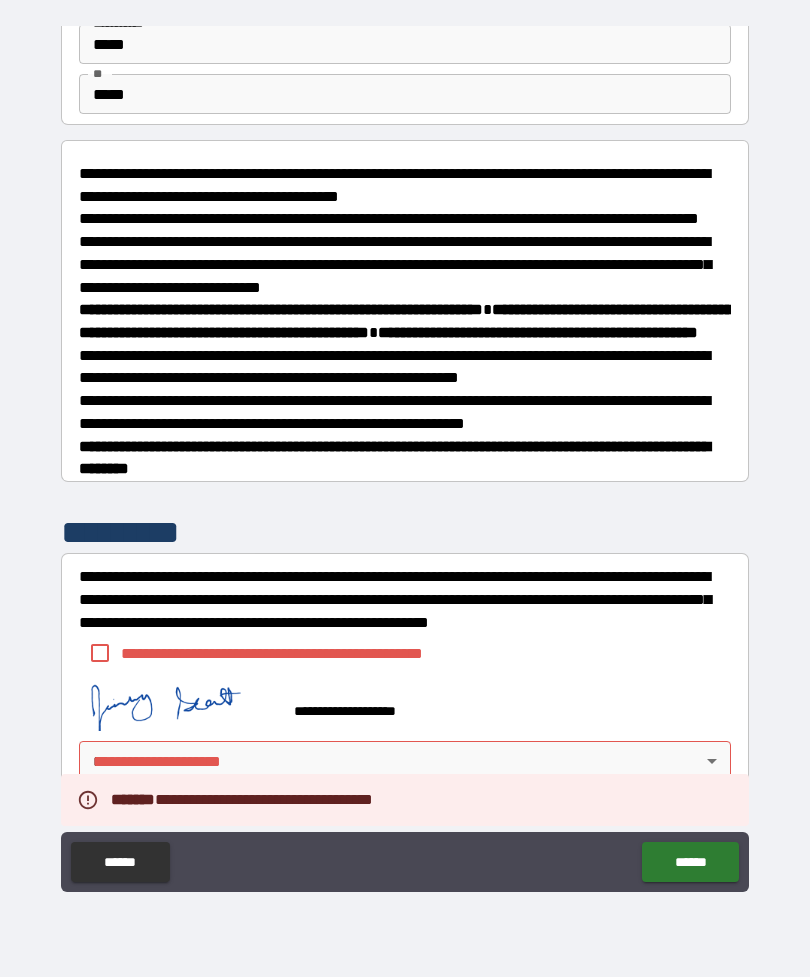 click on "**********" at bounding box center (405, 456) 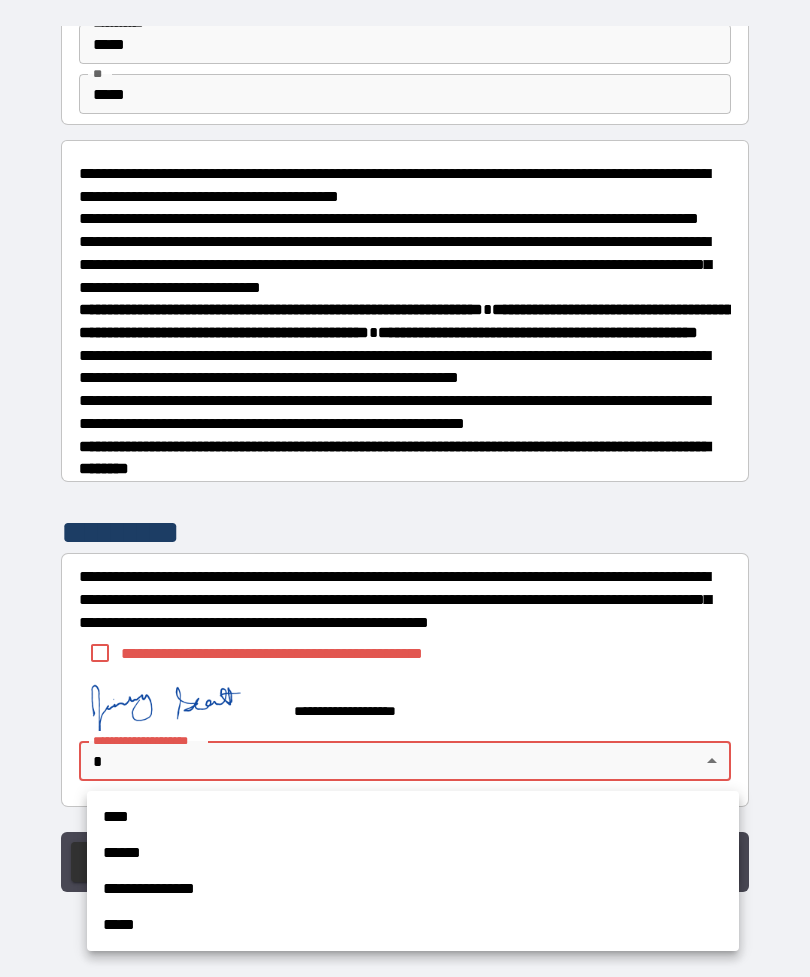 click on "****" at bounding box center [413, 817] 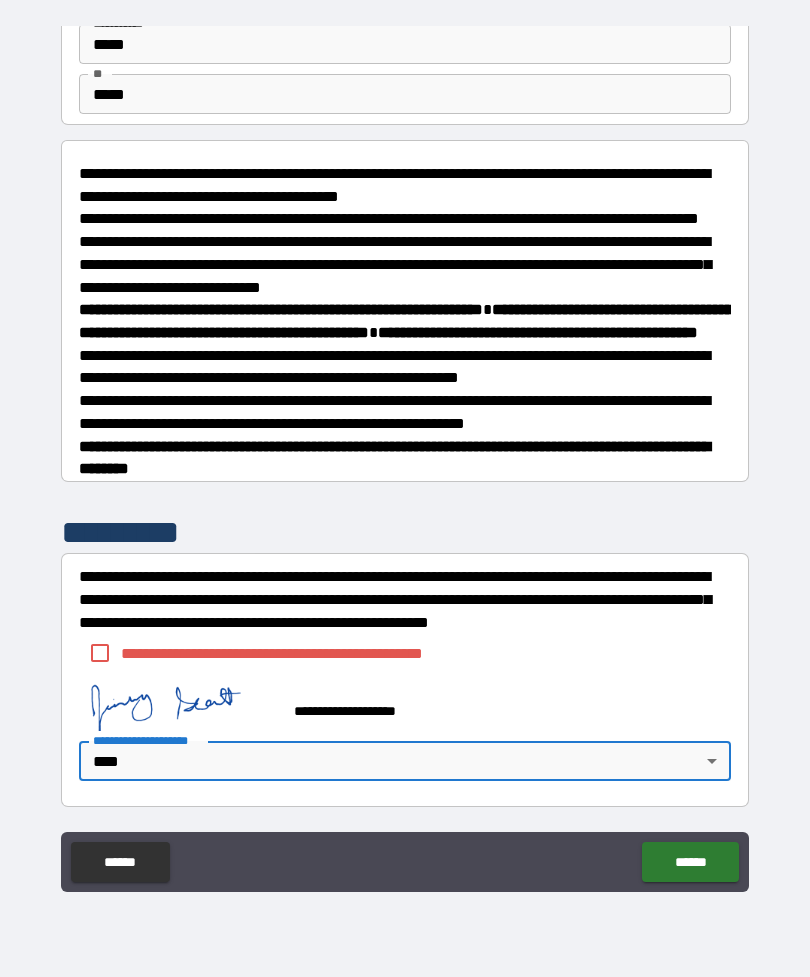 click on "******" at bounding box center (690, 862) 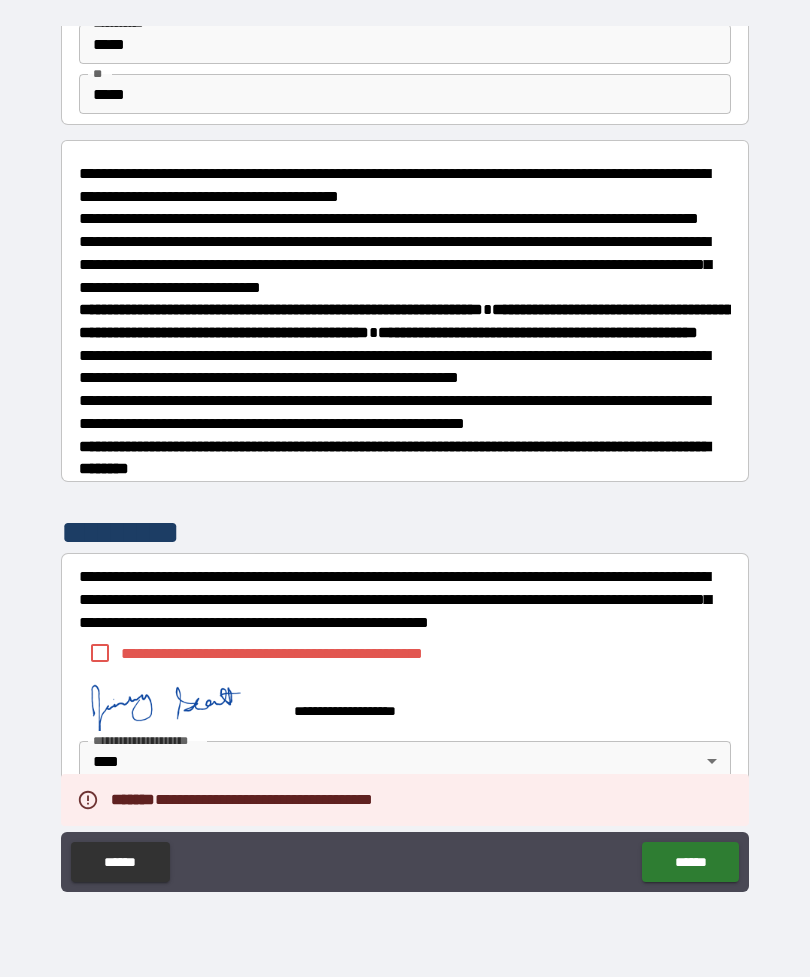 scroll, scrollTop: 179, scrollLeft: 0, axis: vertical 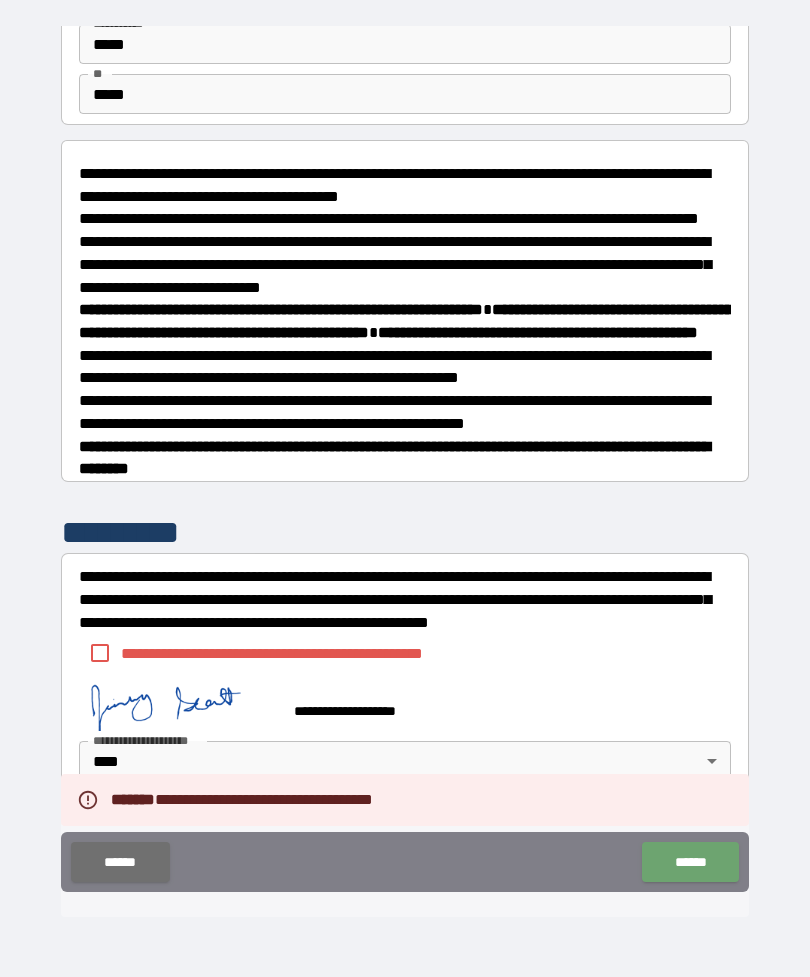 click on "******" at bounding box center (690, 862) 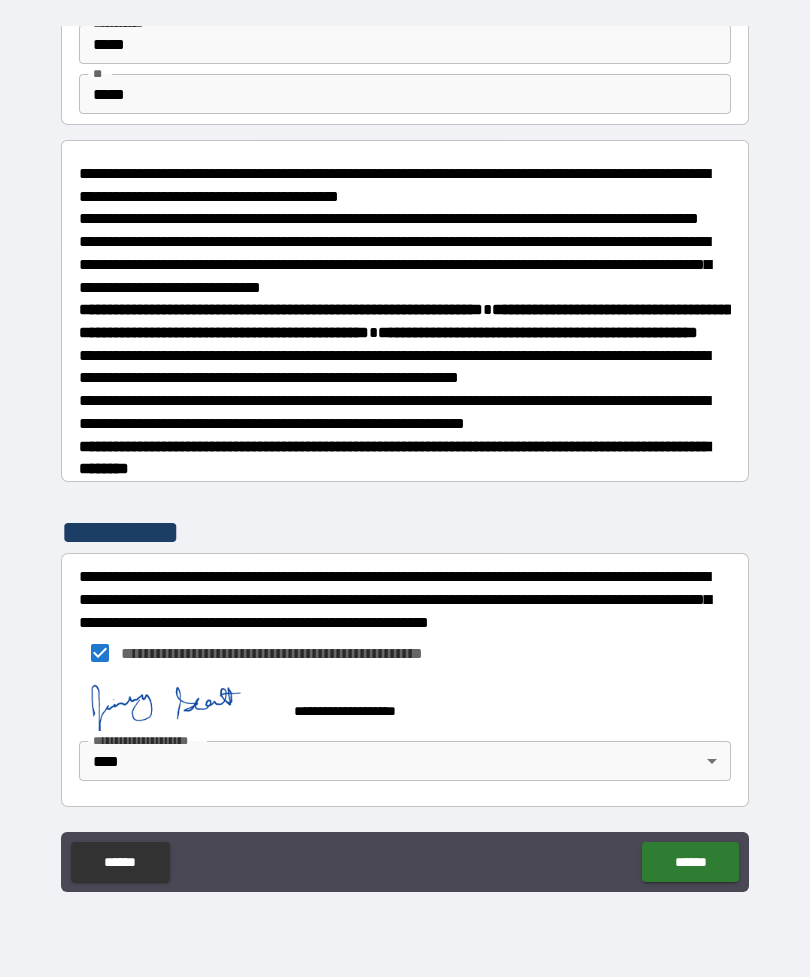 click on "******" at bounding box center (690, 862) 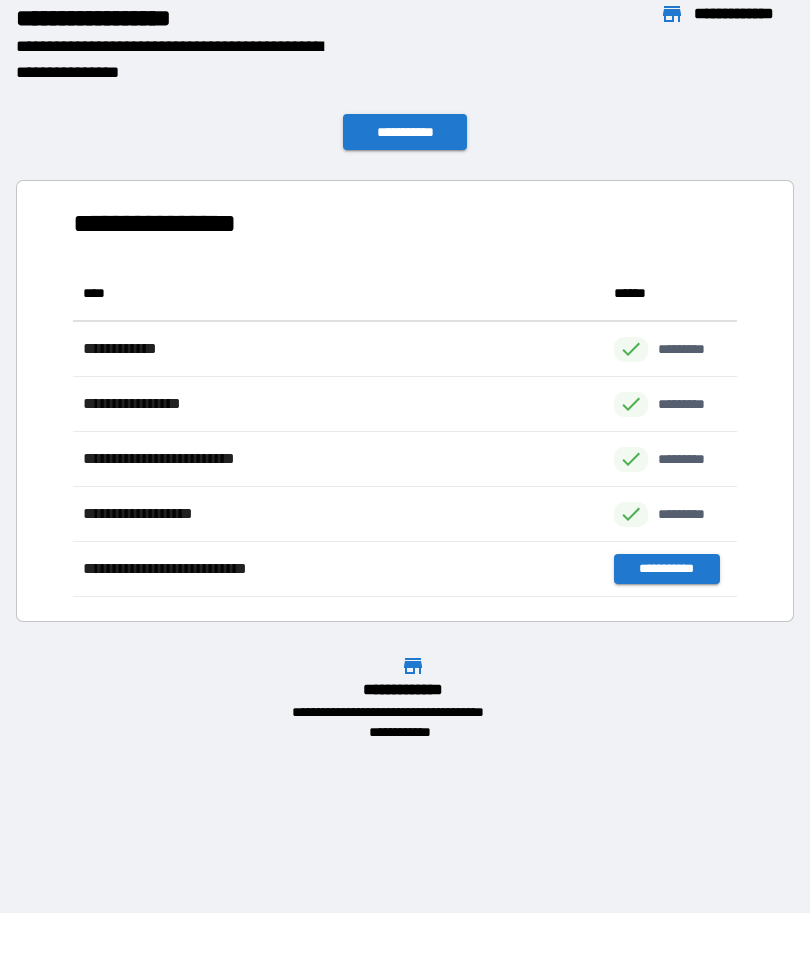 scroll, scrollTop: 1, scrollLeft: 1, axis: both 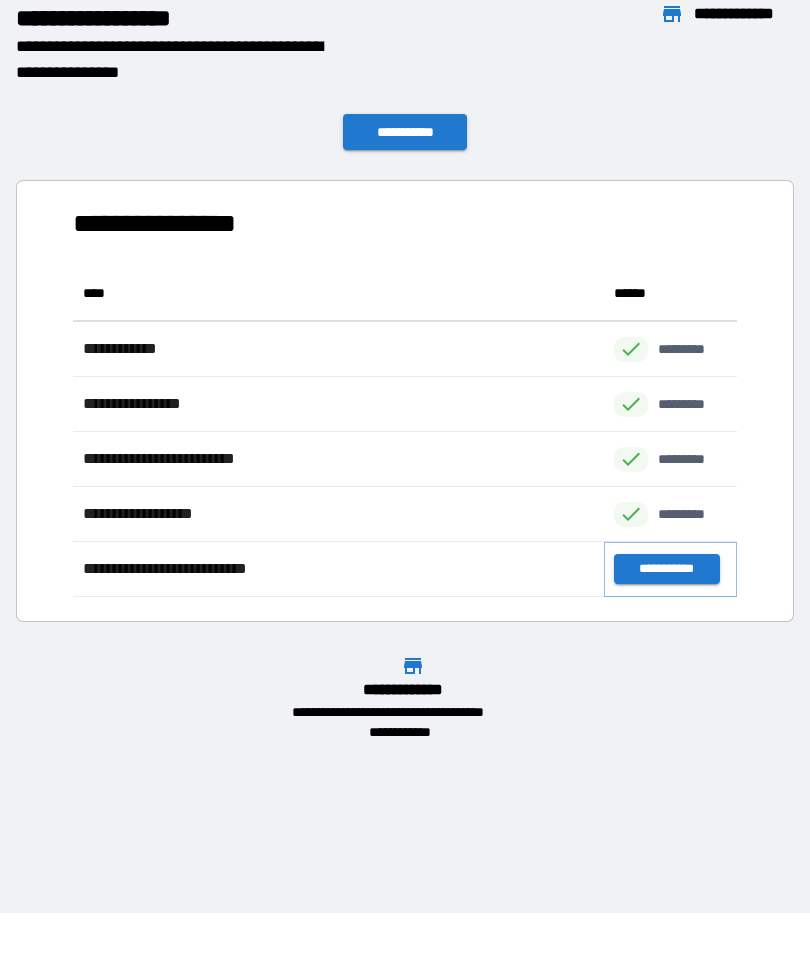 click on "**********" at bounding box center (666, 569) 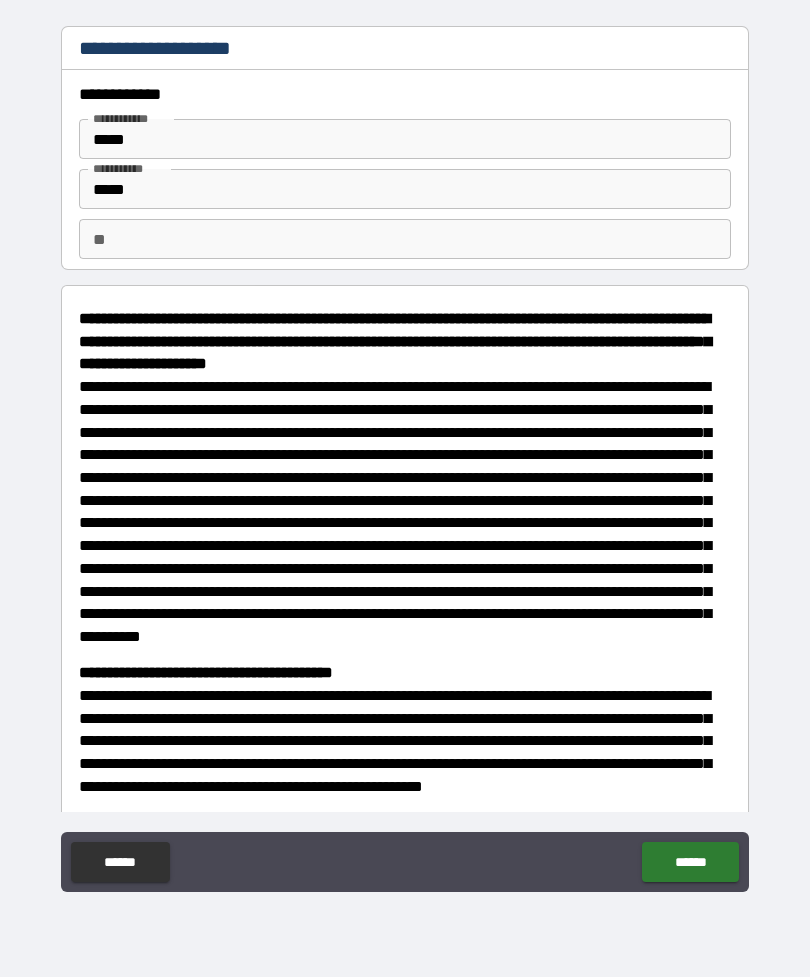 click on "**" at bounding box center (405, 239) 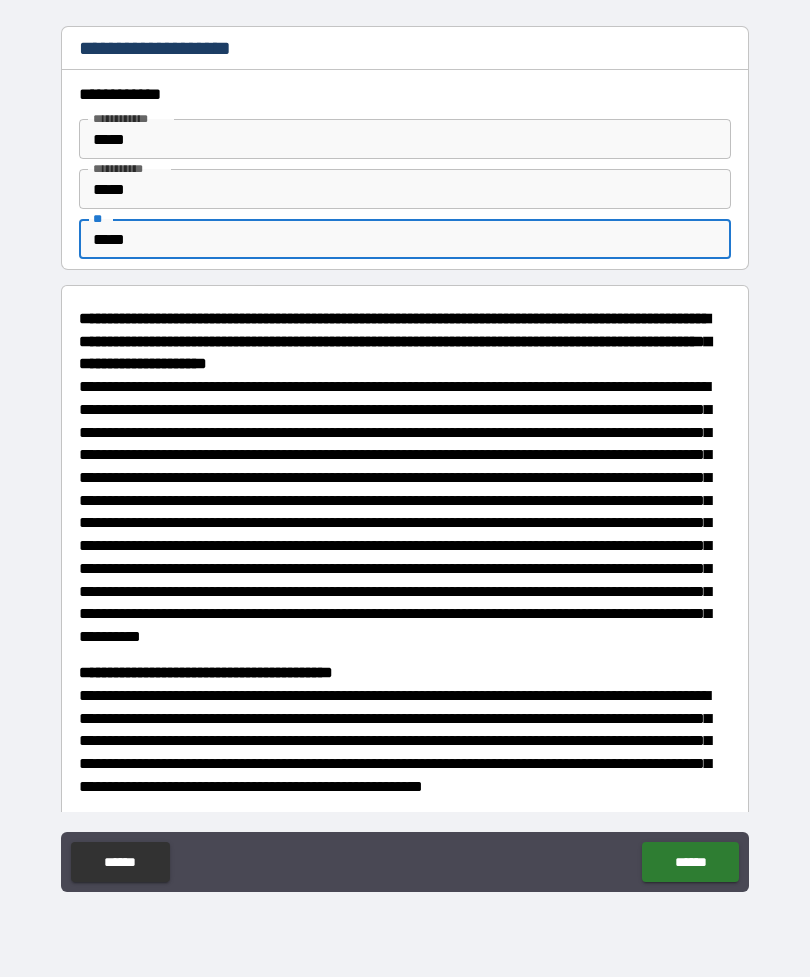 type on "*****" 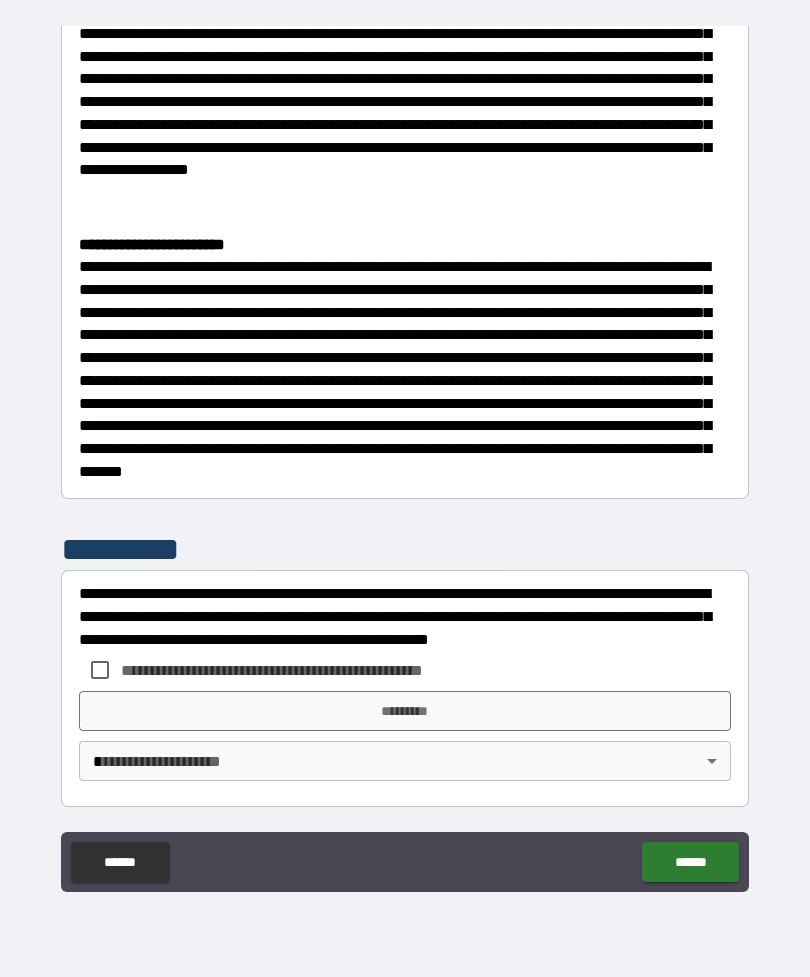 scroll, scrollTop: 2164, scrollLeft: 0, axis: vertical 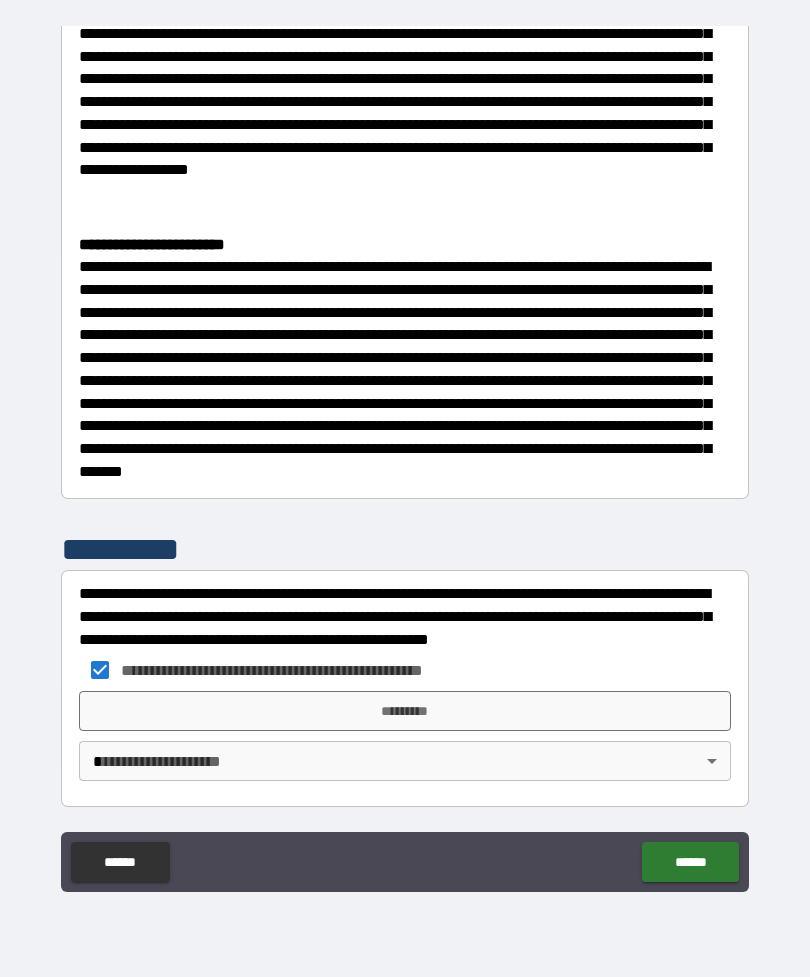 click on "*********" at bounding box center (405, 711) 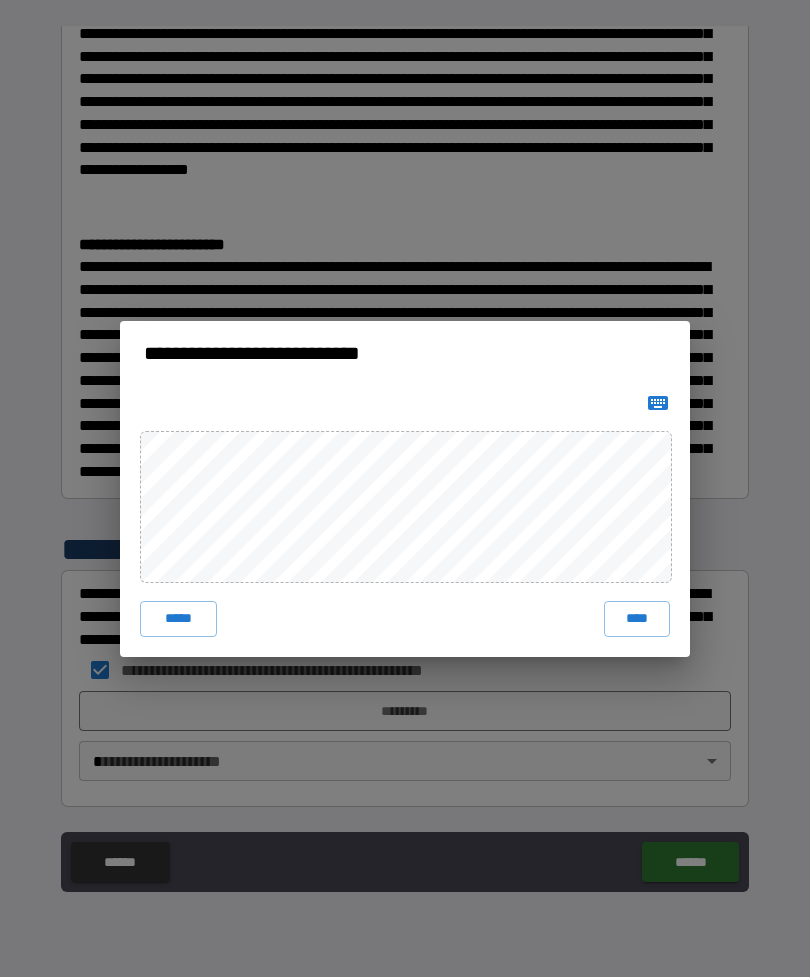 click on "****" at bounding box center [637, 619] 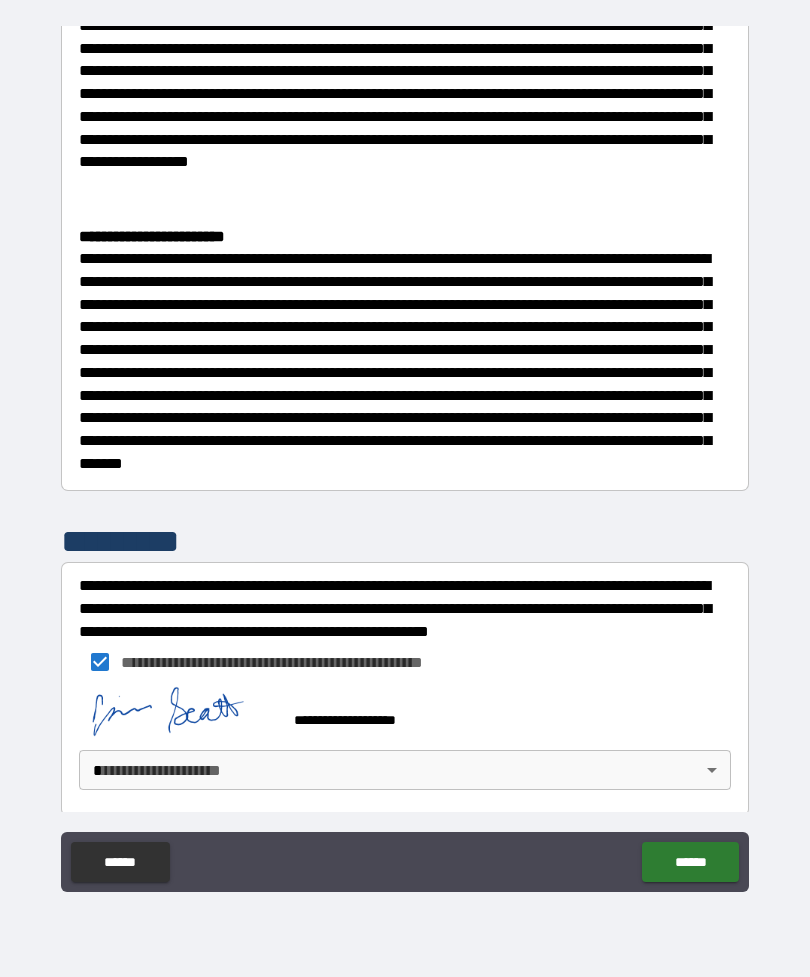 click on "******" at bounding box center (690, 862) 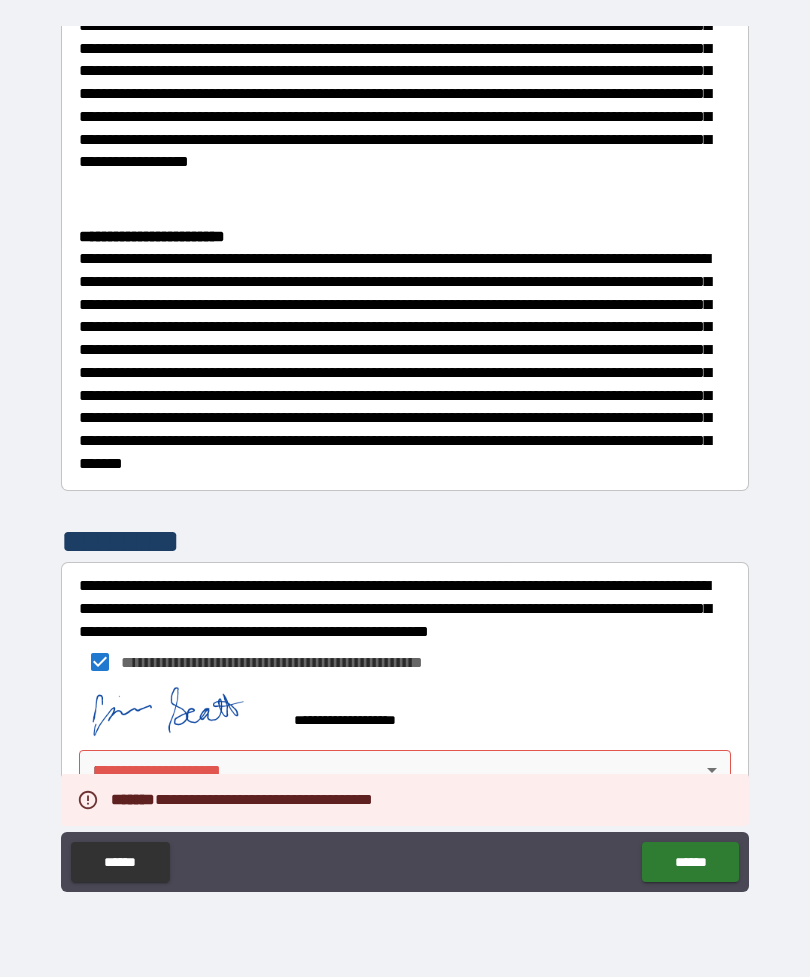 click on "**********" at bounding box center [405, 456] 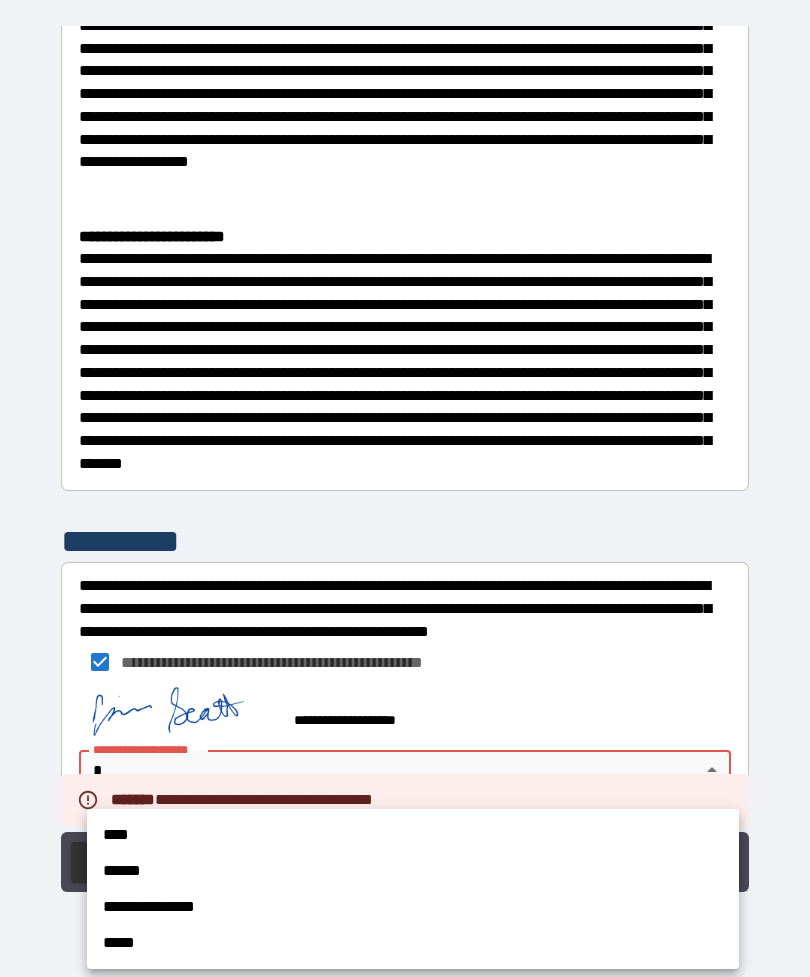 click on "****" at bounding box center (413, 835) 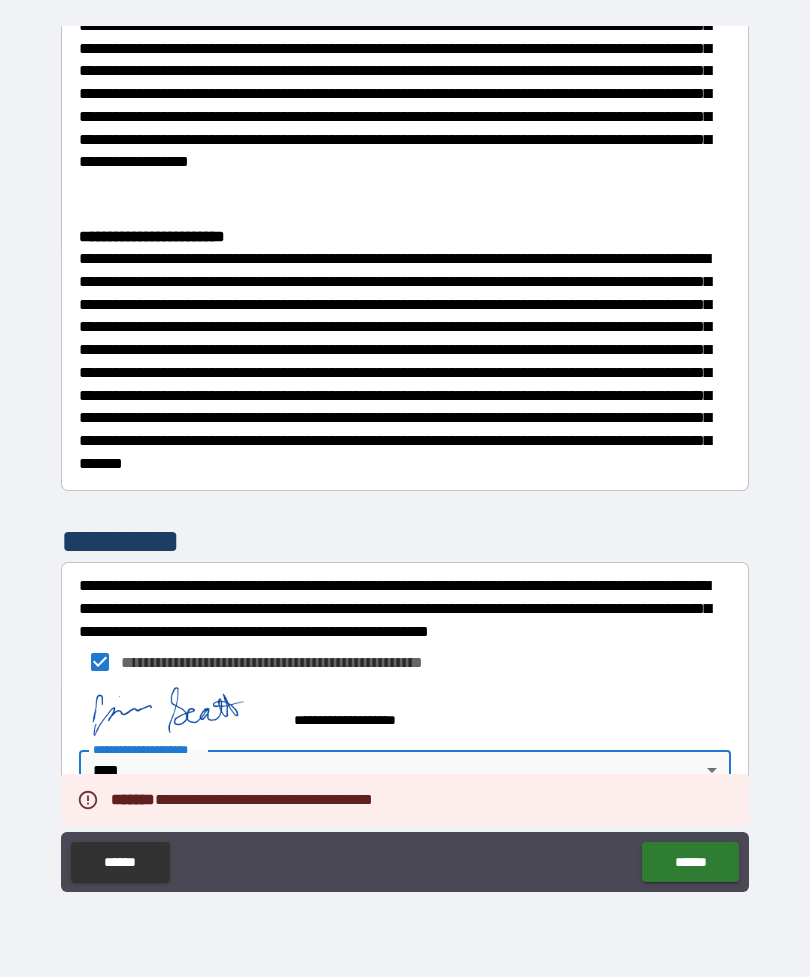 click on "******" at bounding box center (690, 862) 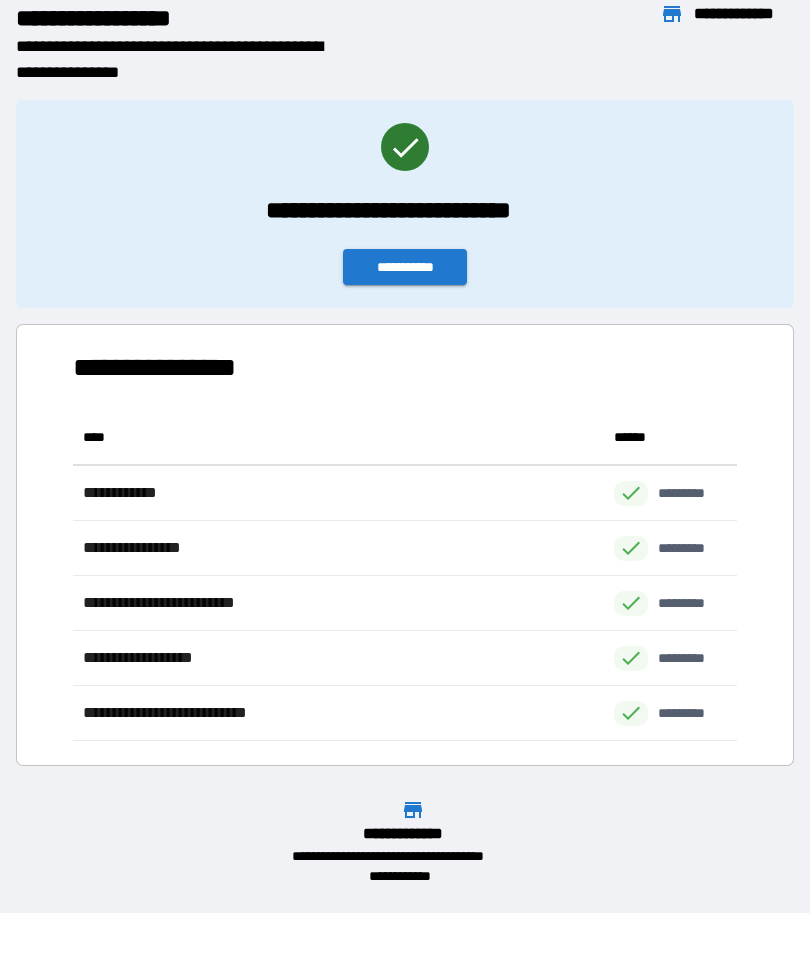 scroll, scrollTop: 1, scrollLeft: 1, axis: both 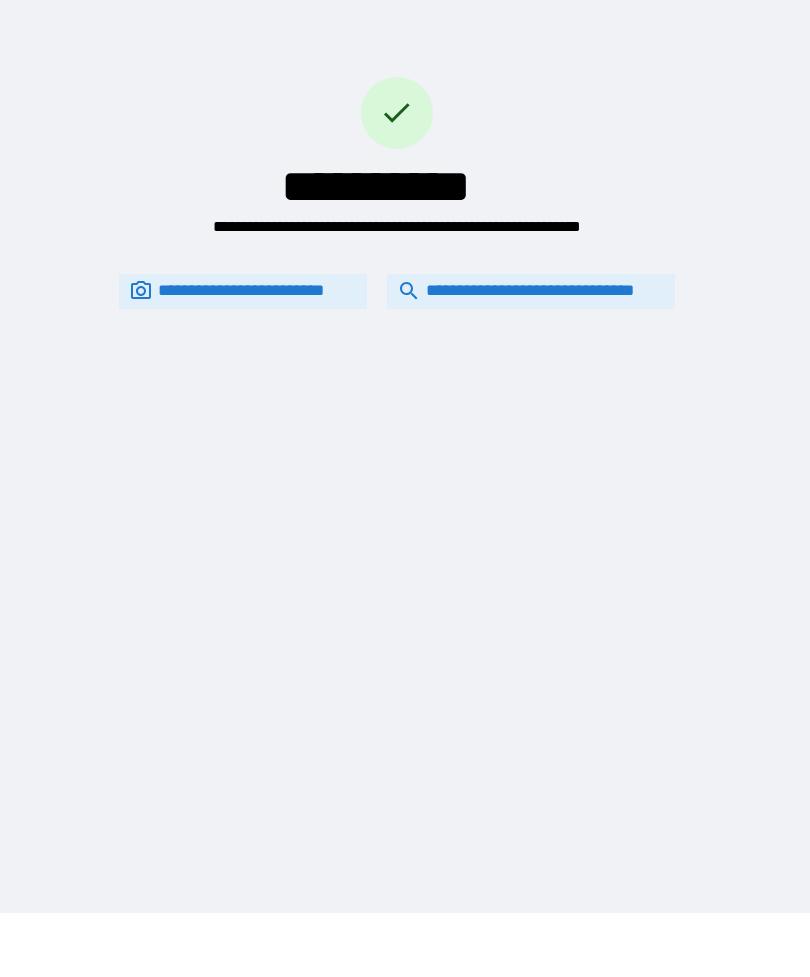 click on "**********" at bounding box center (531, 291) 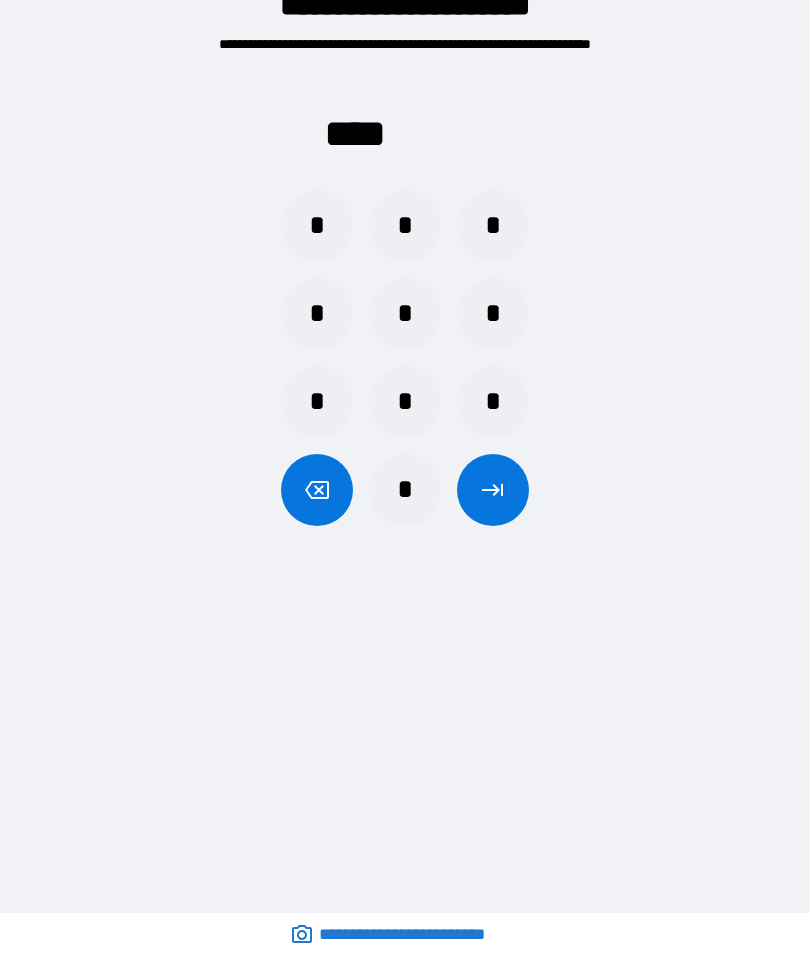 click on "*" at bounding box center (317, 402) 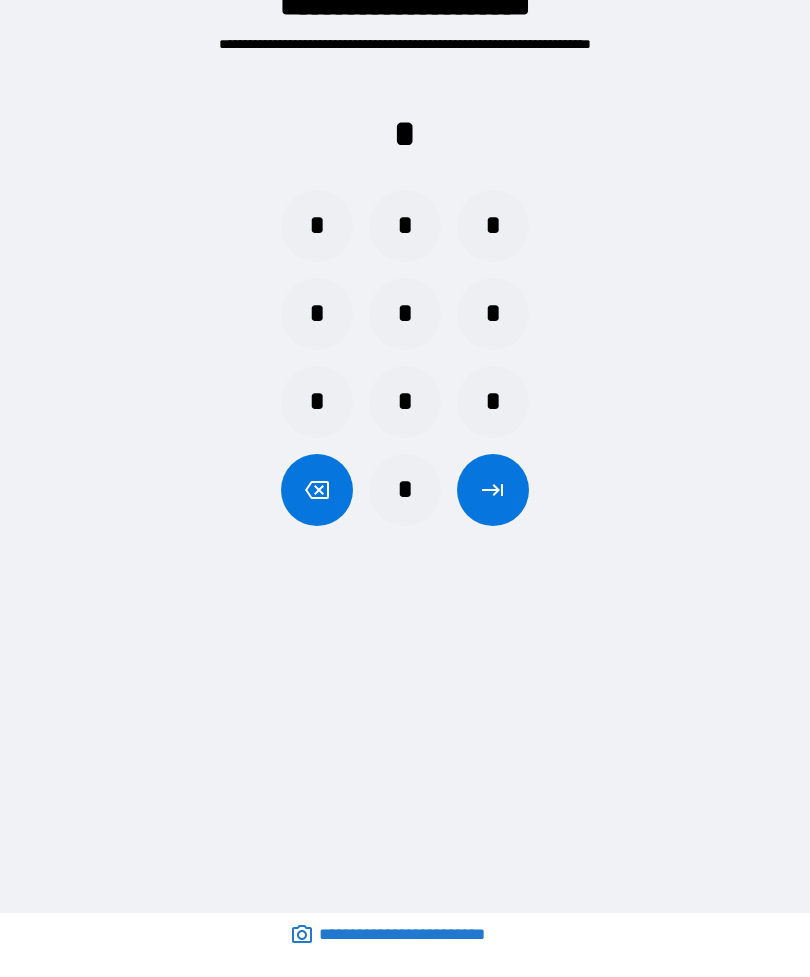 click on "*" at bounding box center (405, 490) 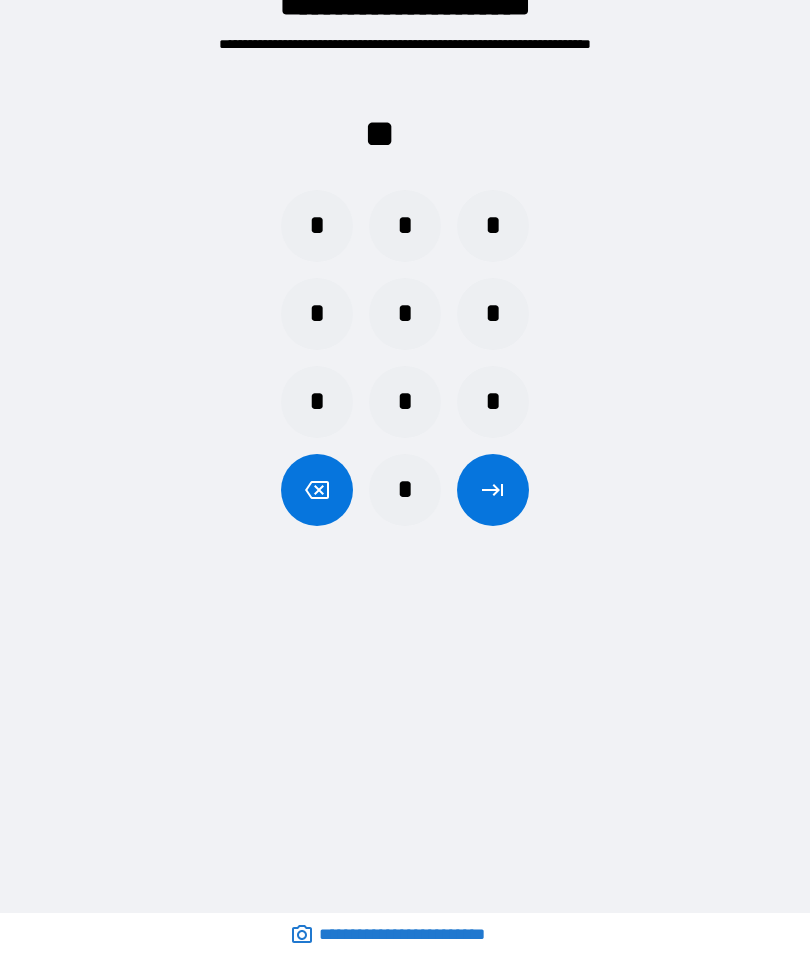 click on "*" at bounding box center (317, 314) 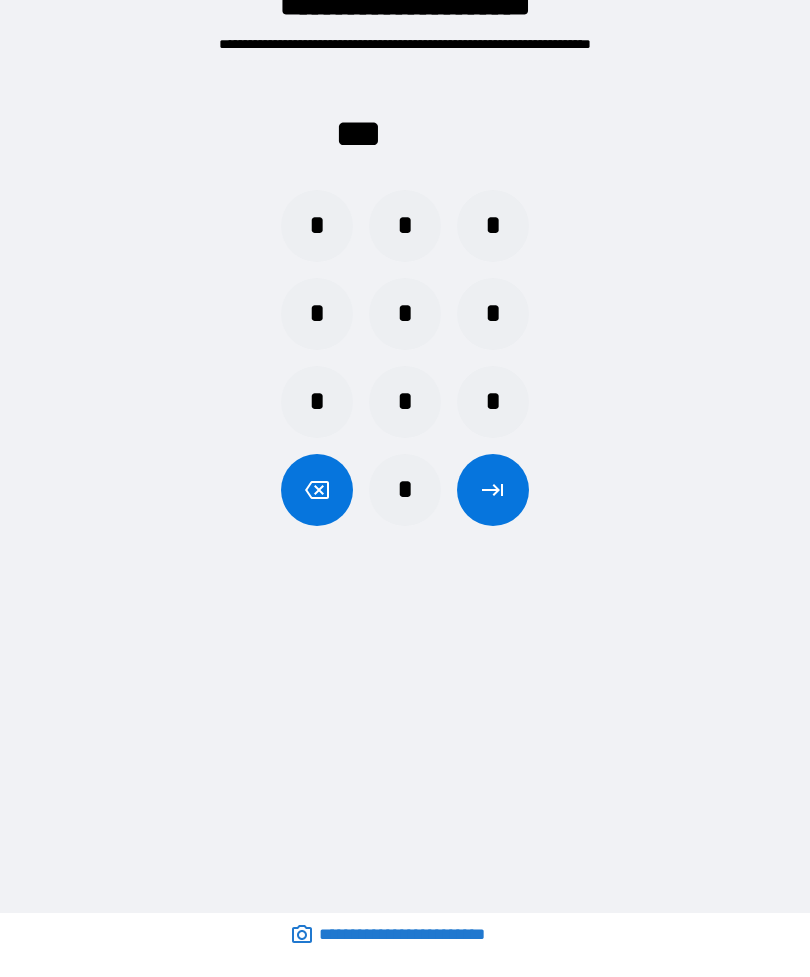click on "*" at bounding box center [405, 402] 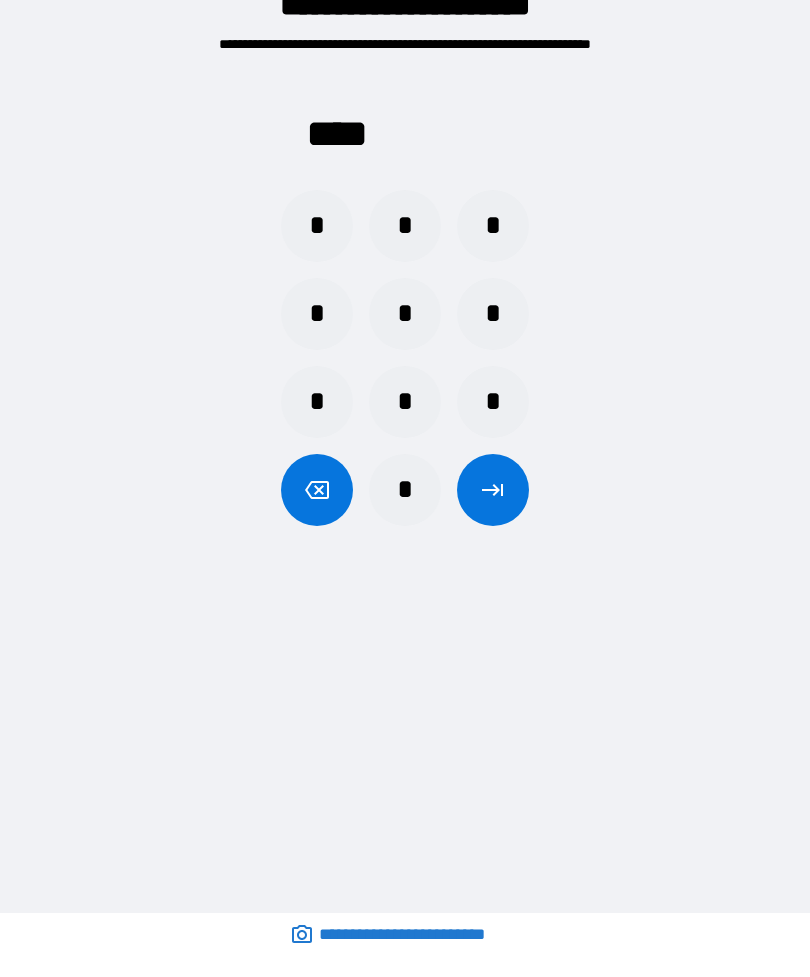 click at bounding box center [493, 490] 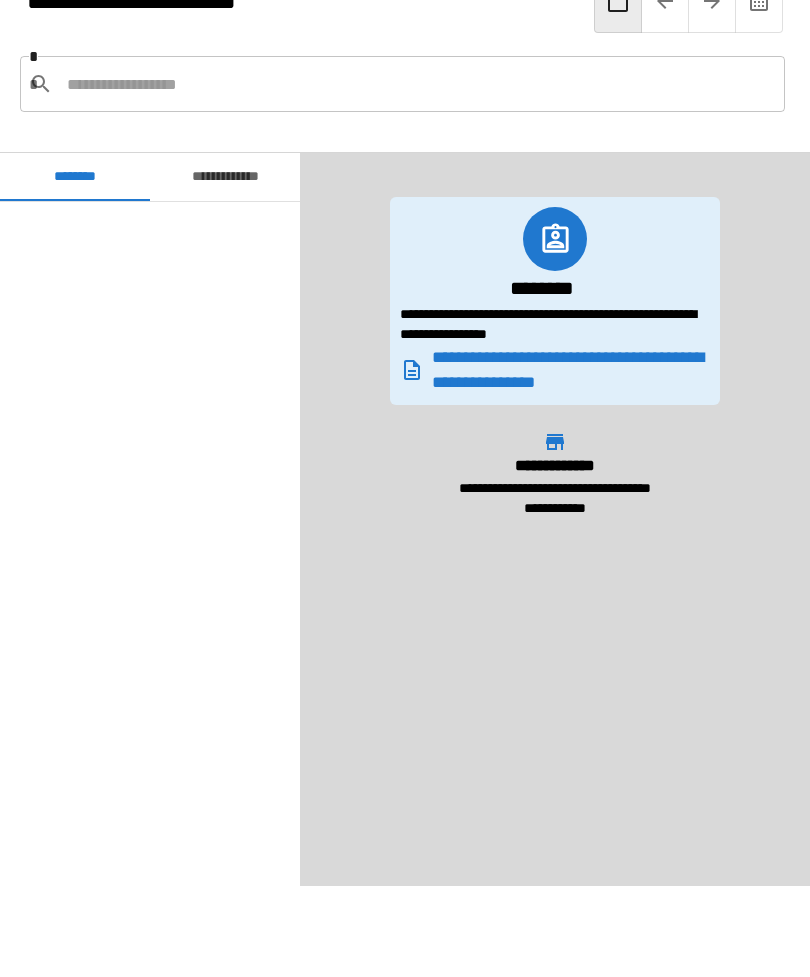 scroll, scrollTop: 840, scrollLeft: 0, axis: vertical 